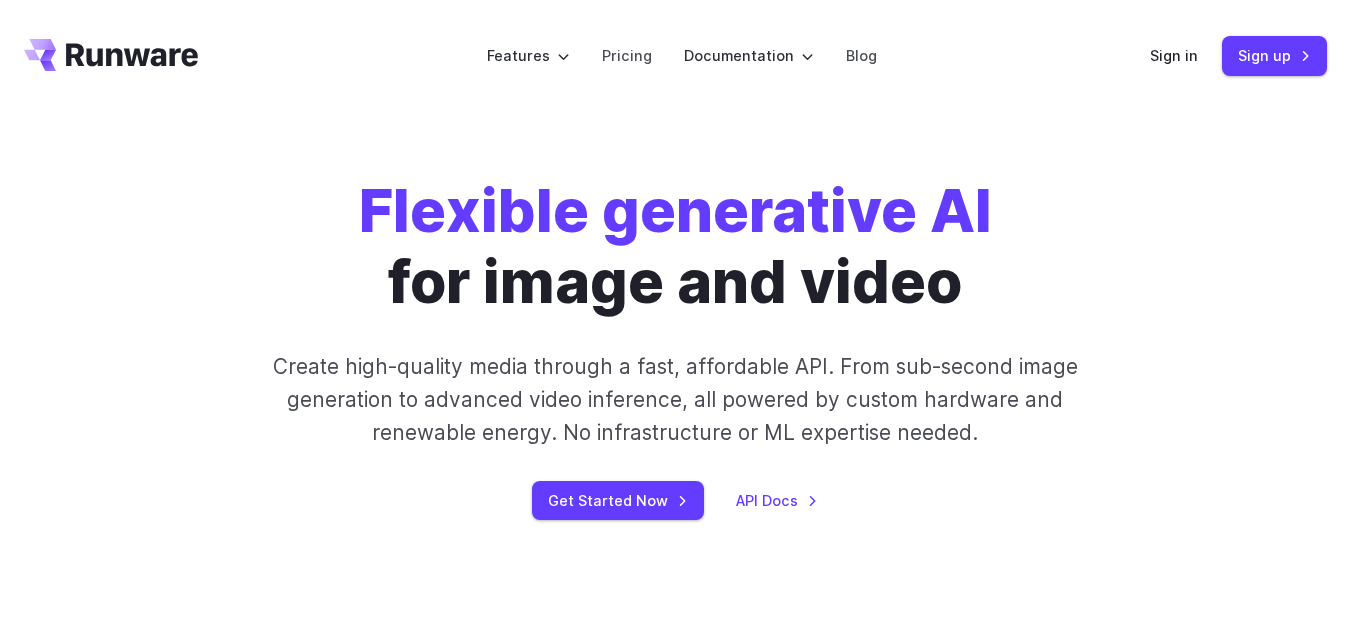 scroll, scrollTop: 0, scrollLeft: 0, axis: both 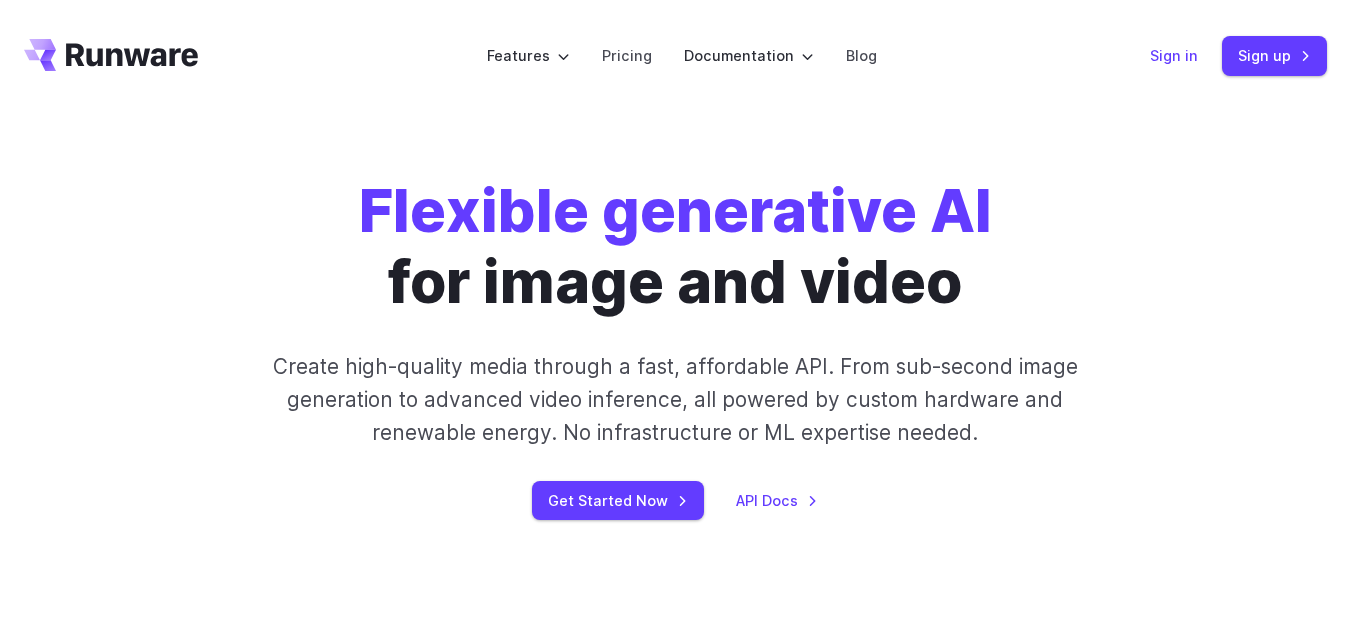 click on "Sign in" at bounding box center (1174, 55) 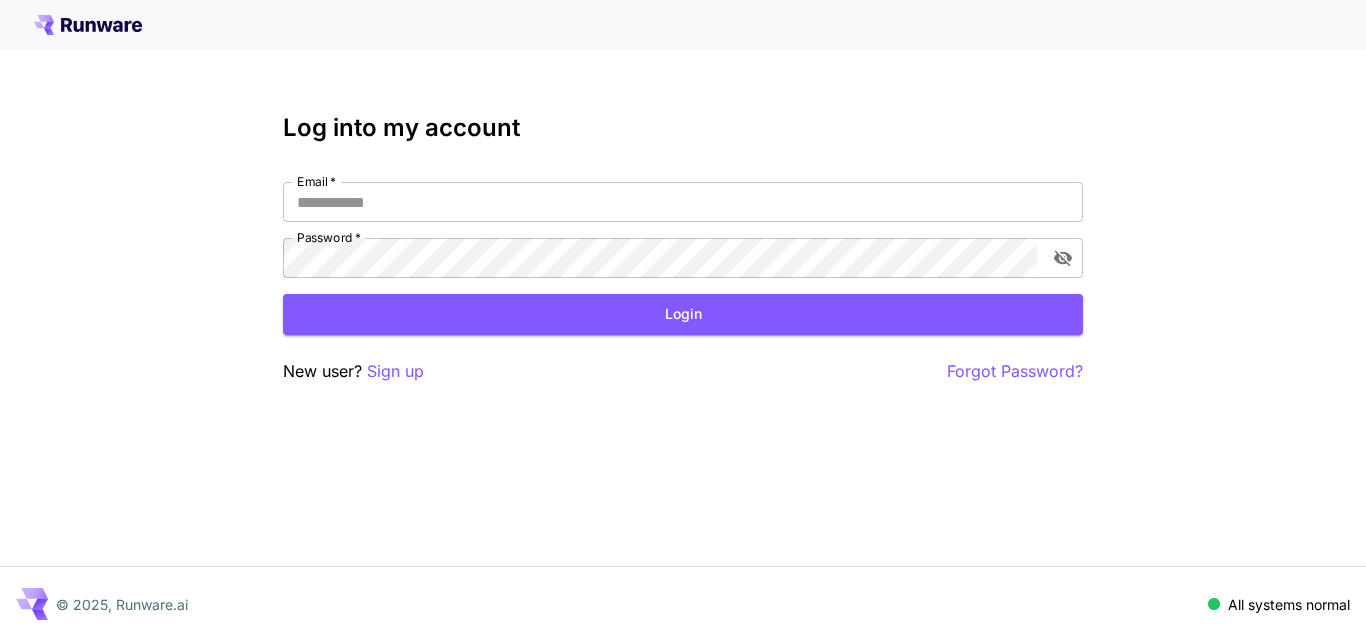 scroll, scrollTop: 0, scrollLeft: 0, axis: both 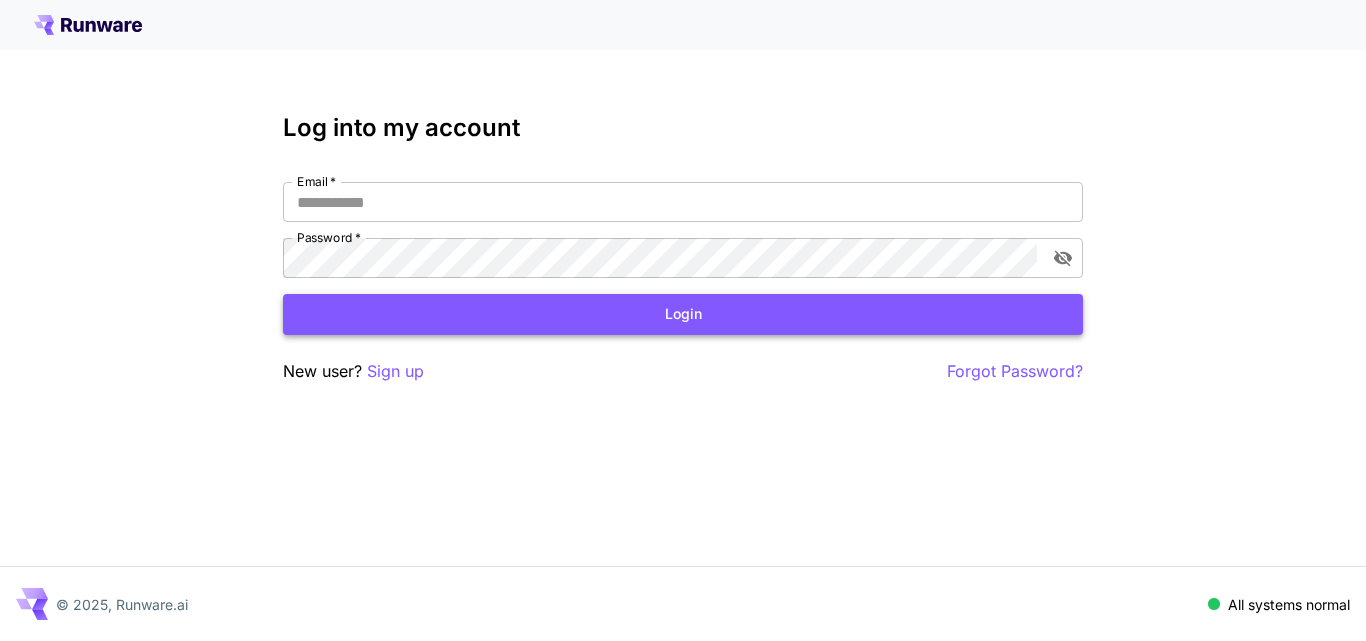 type on "**********" 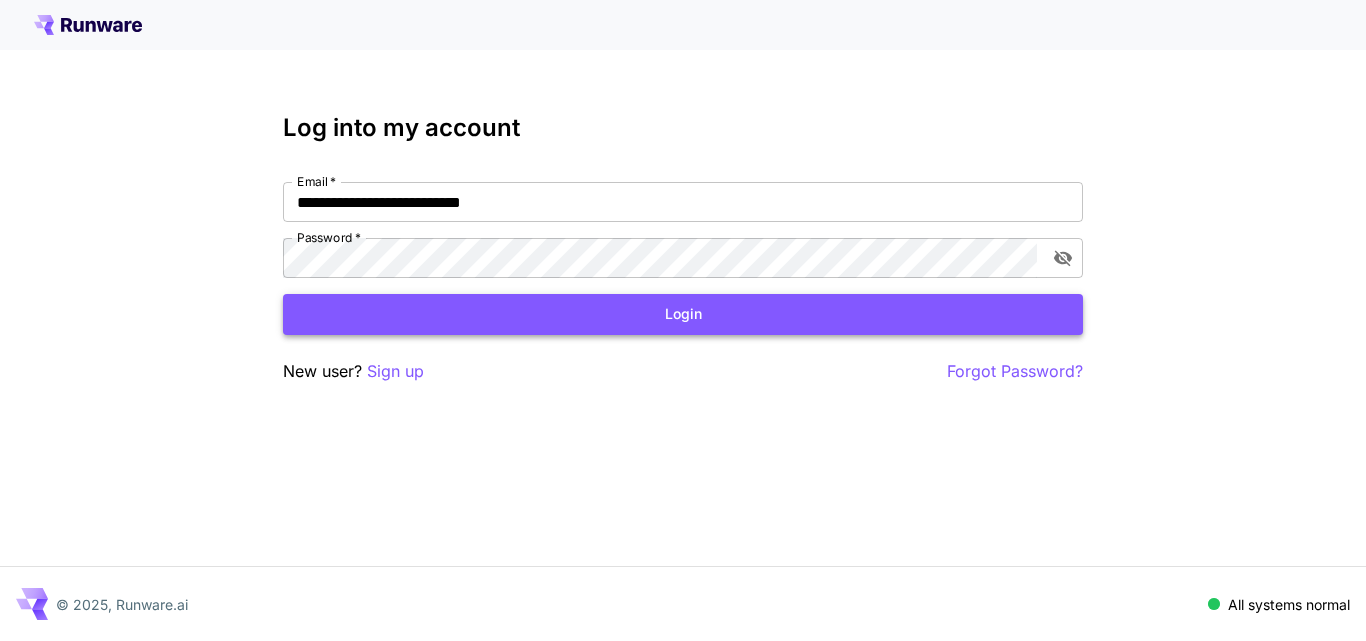 click on "Login" at bounding box center (683, 314) 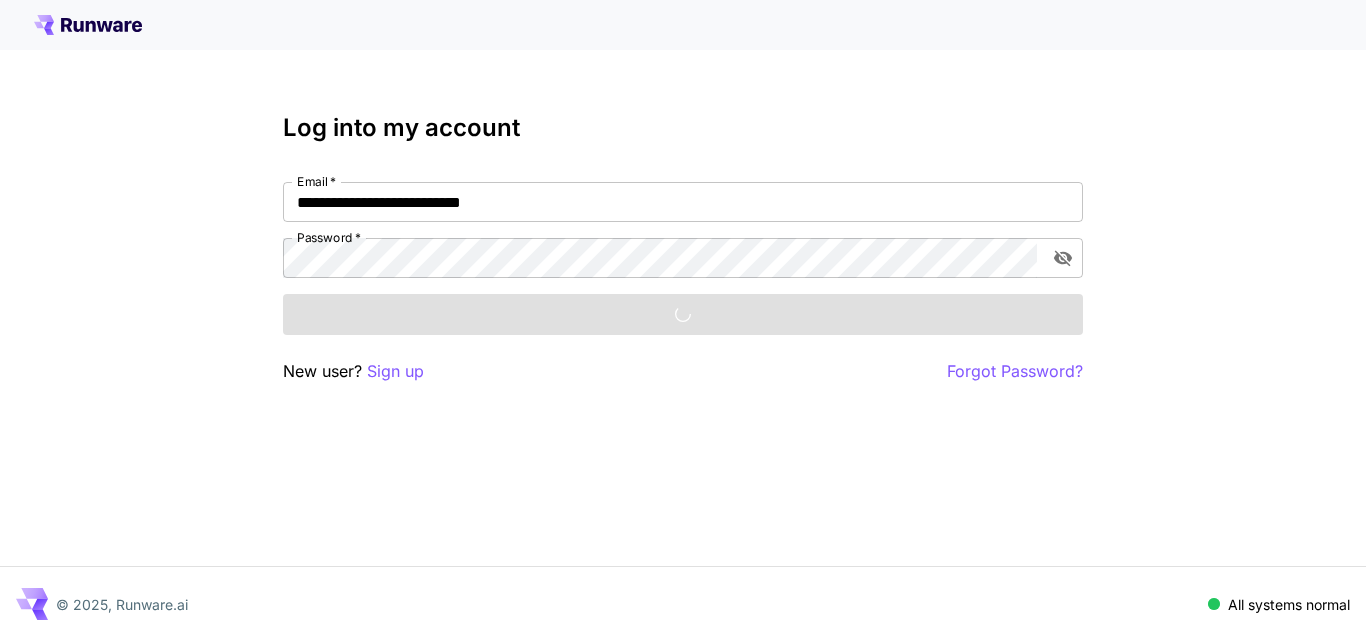 scroll, scrollTop: 0, scrollLeft: 0, axis: both 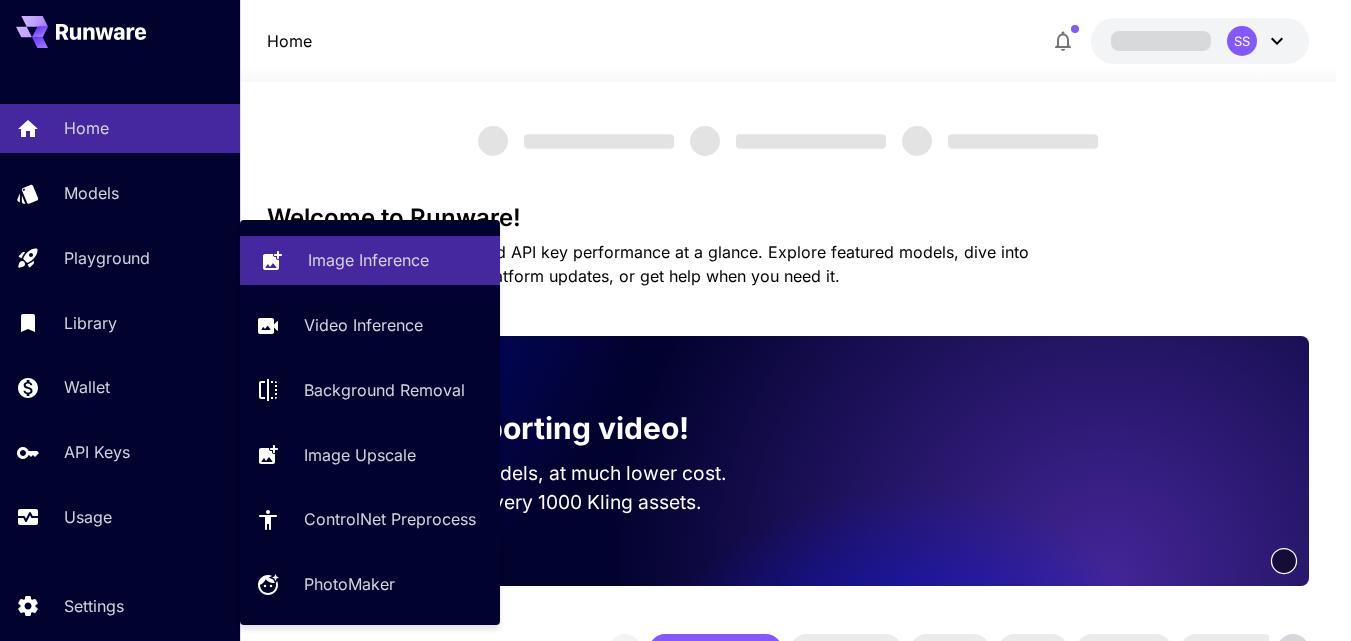 click on "Playground" at bounding box center (120, 258) 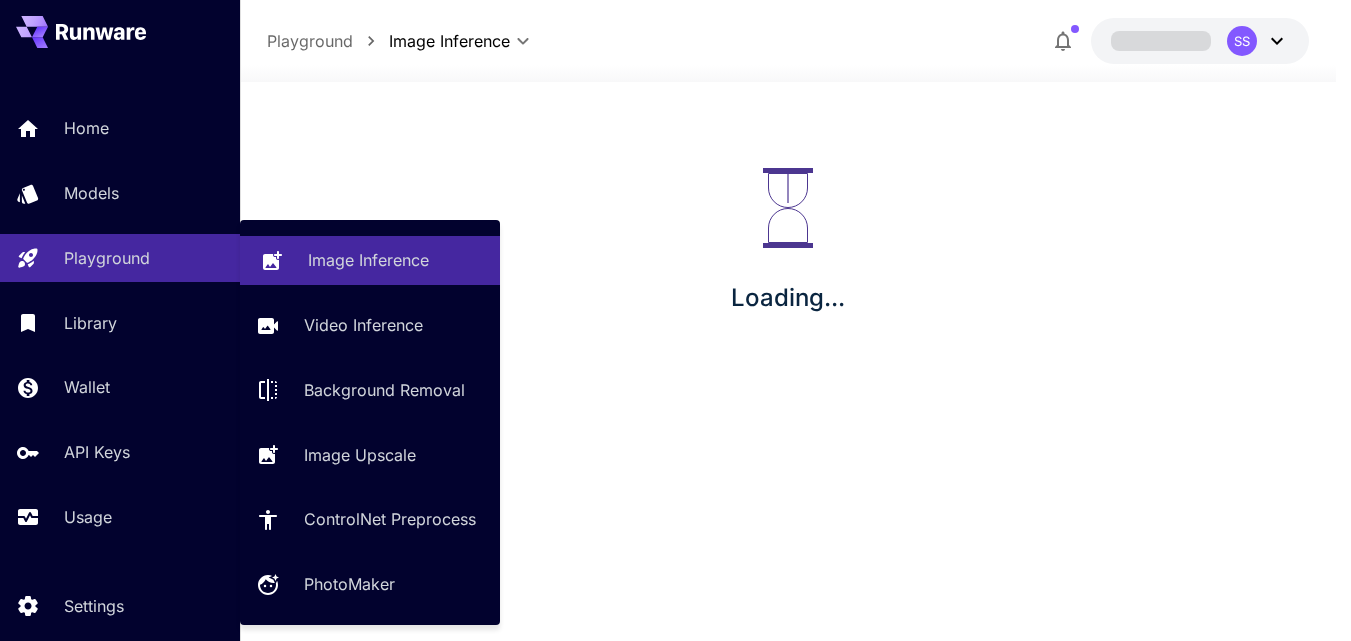 click on "Image Inference" at bounding box center [368, 260] 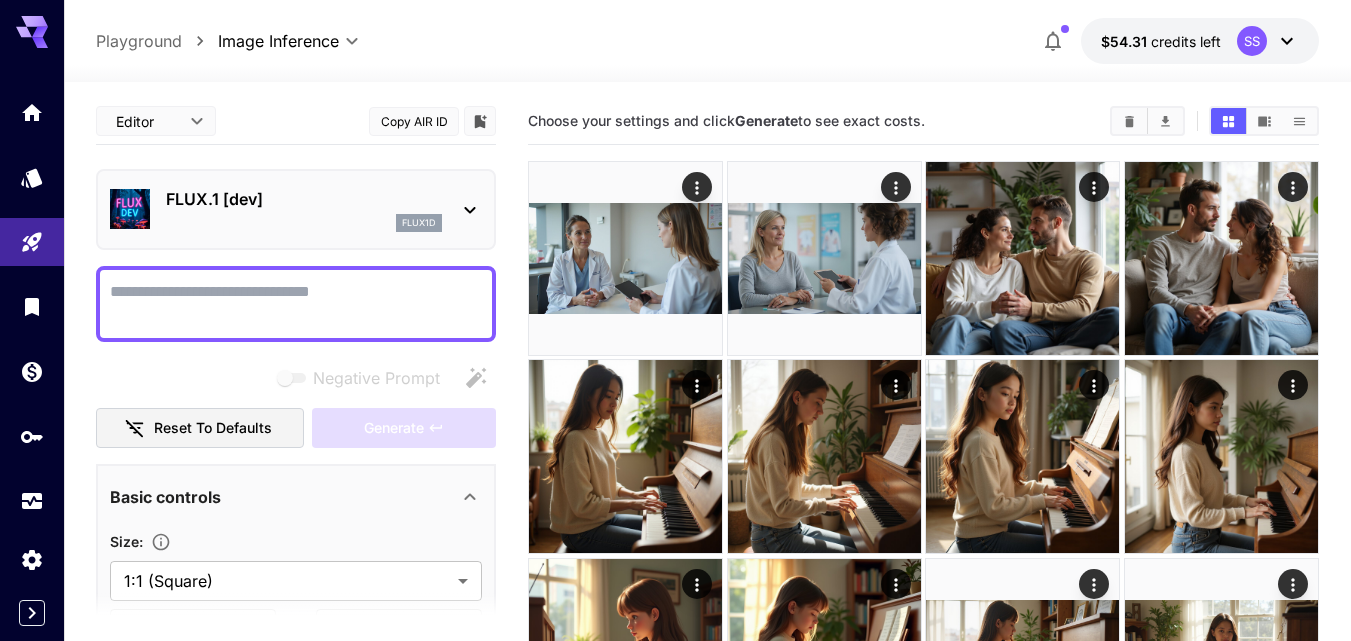 type on "**********" 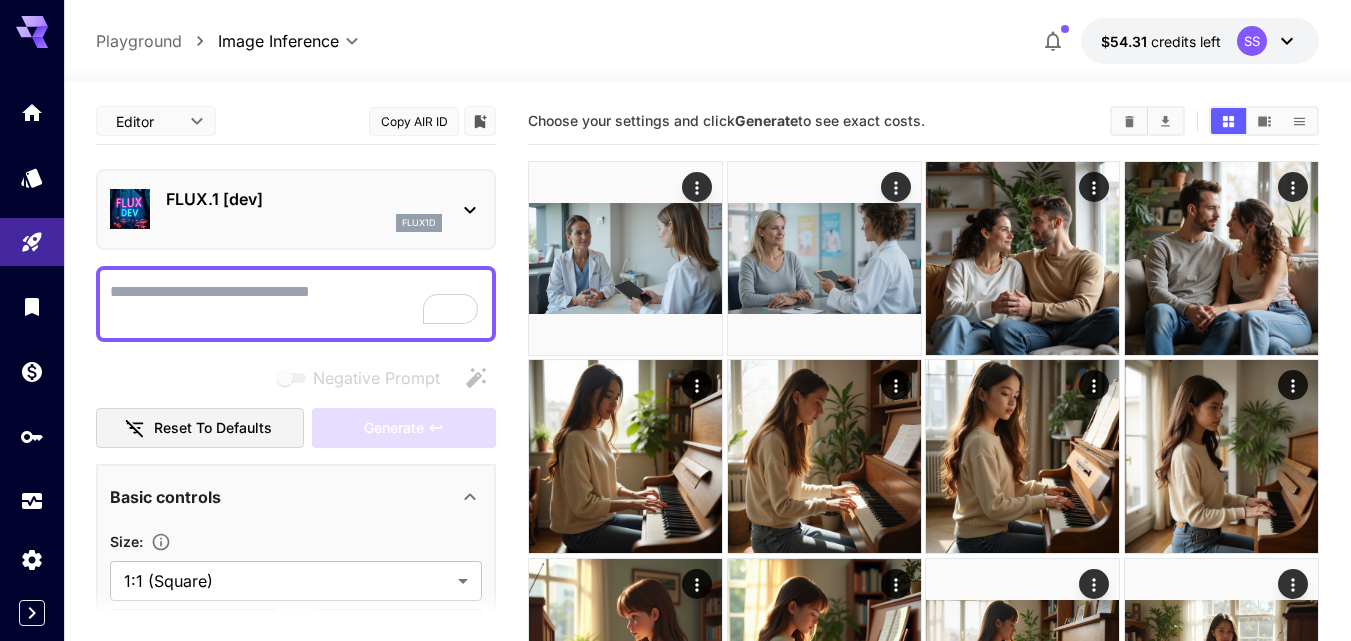 click 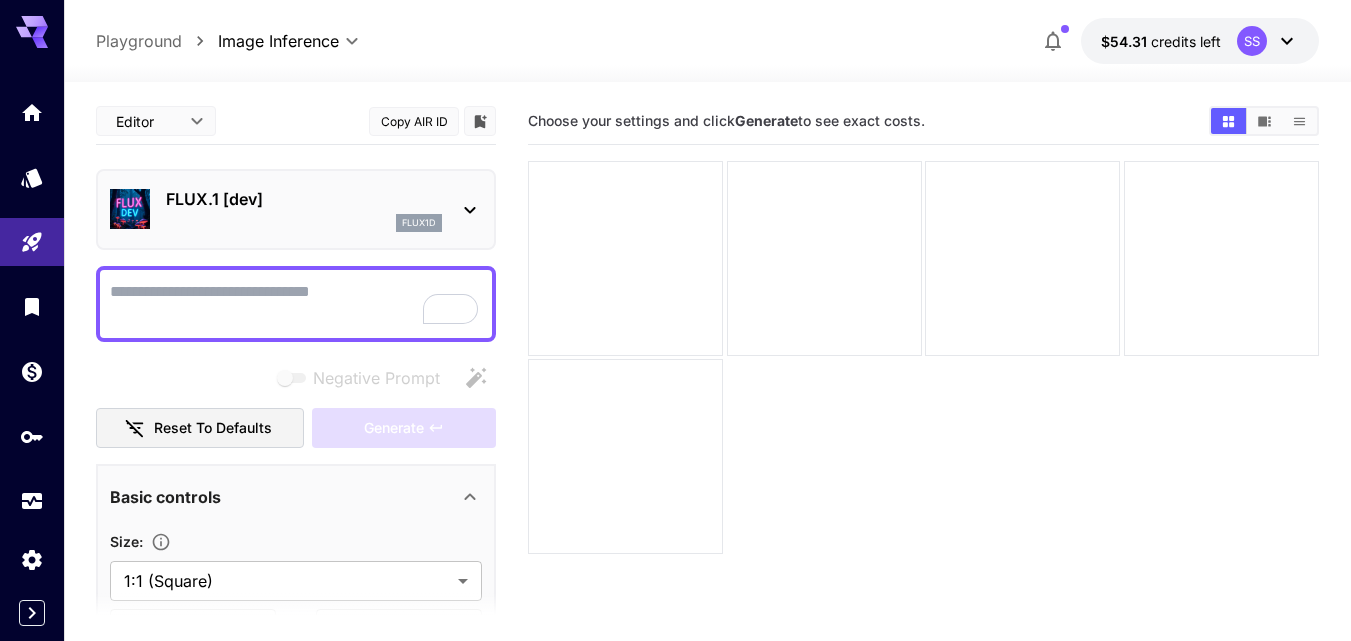 click on "FLUX.1 [dev]" at bounding box center [304, 199] 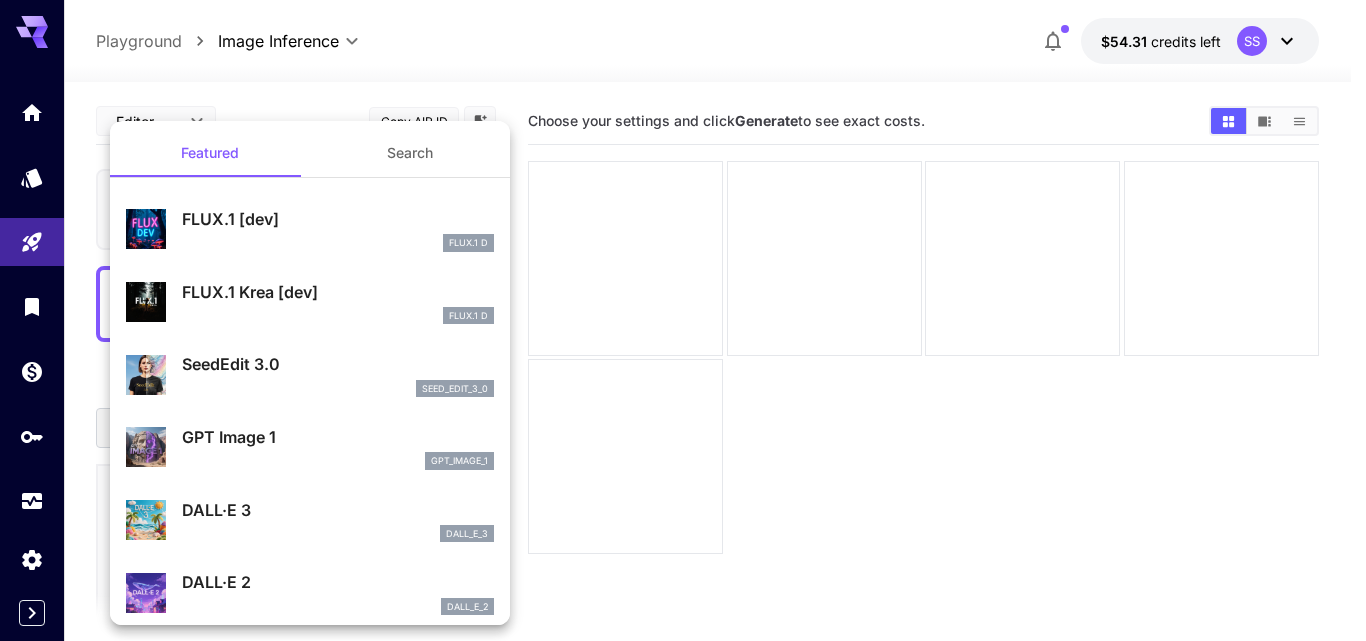 click on "Search" at bounding box center (410, 153) 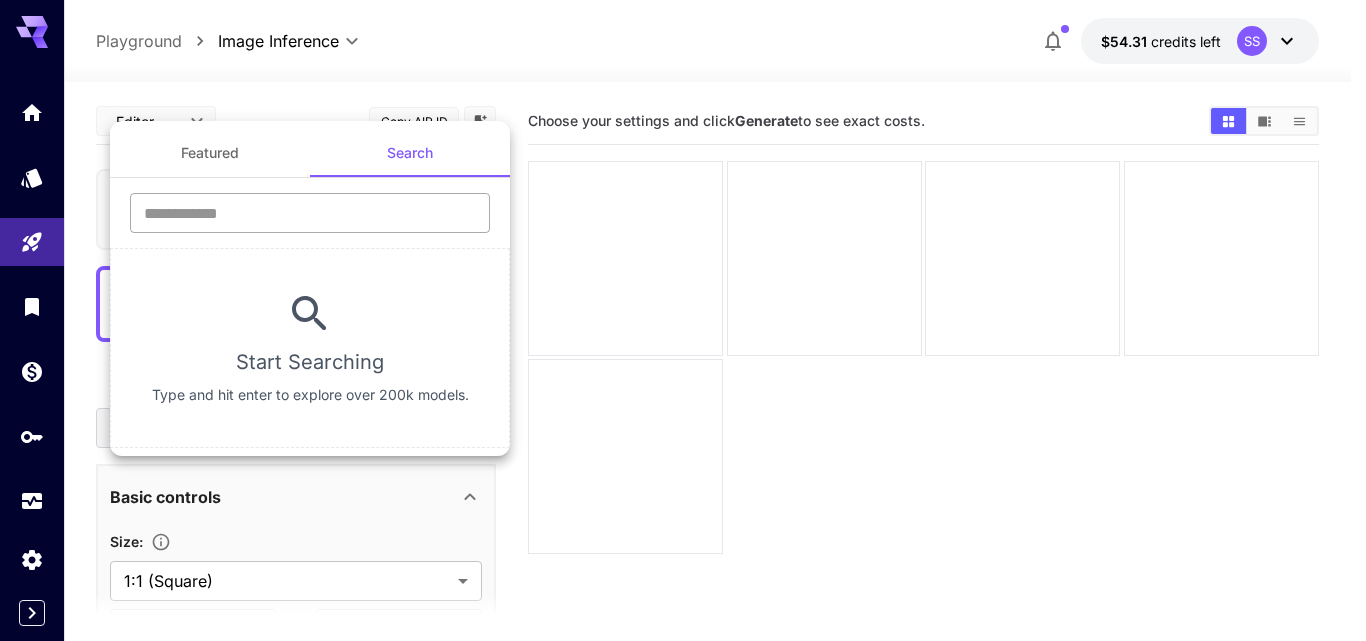 click at bounding box center [310, 213] 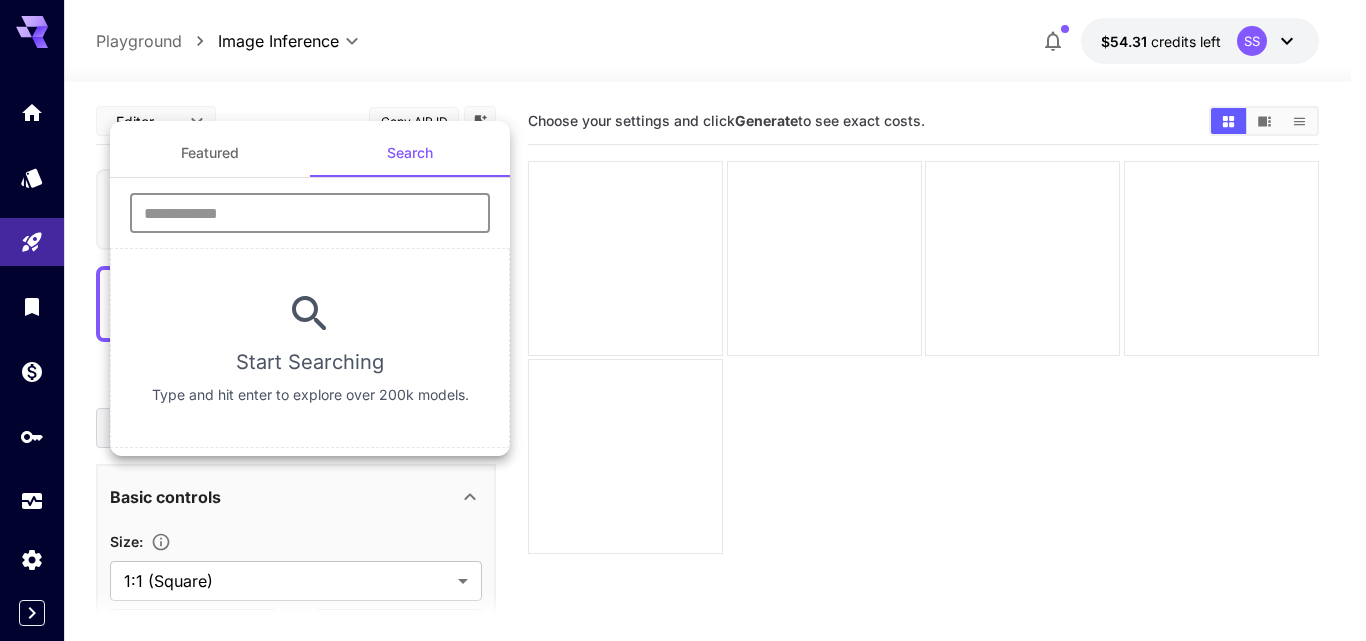 type on "****" 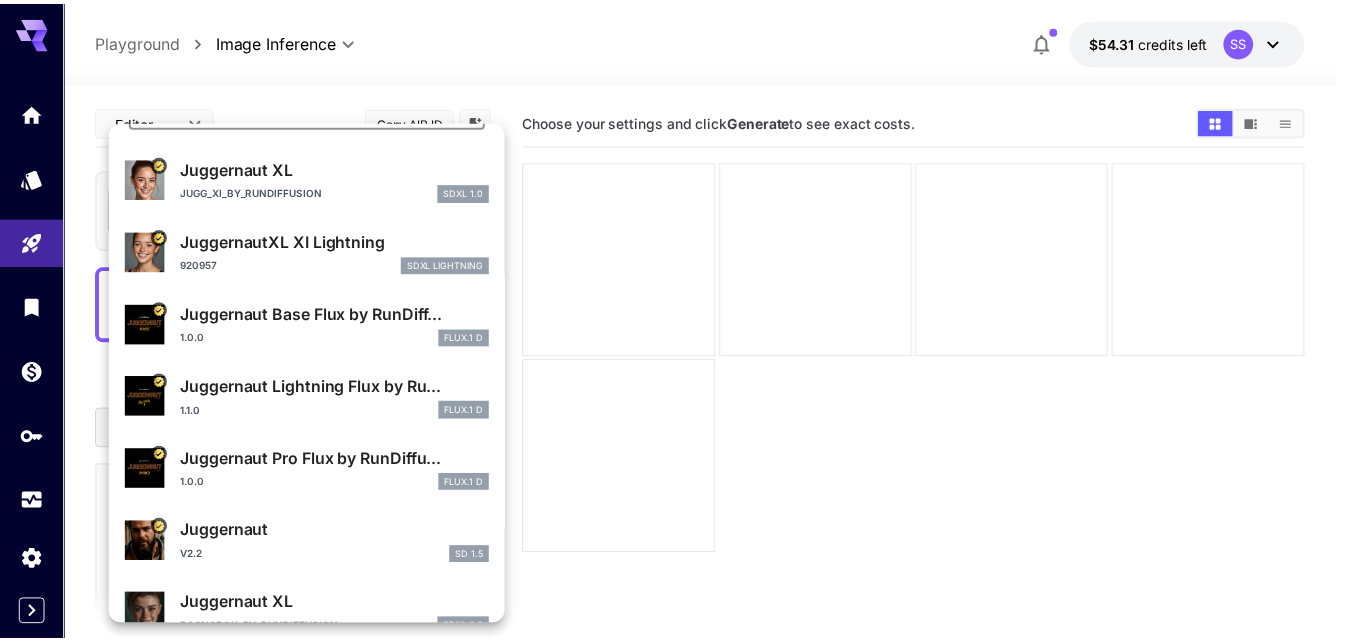 scroll, scrollTop: 300, scrollLeft: 0, axis: vertical 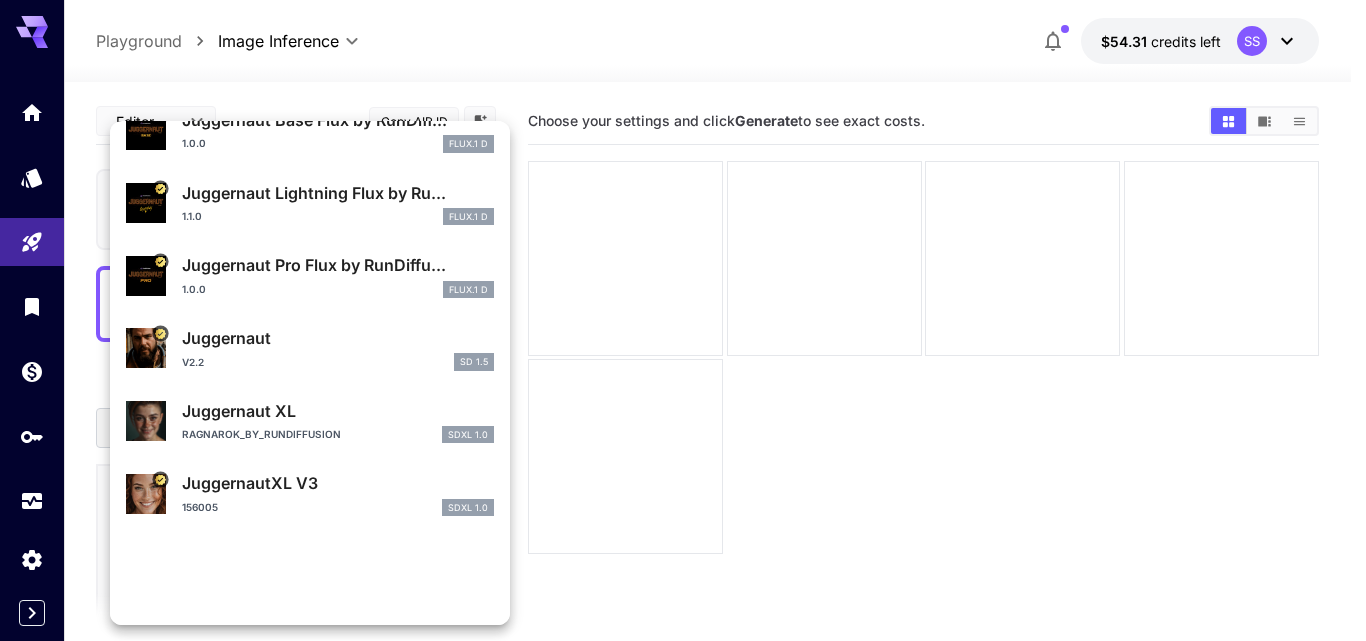 click on "1.0.0 FLUX.1 D" at bounding box center (338, 290) 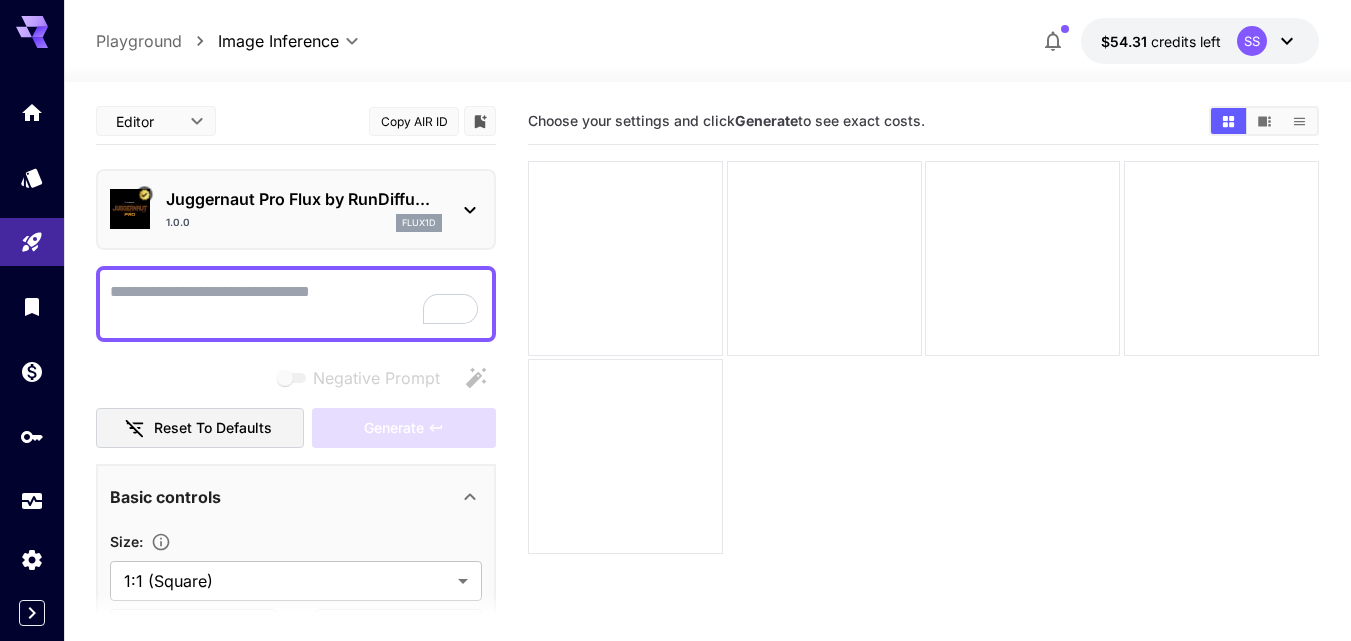 scroll, scrollTop: 495, scrollLeft: 0, axis: vertical 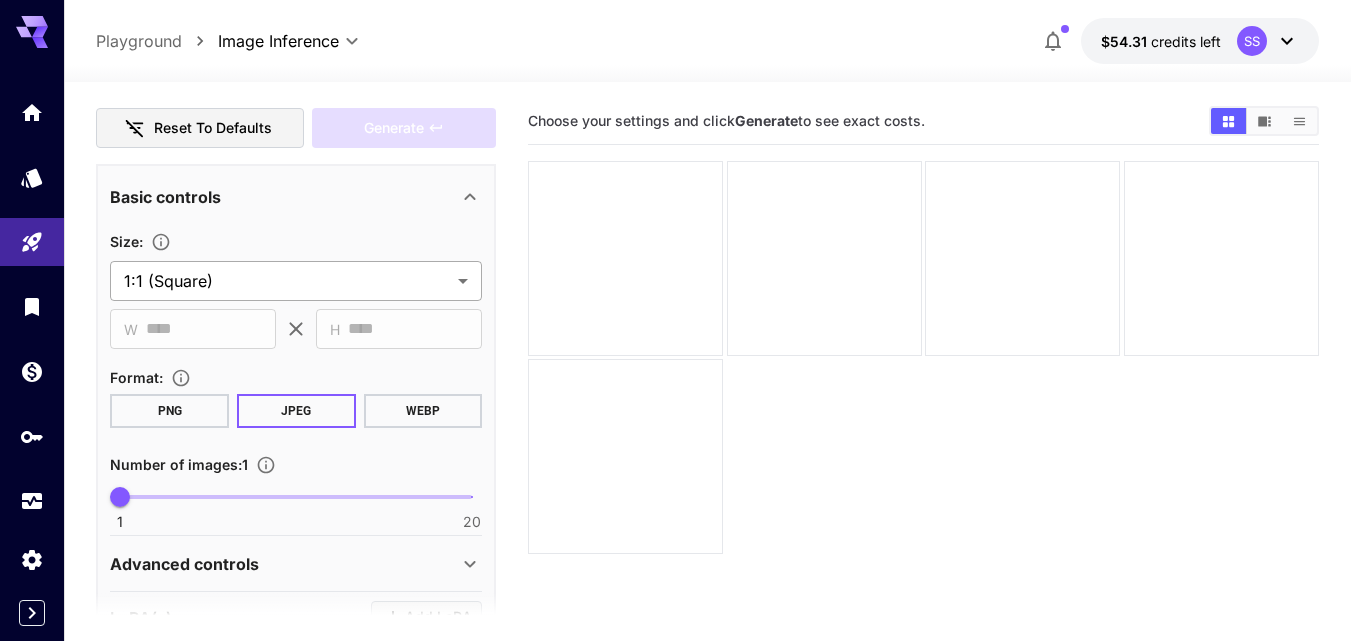 click on "**********" at bounding box center (675, 474) 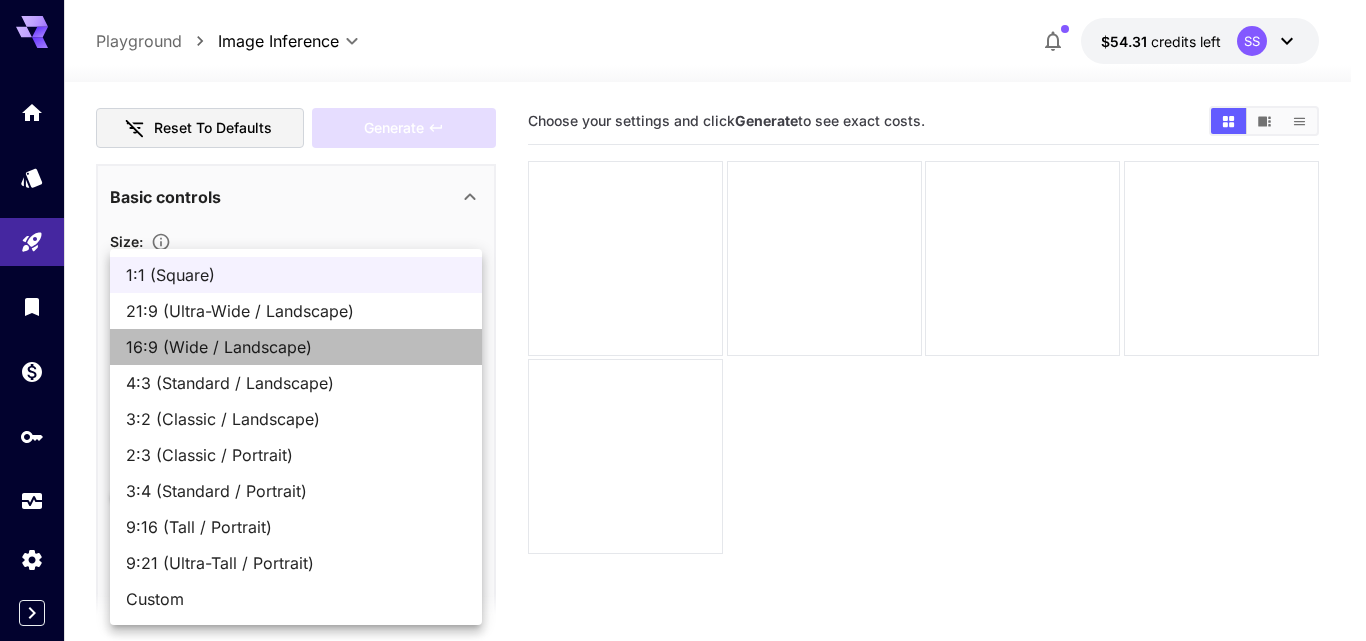 click on "16:9 (Wide / Landscape)" at bounding box center (296, 347) 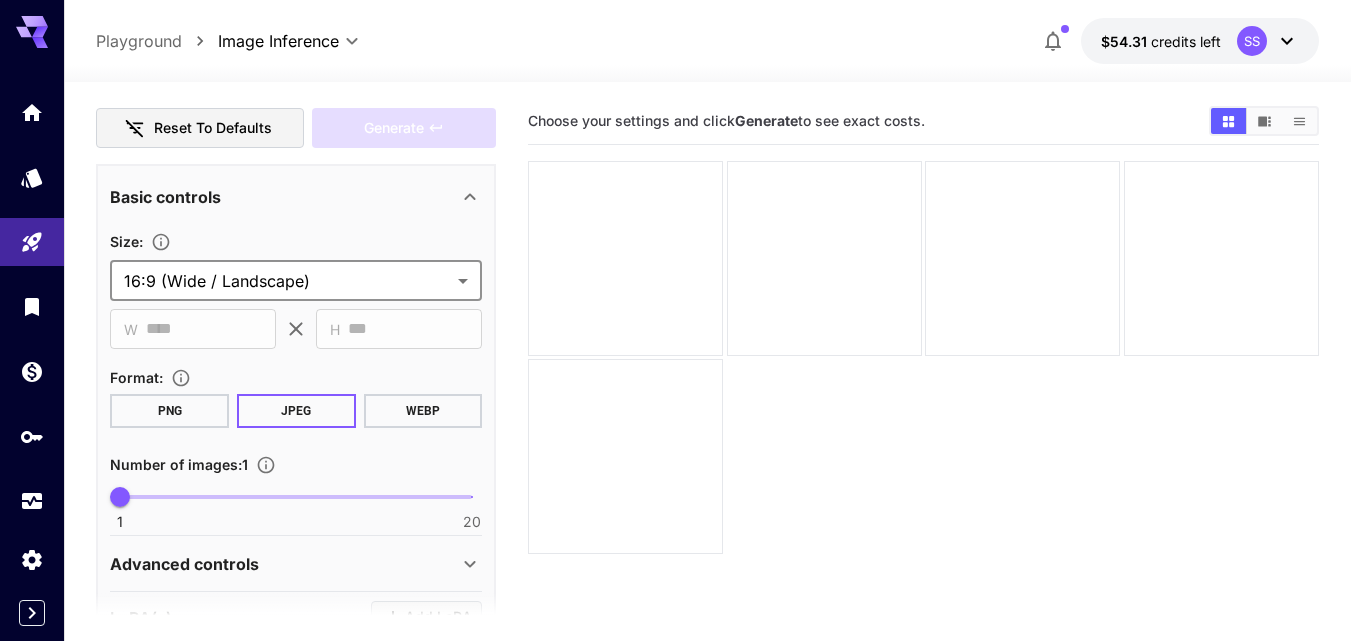 scroll, scrollTop: 500, scrollLeft: 0, axis: vertical 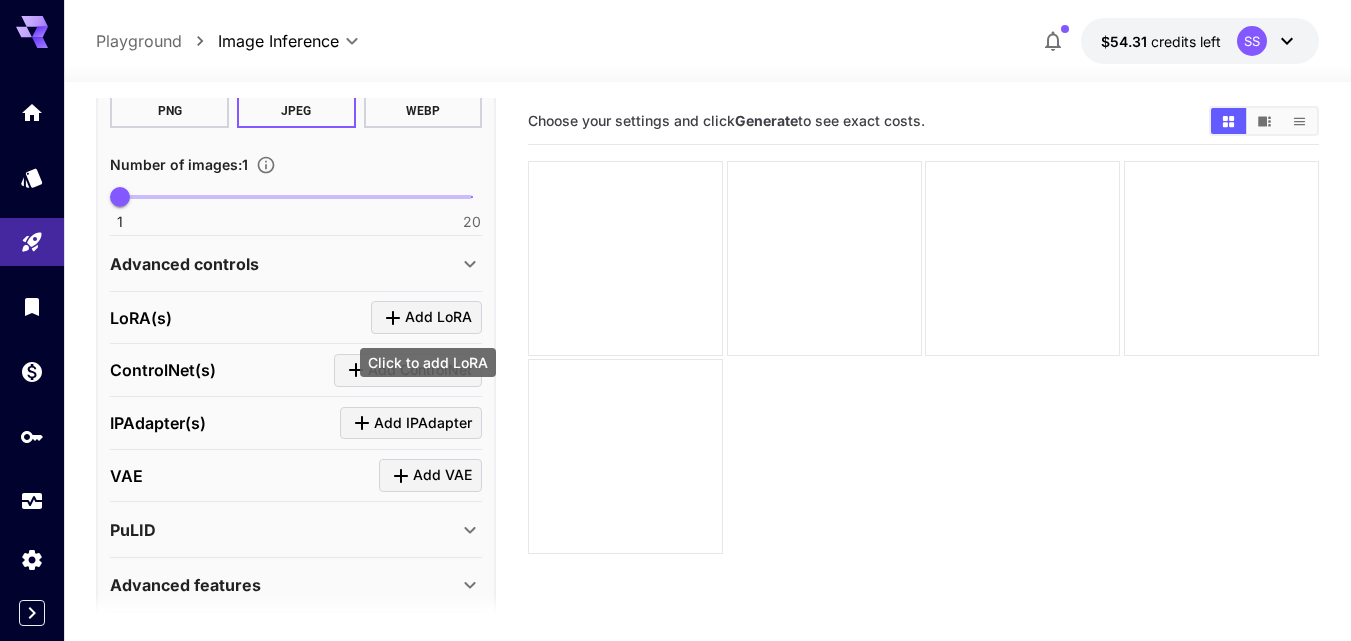 click on "Add LoRA" at bounding box center [438, 317] 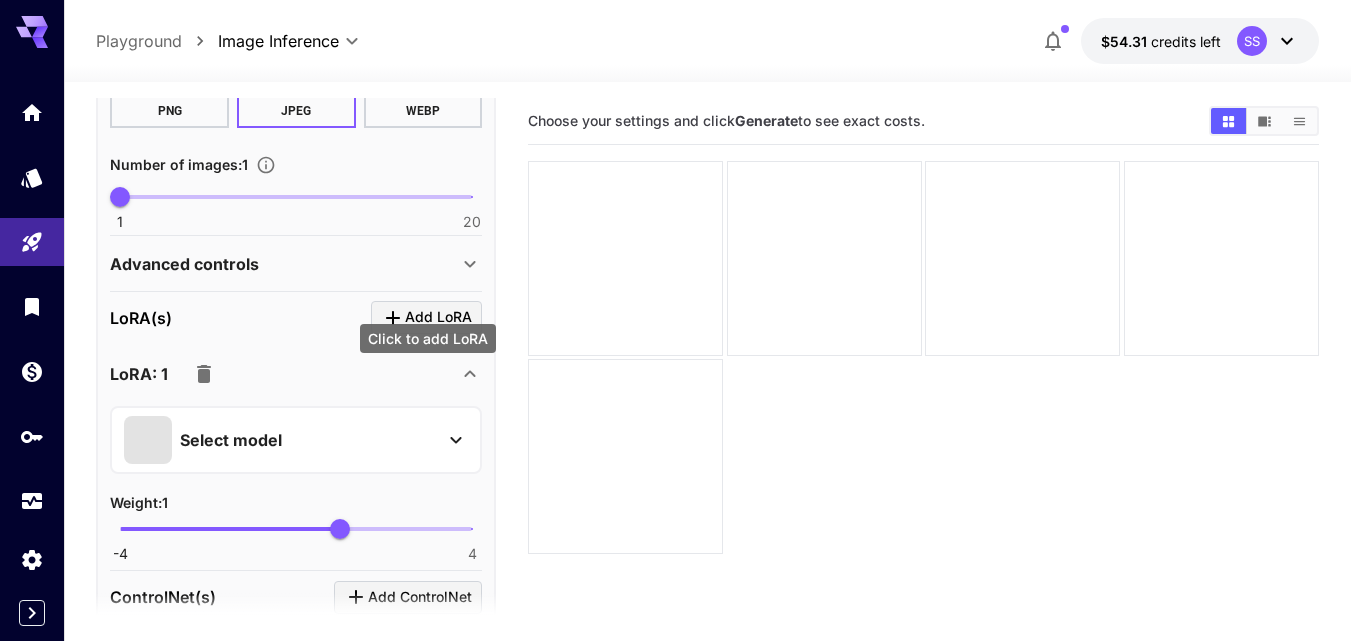 scroll, scrollTop: 800, scrollLeft: 0, axis: vertical 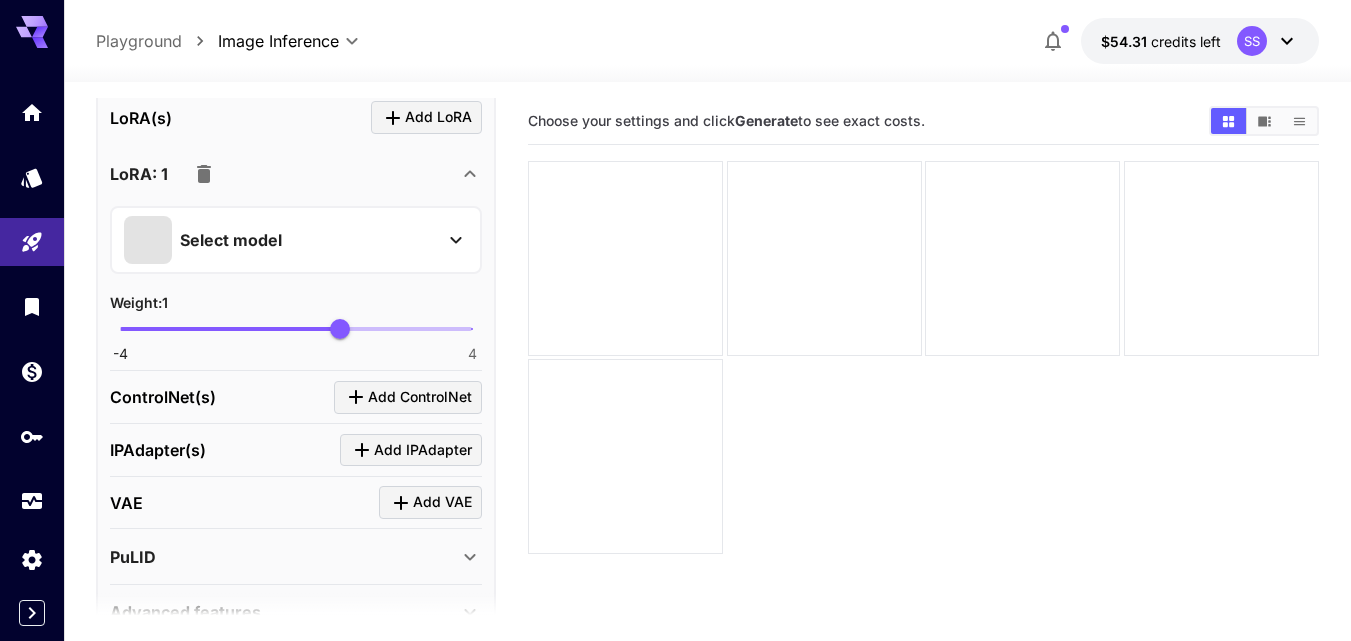 click 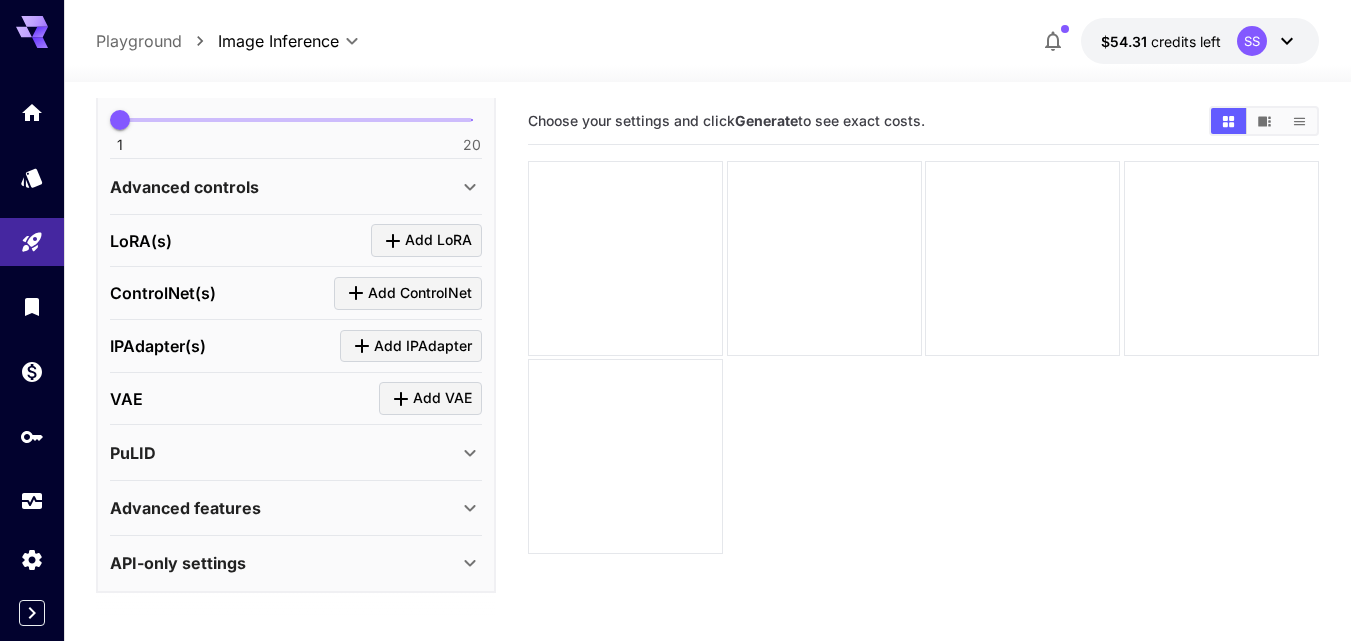 scroll, scrollTop: 677, scrollLeft: 0, axis: vertical 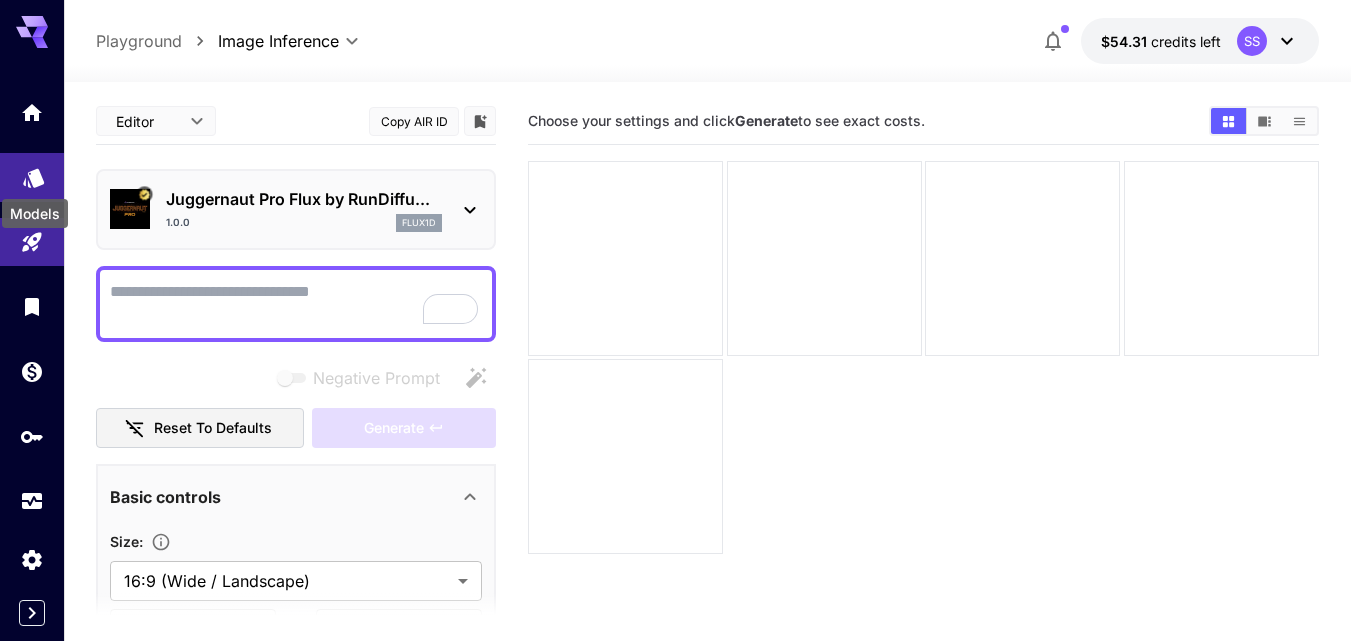click 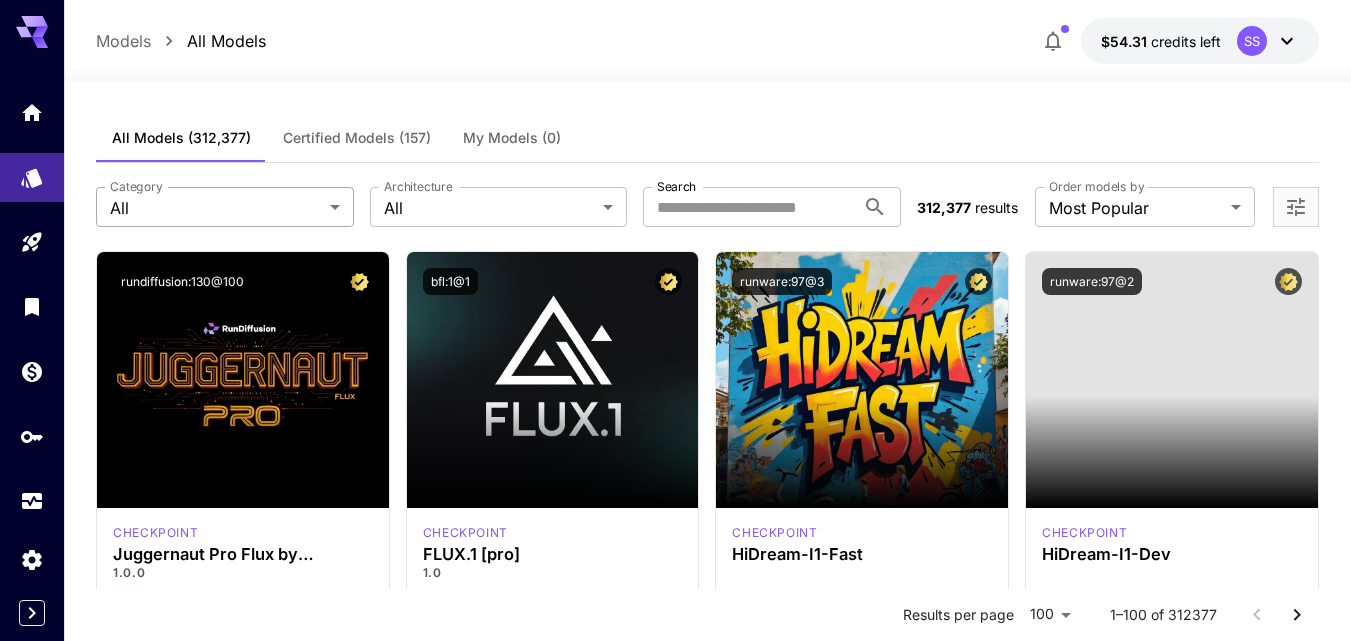 click on "**********" at bounding box center [675, 9628] 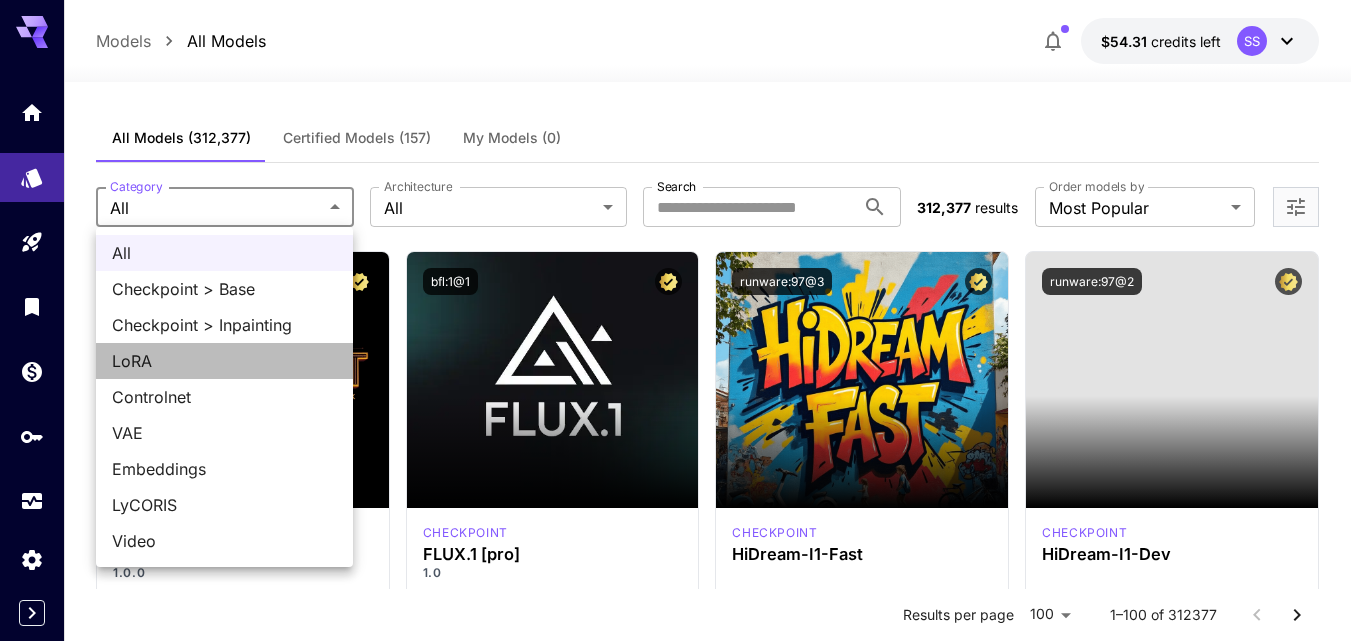 click on "LoRA" at bounding box center (224, 361) 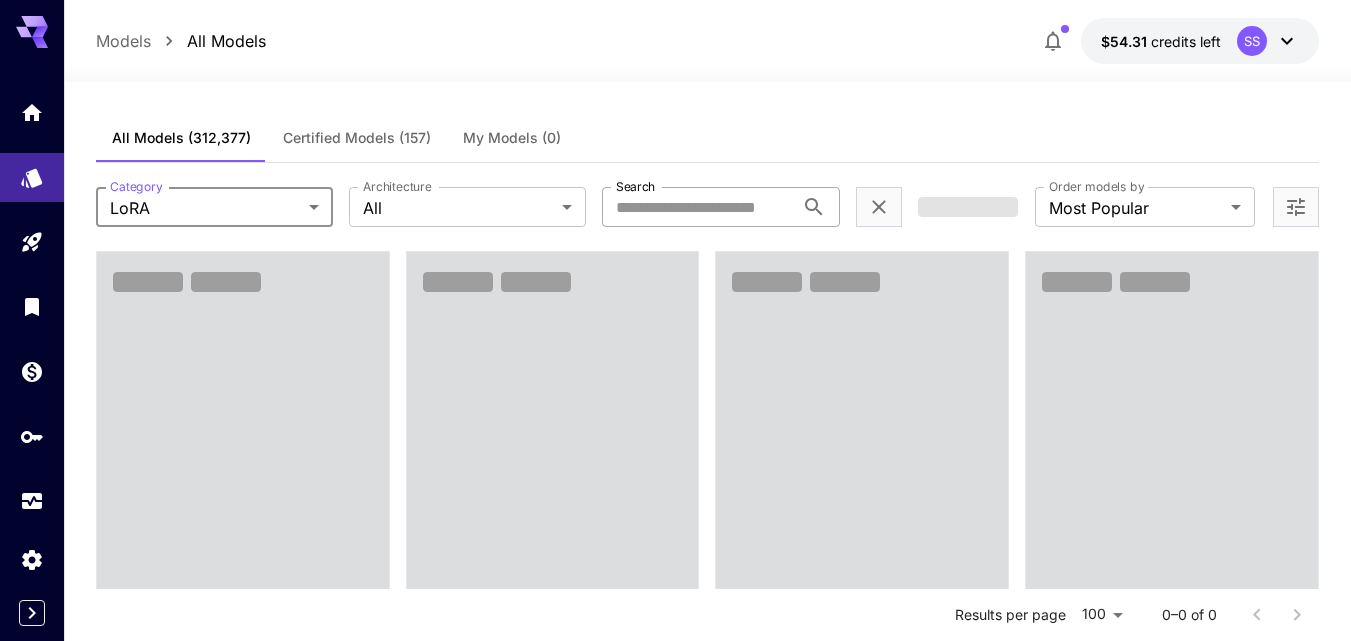 click on "Search" at bounding box center (697, 207) 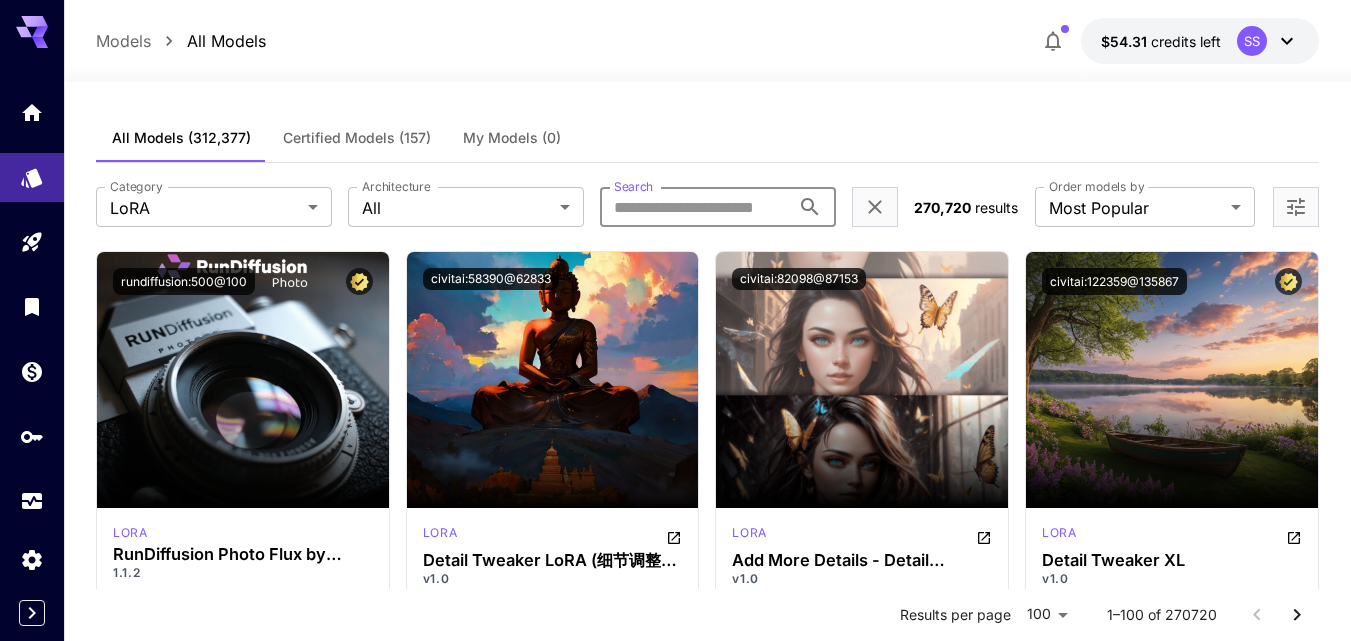 type on "*********" 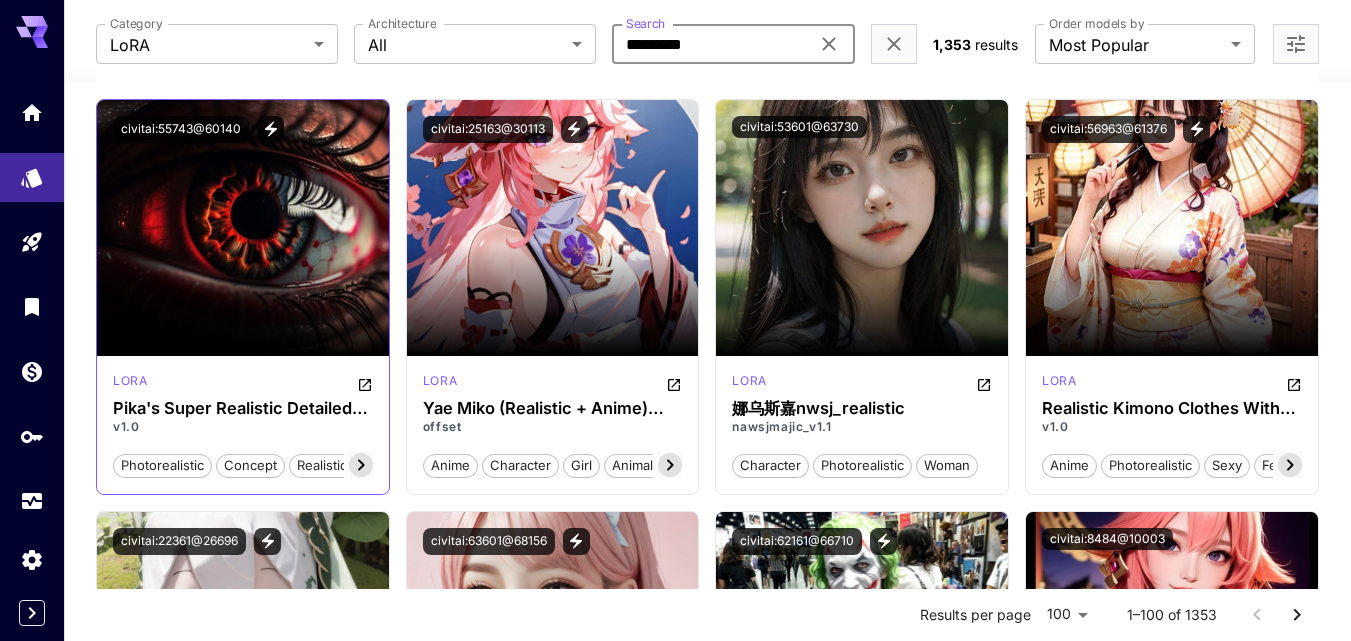 click 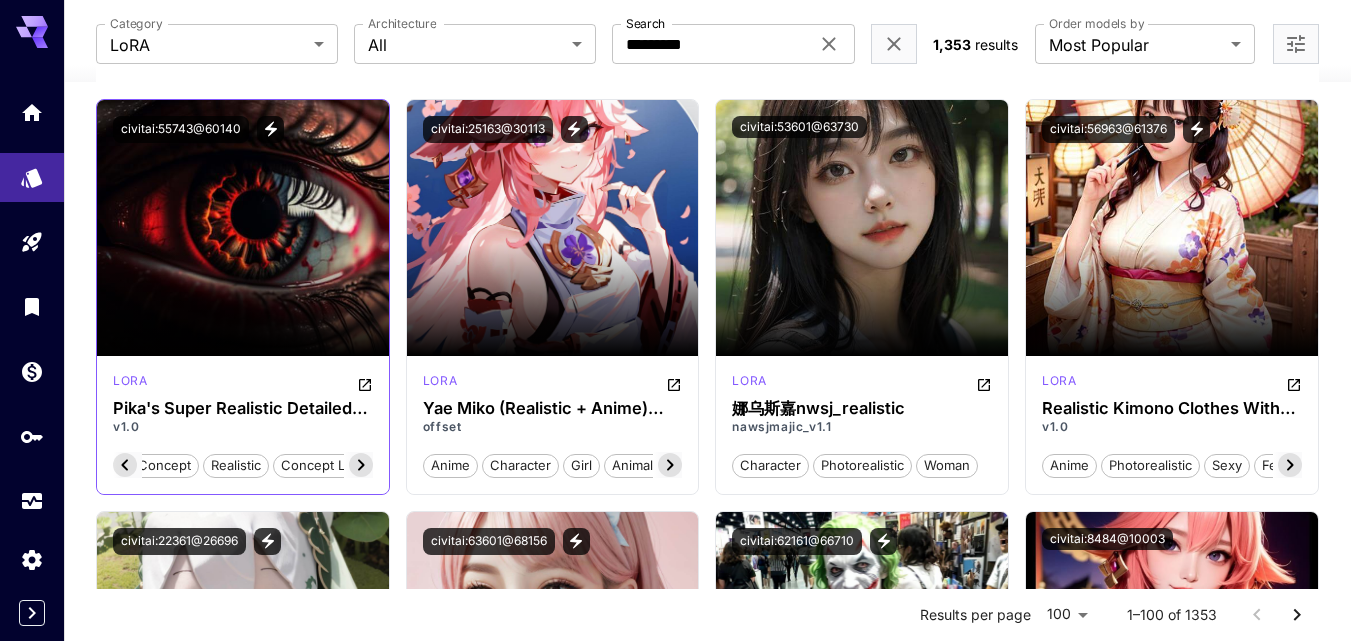 click 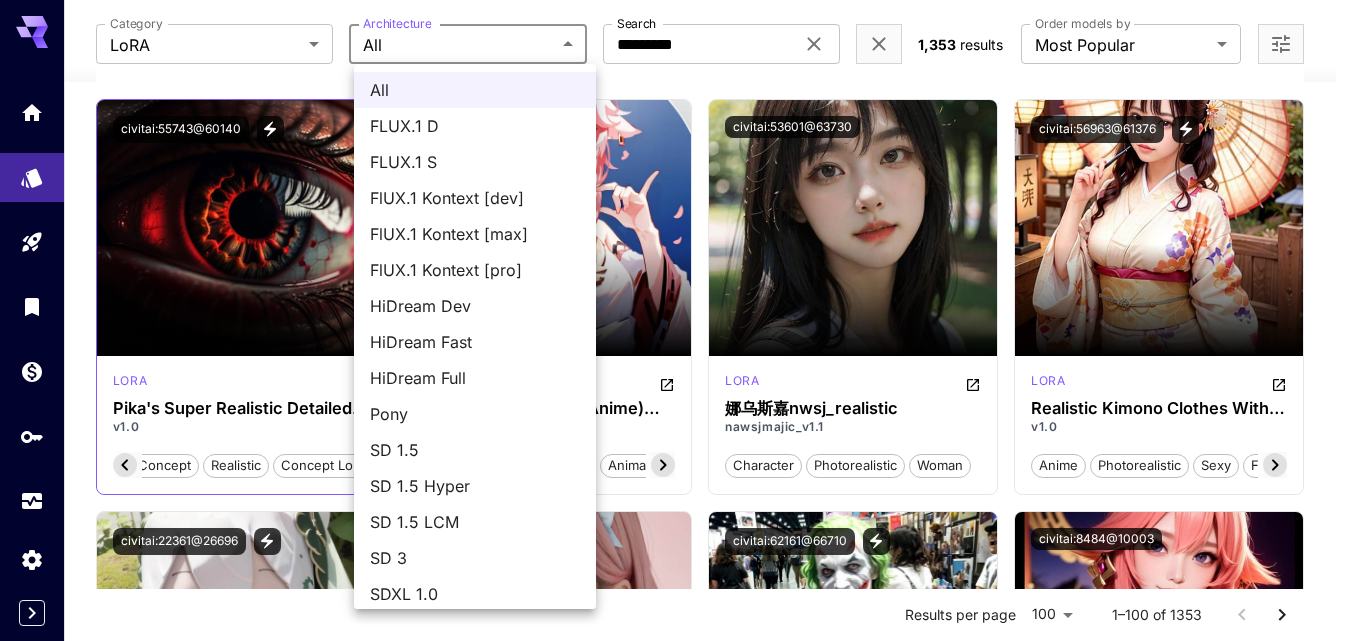 click on "**********" at bounding box center (675, 7032) 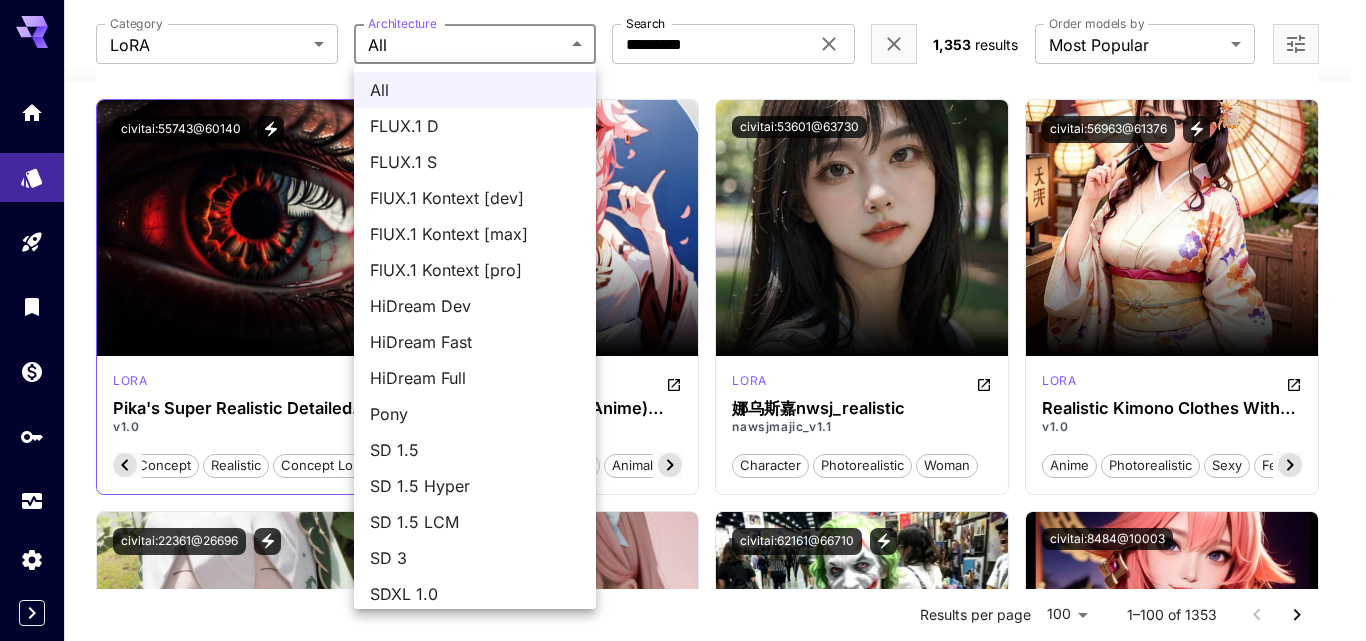 click on "FLUX.1 D" at bounding box center [475, 126] 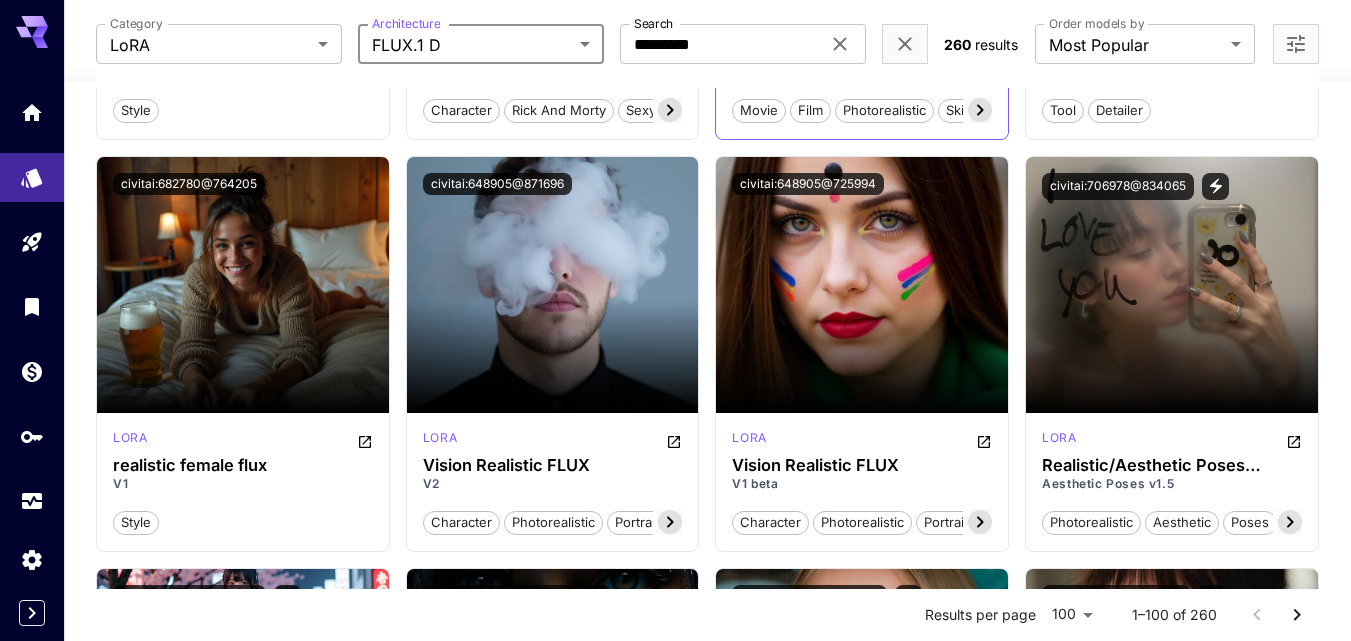 scroll, scrollTop: 2200, scrollLeft: 0, axis: vertical 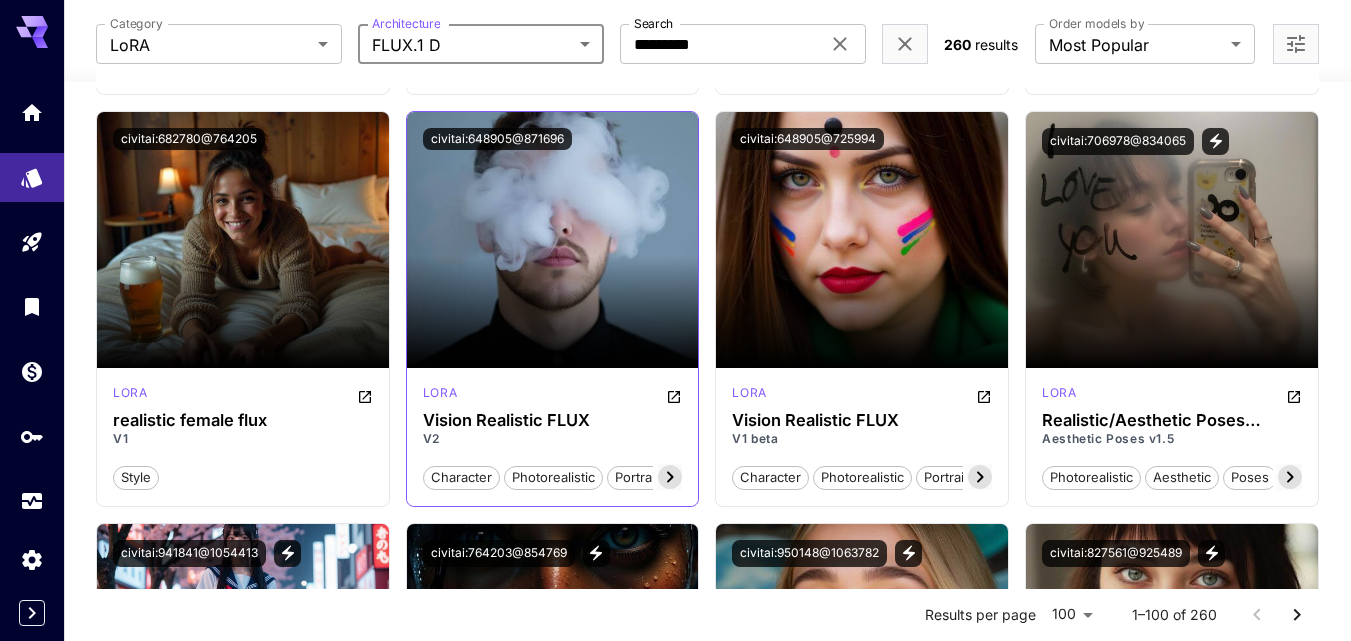 click 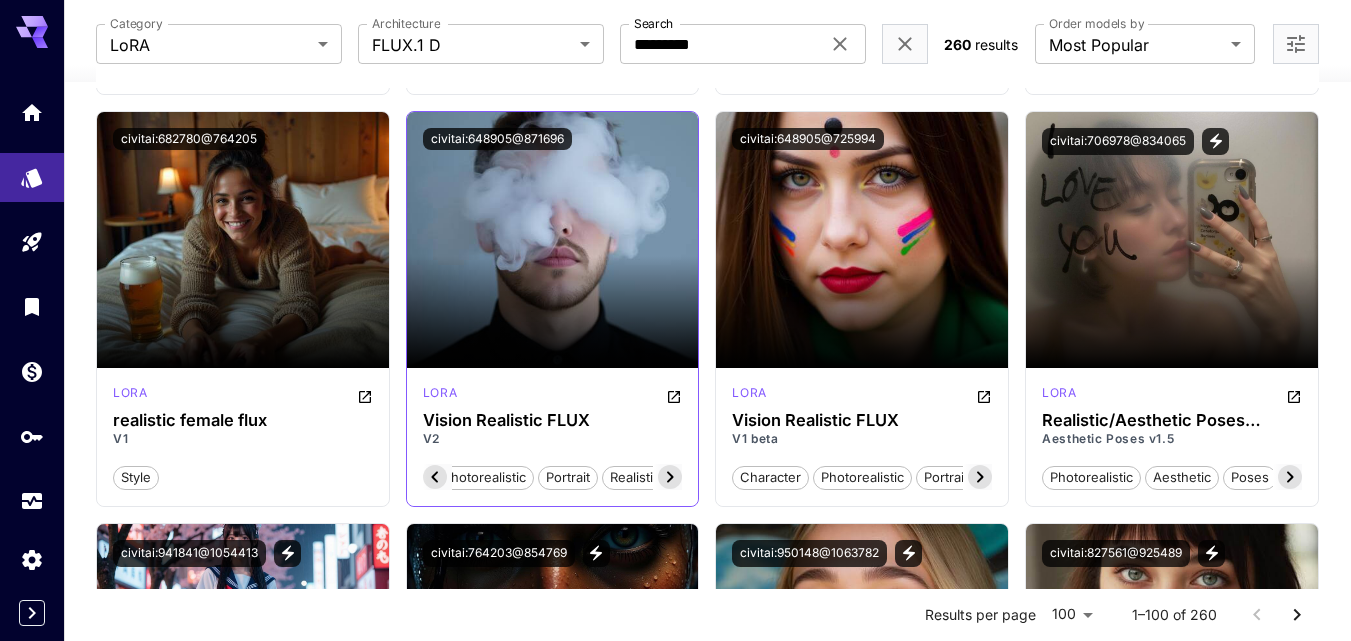 scroll, scrollTop: 0, scrollLeft: 200, axis: horizontal 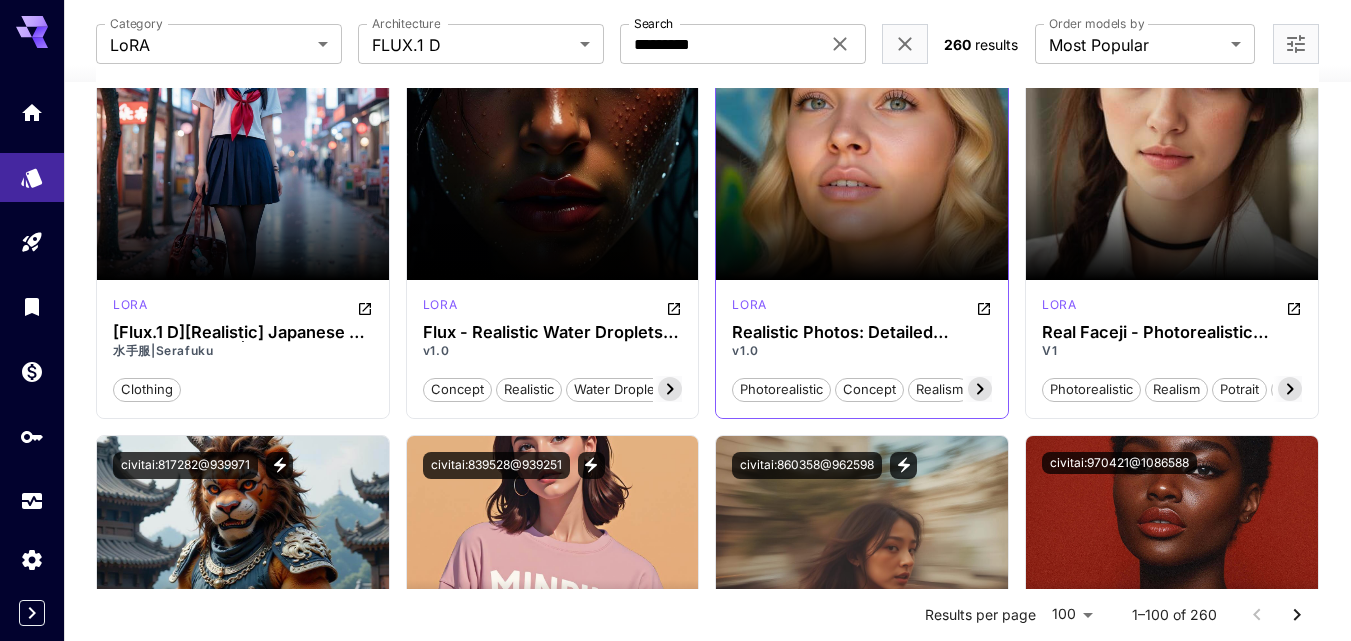 click 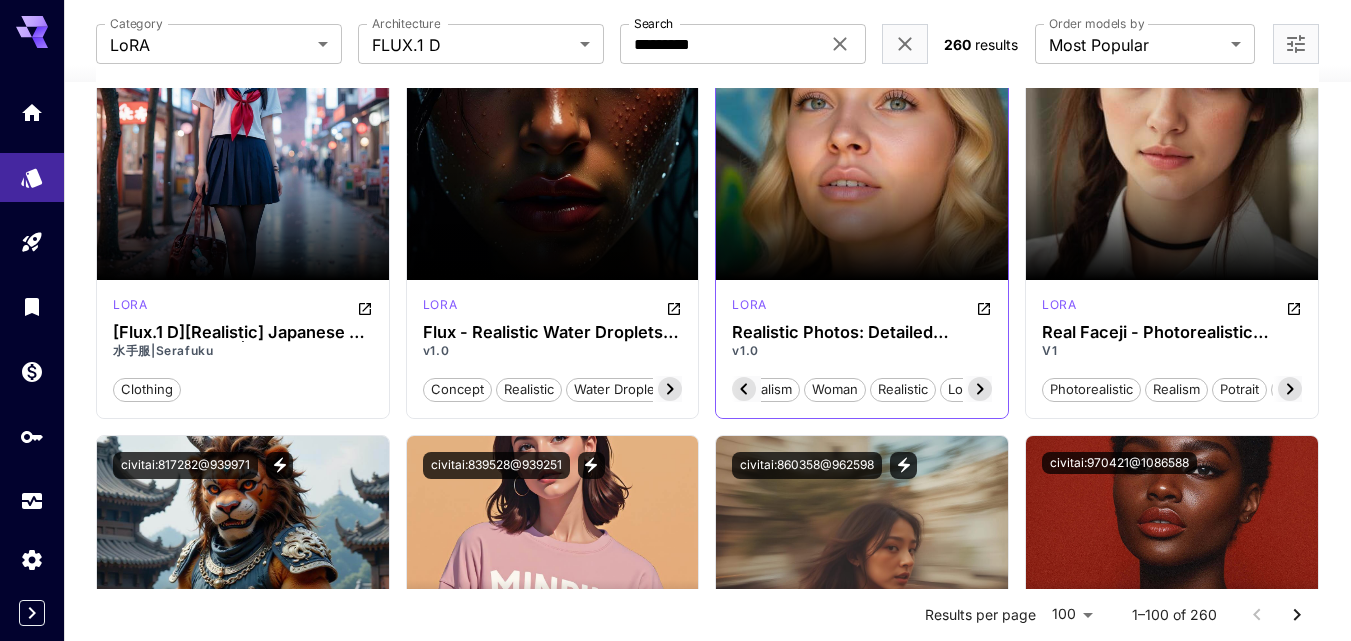 click 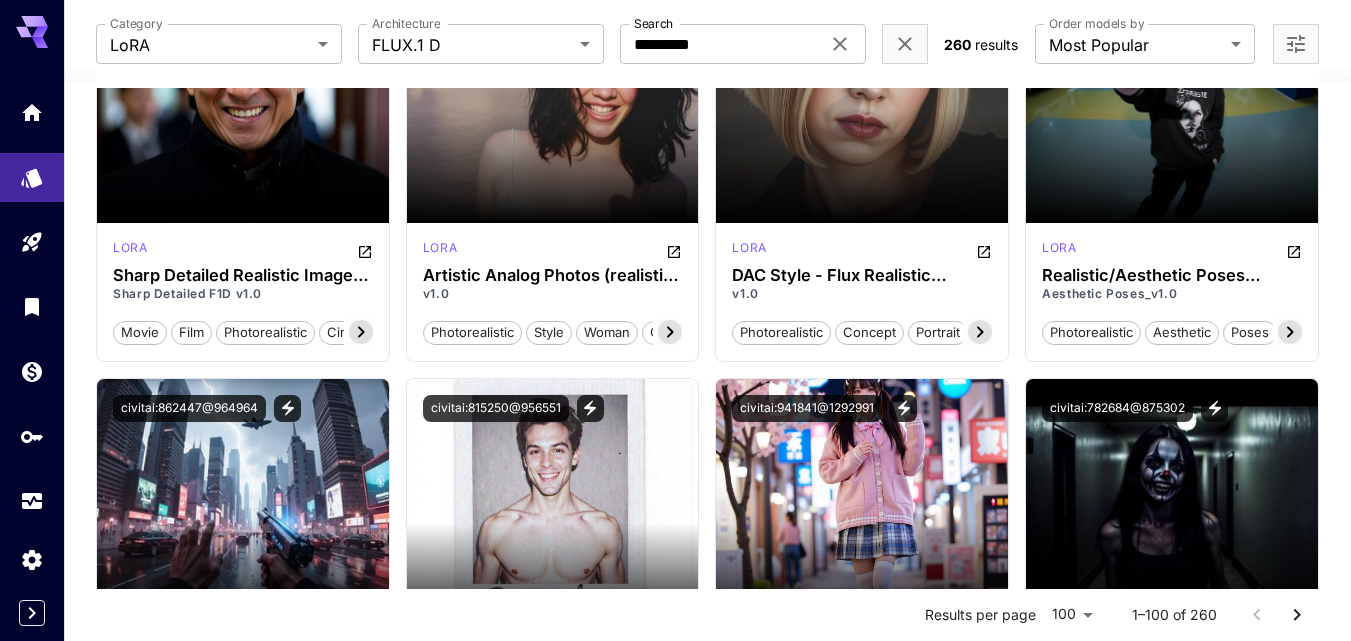 scroll, scrollTop: 4000, scrollLeft: 0, axis: vertical 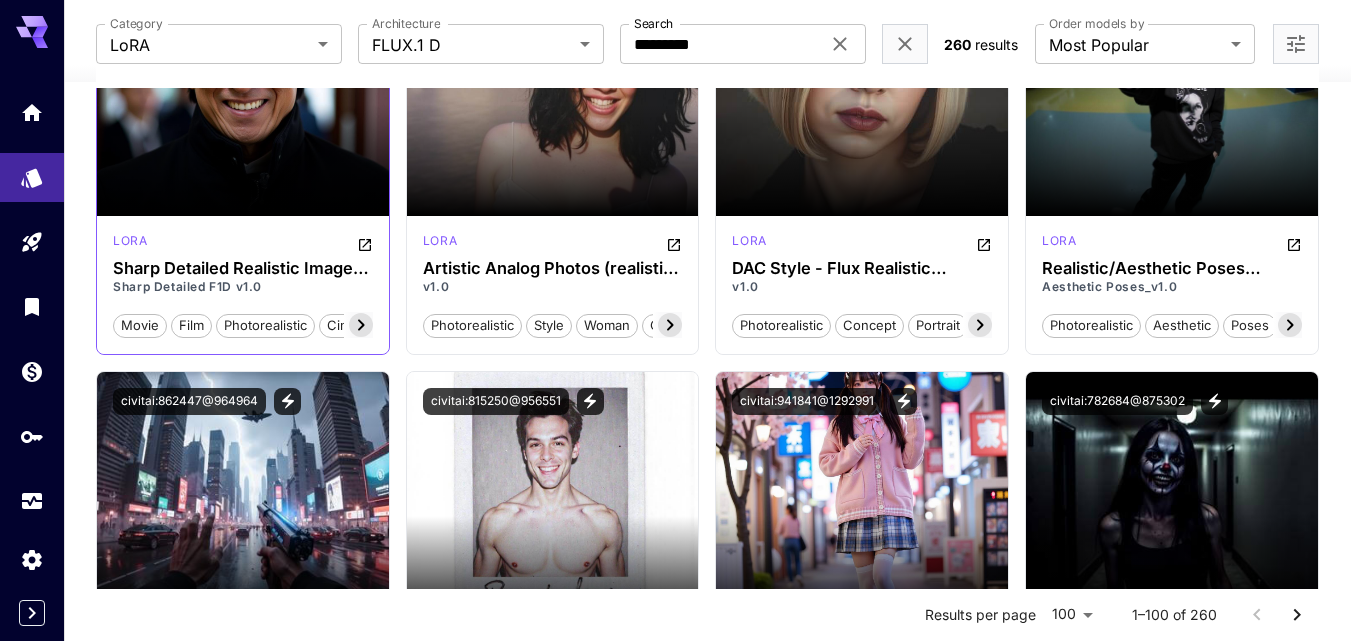 click 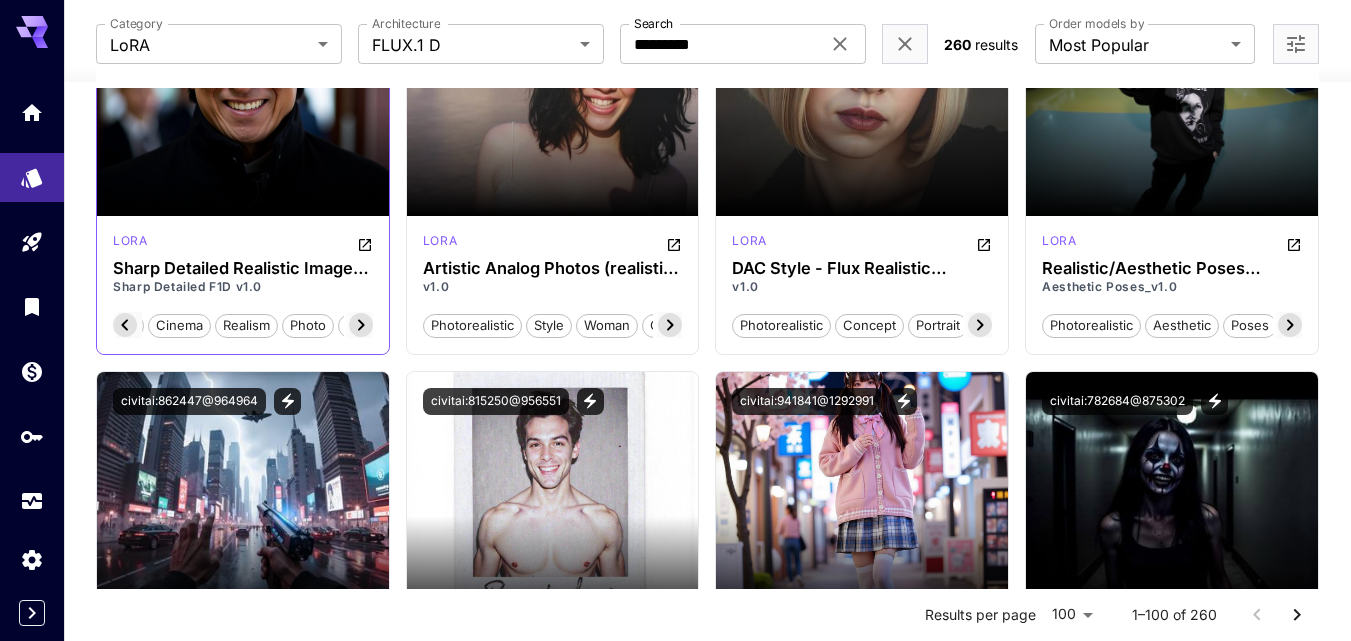 click 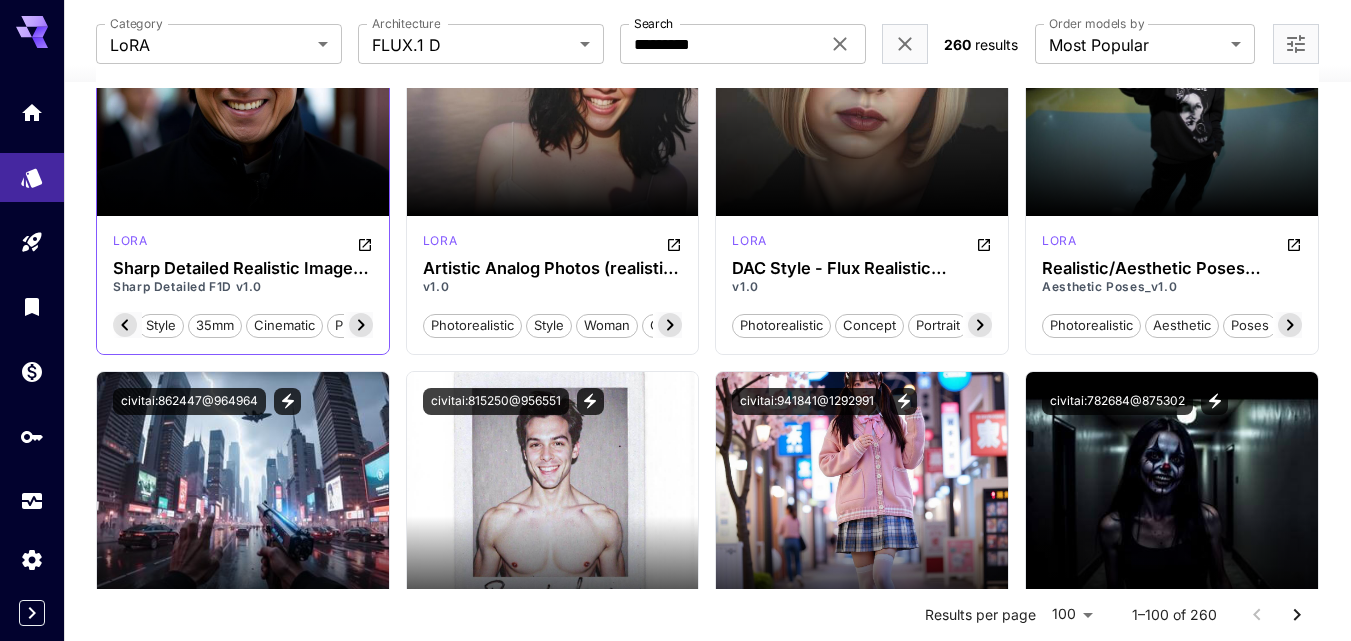 click 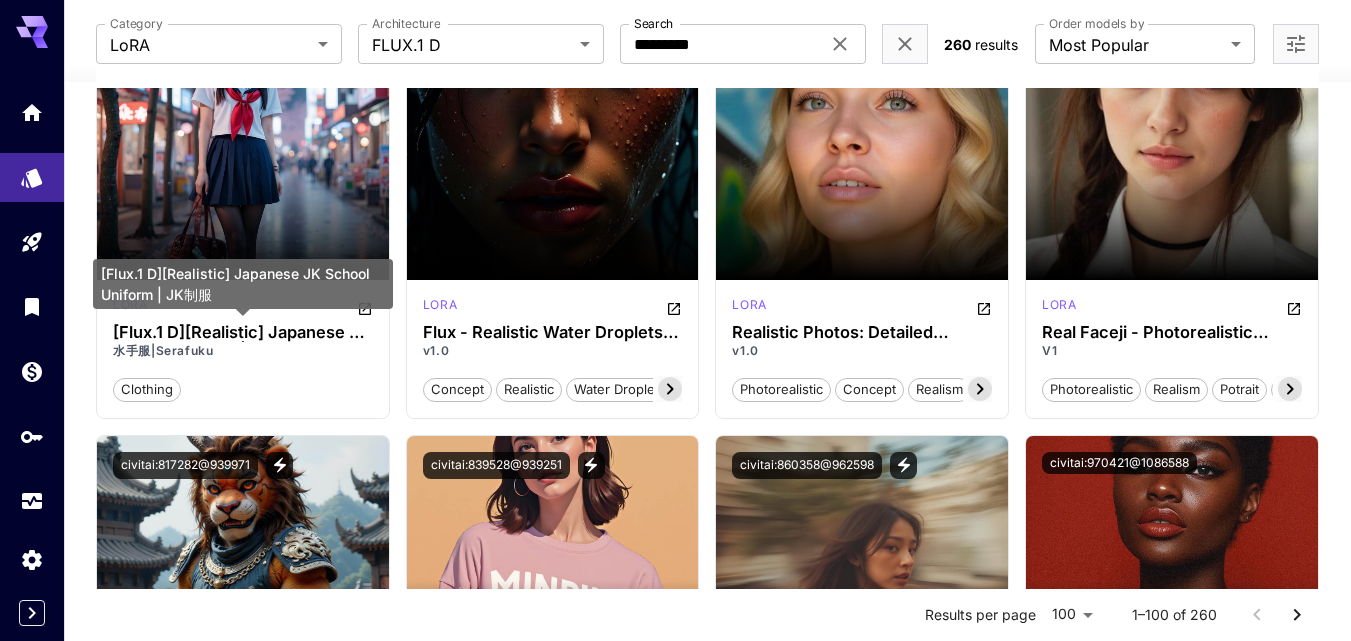 scroll, scrollTop: 2600, scrollLeft: 0, axis: vertical 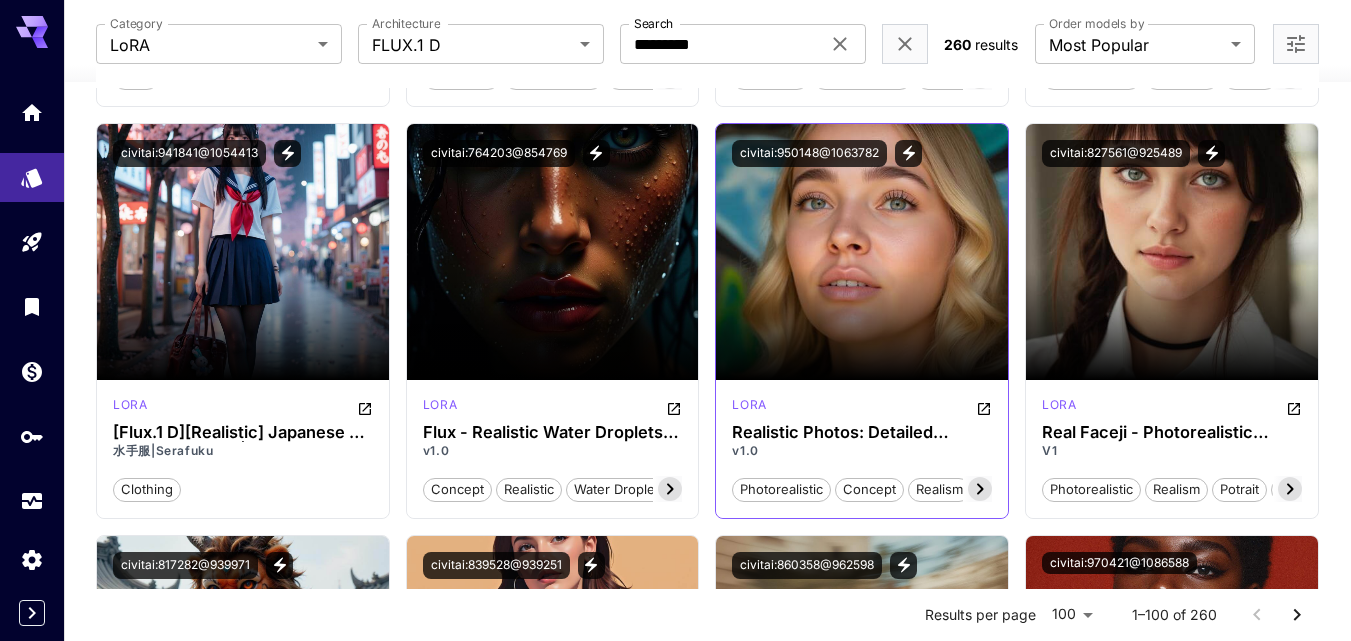 click 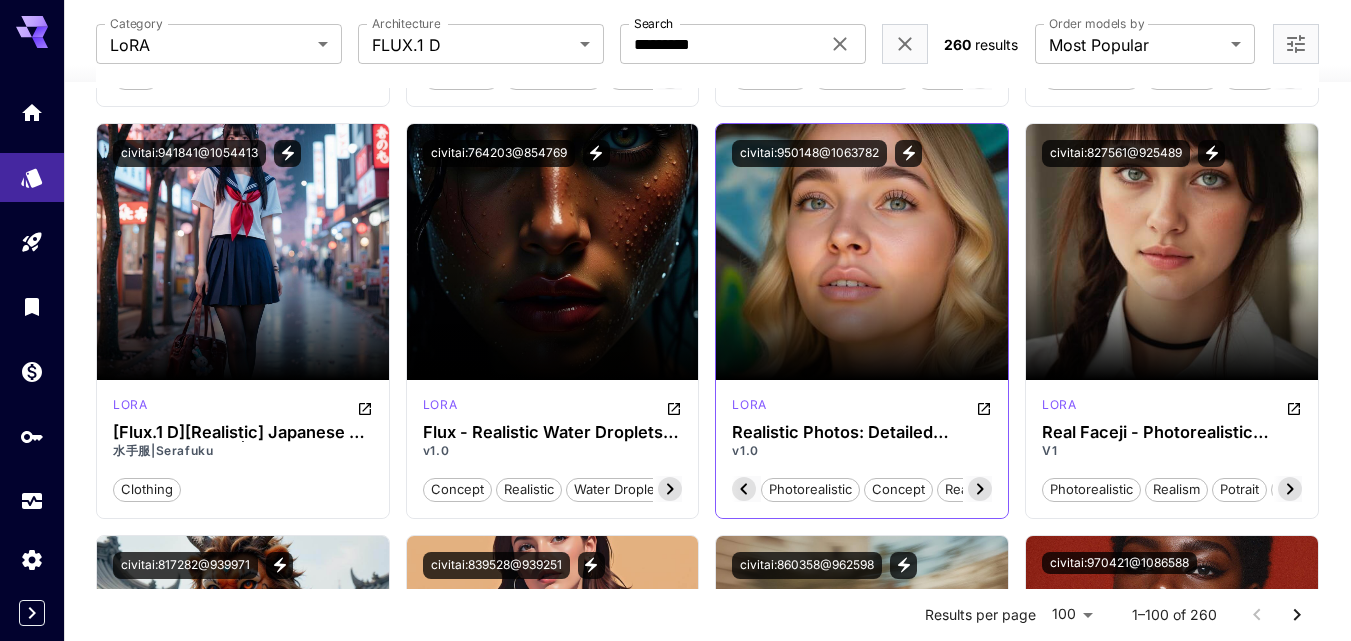scroll, scrollTop: 0, scrollLeft: 200, axis: horizontal 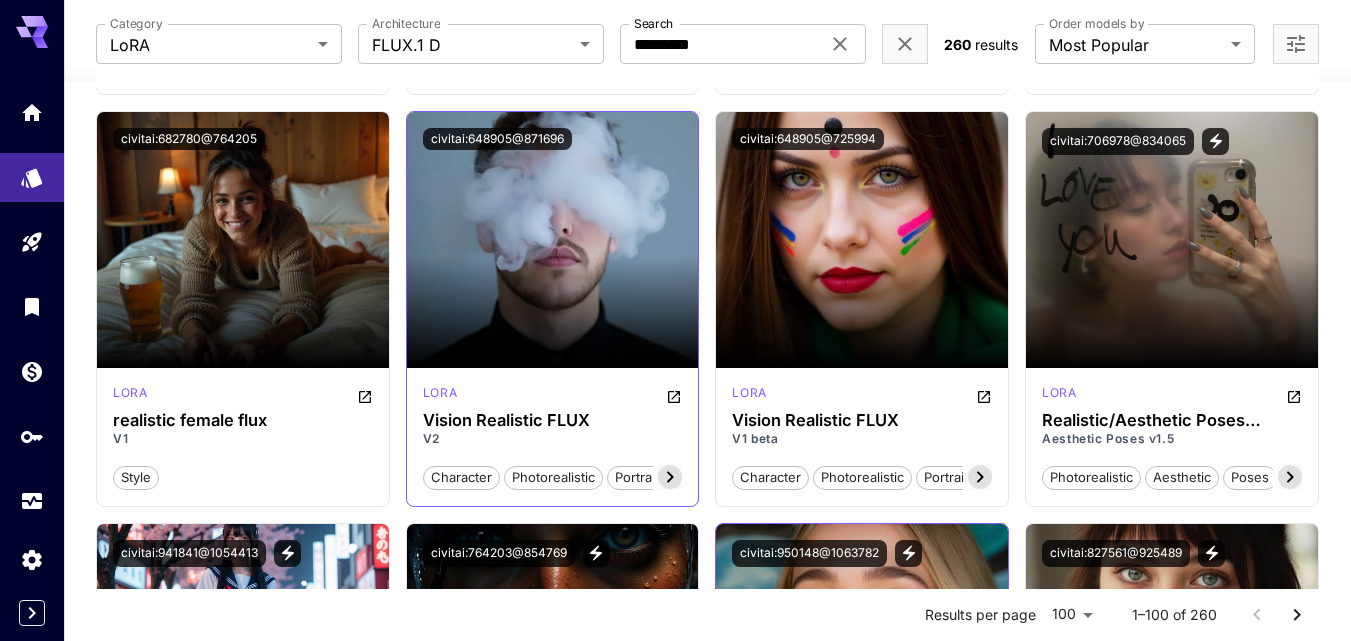 click 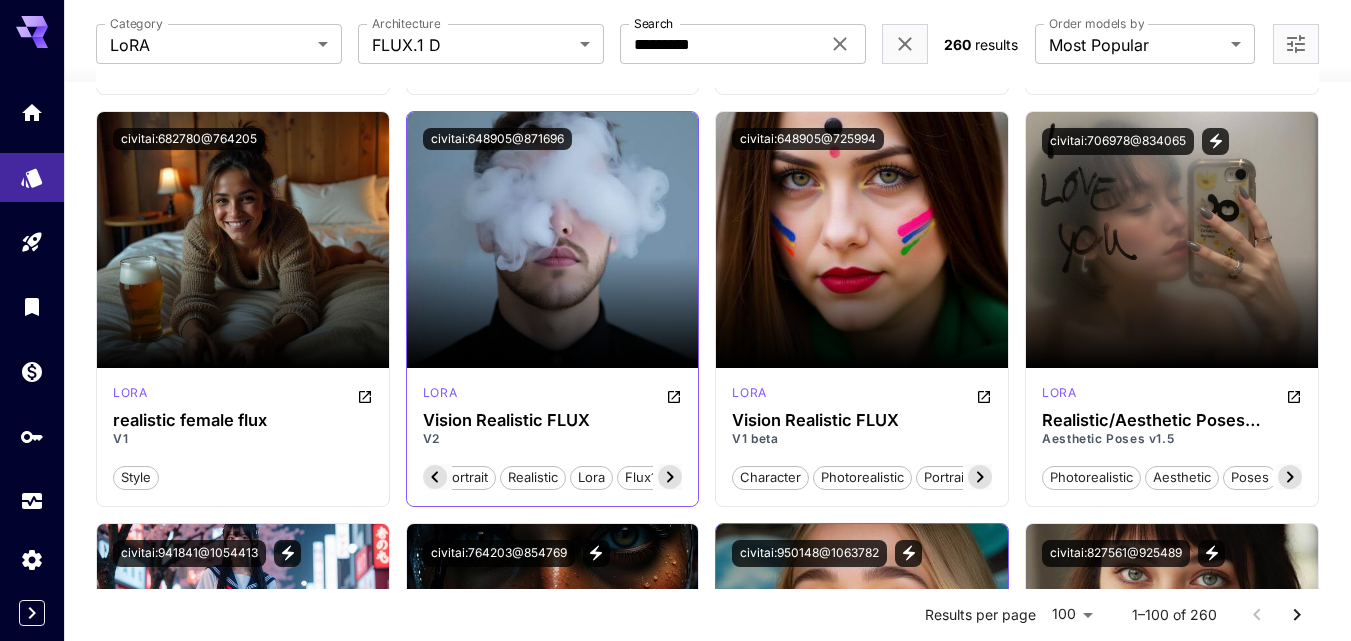 click 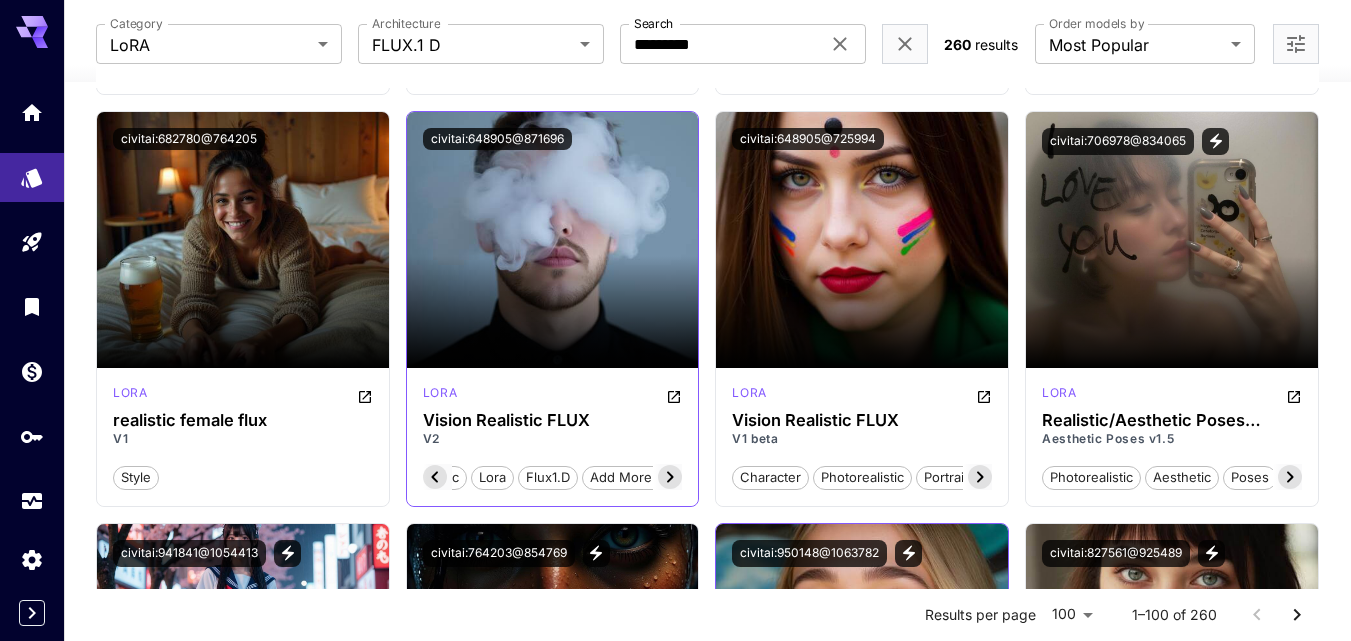 scroll, scrollTop: 0, scrollLeft: 400, axis: horizontal 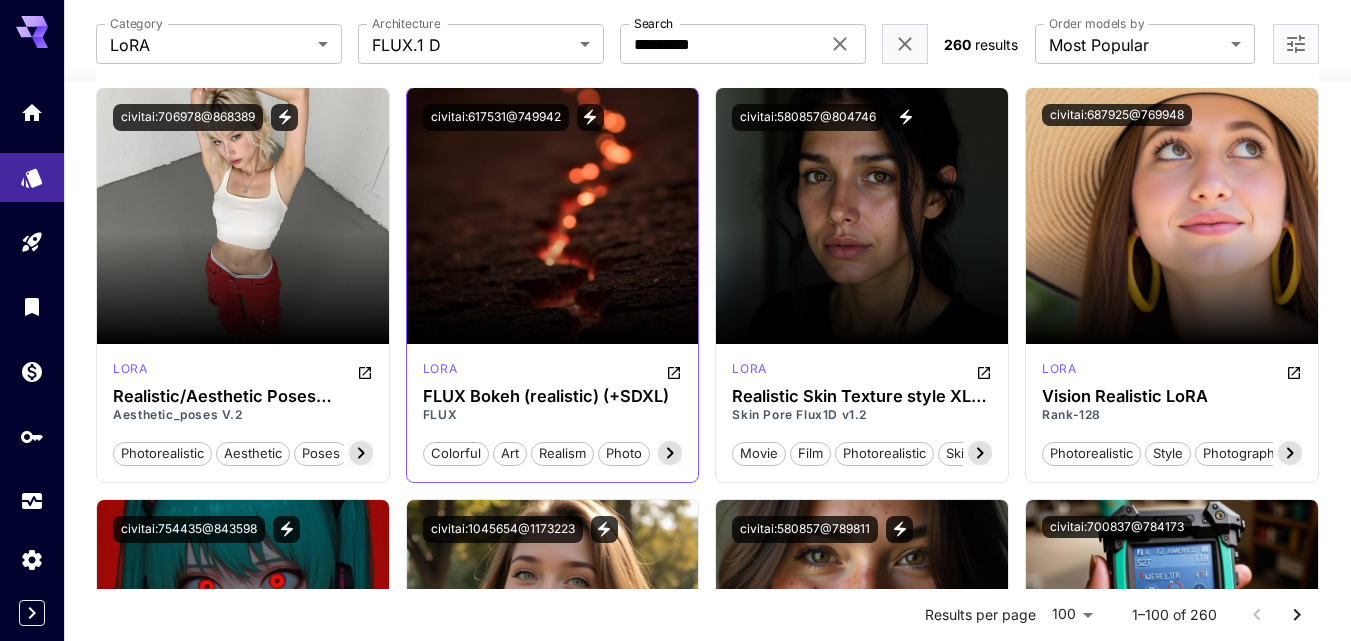 click 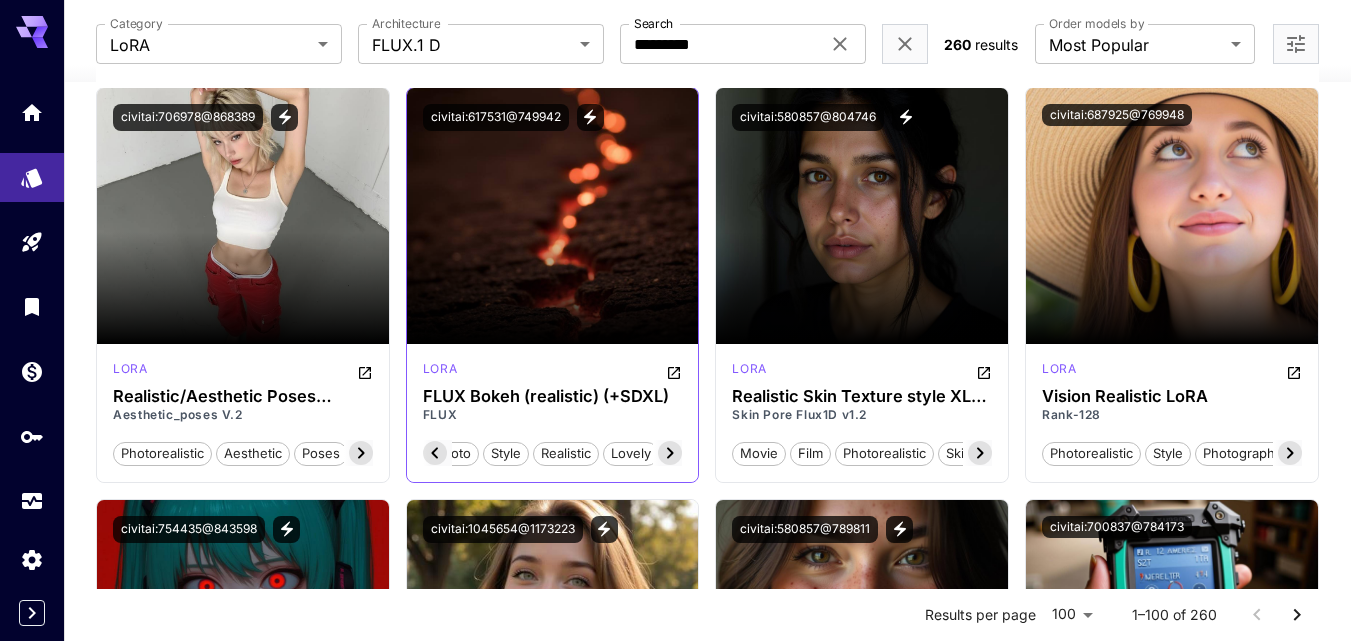 click 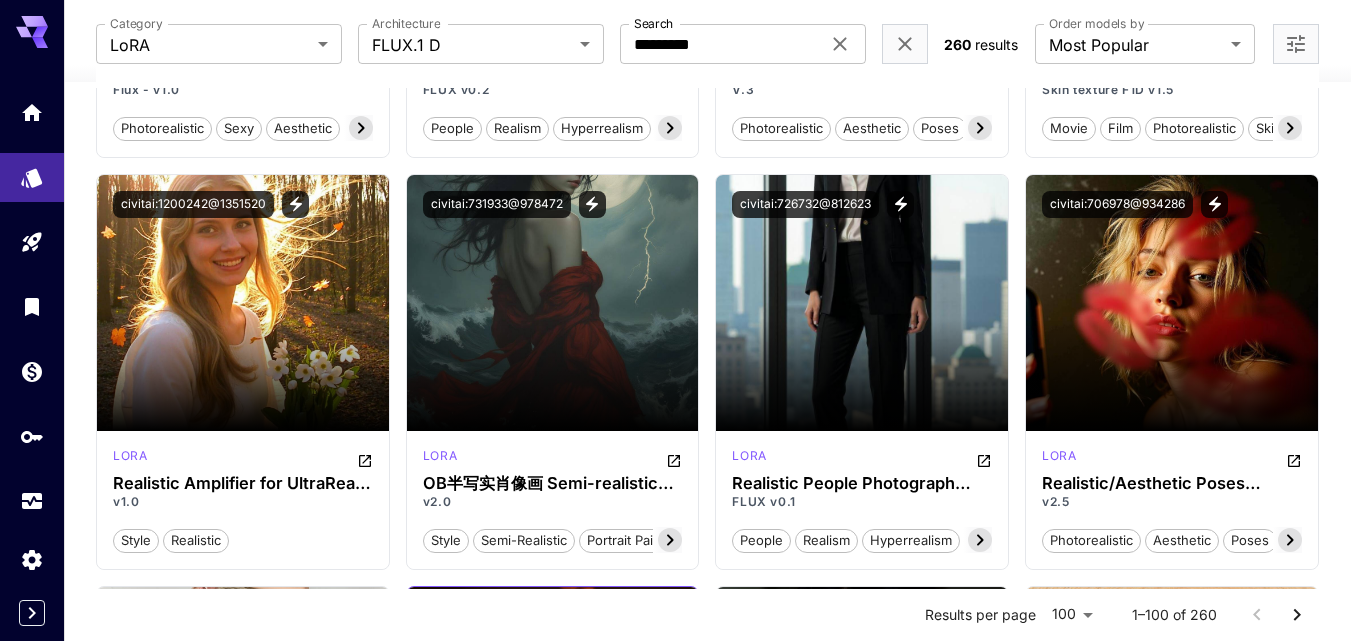 scroll, scrollTop: 900, scrollLeft: 0, axis: vertical 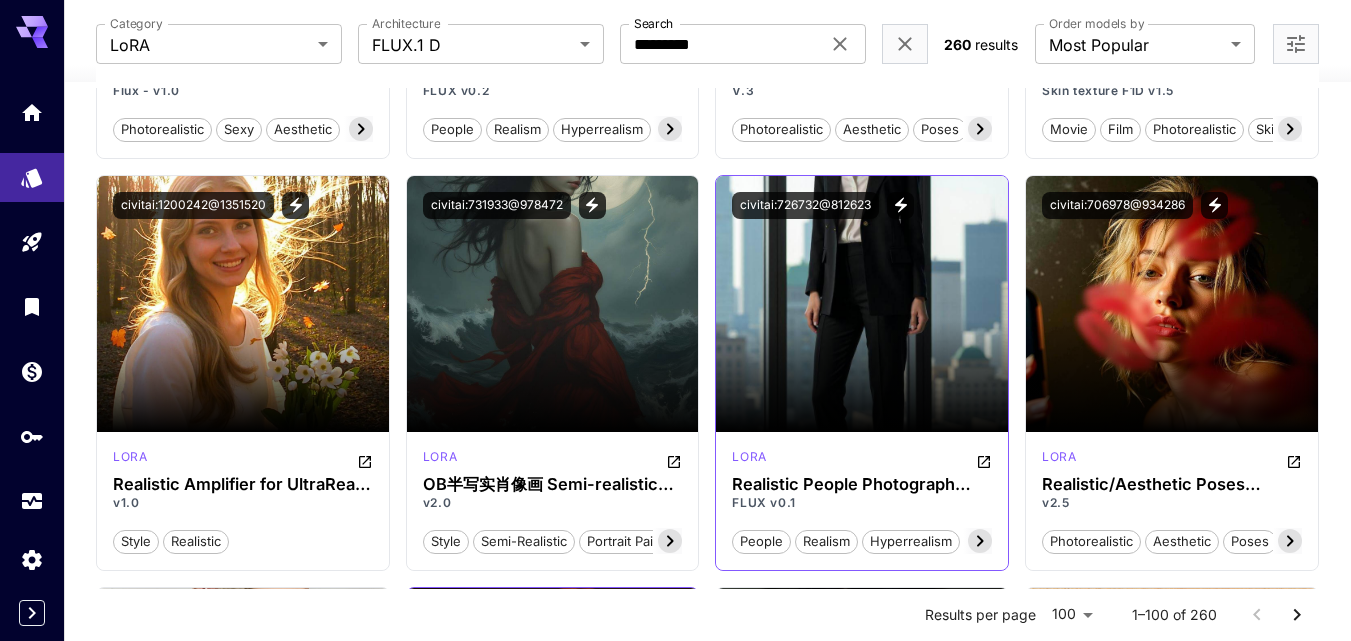 click 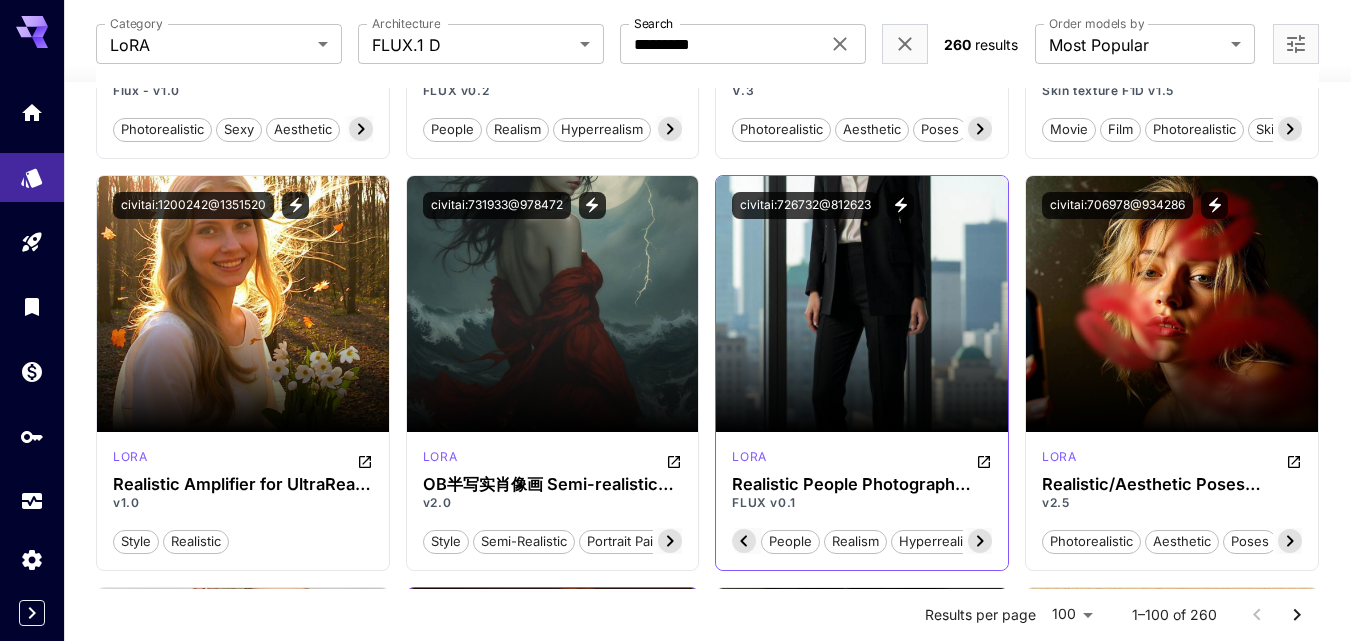 scroll, scrollTop: 0, scrollLeft: 200, axis: horizontal 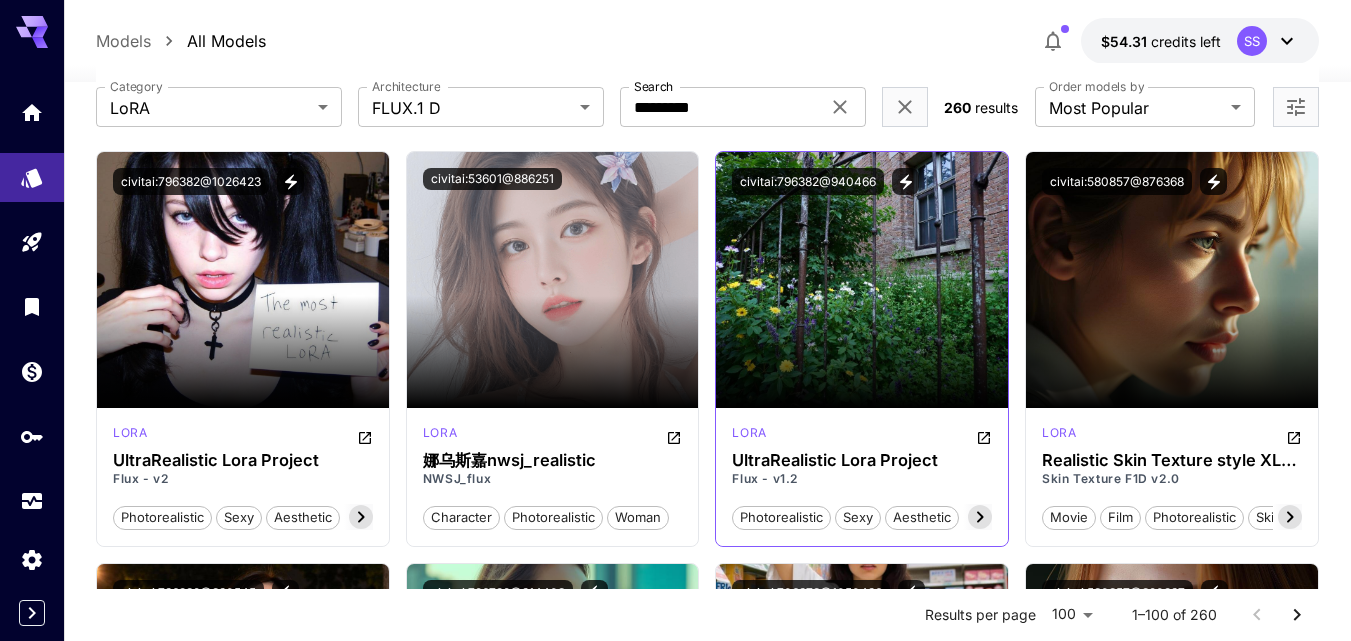 click 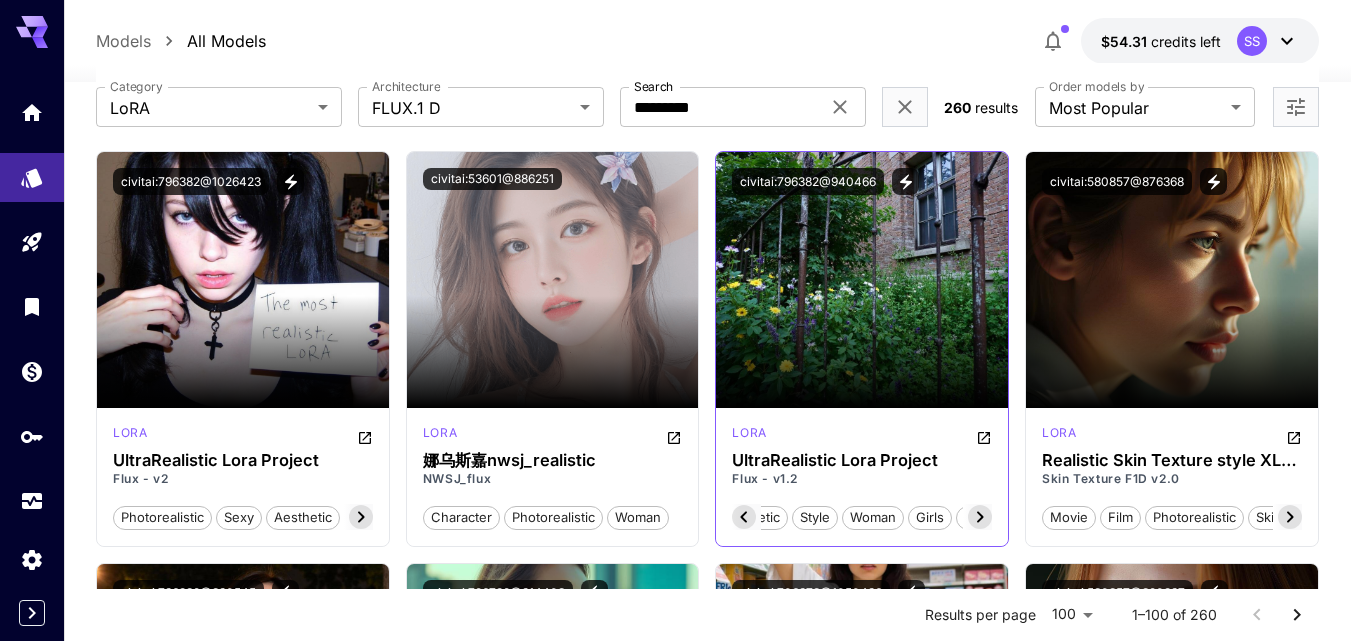 click 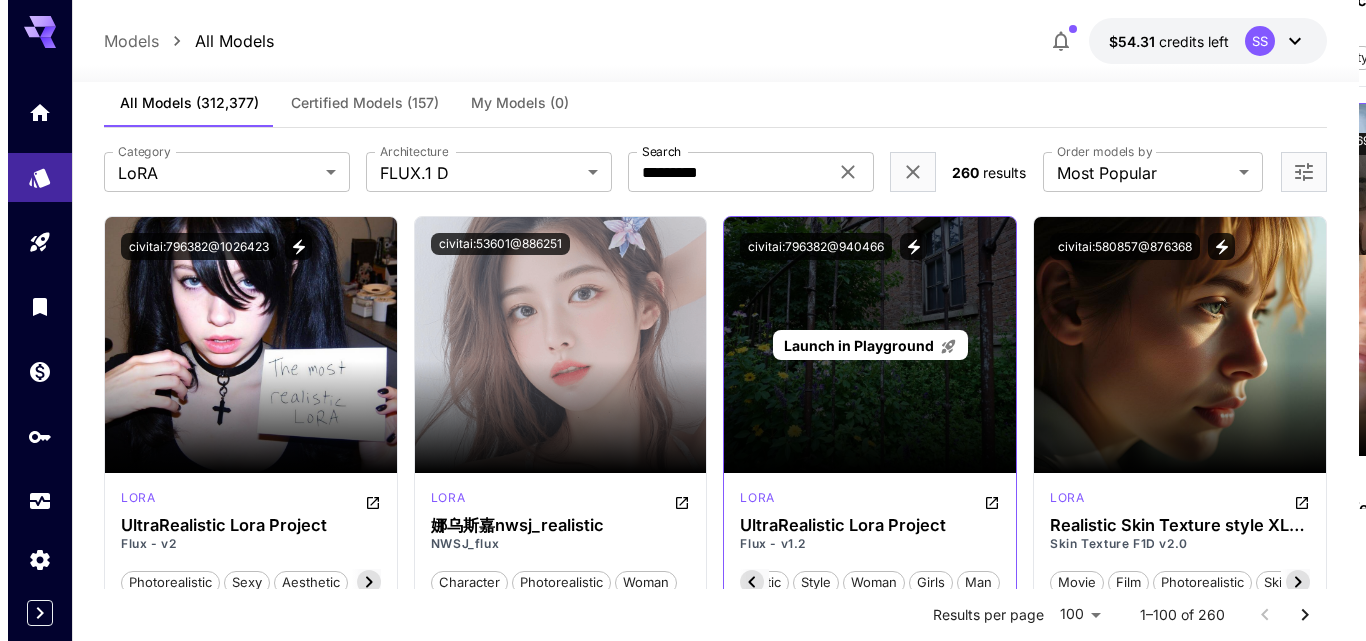 scroll, scrollTop: 0, scrollLeft: 0, axis: both 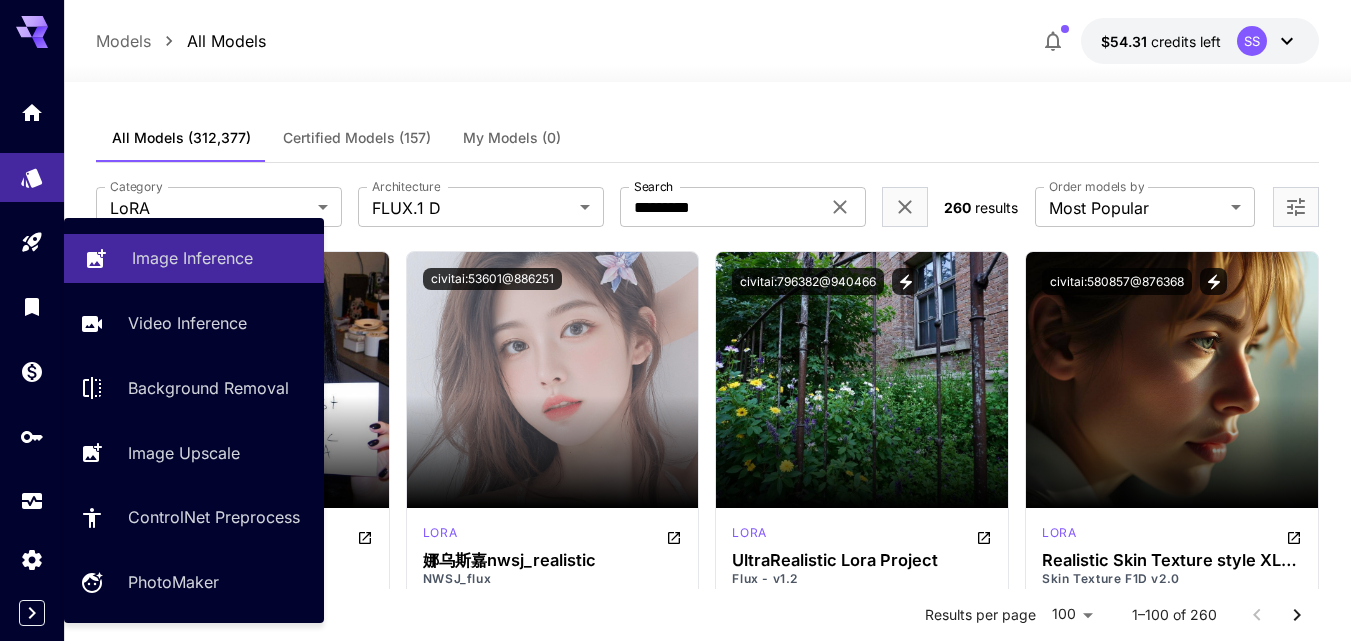 click on "Image Inference" at bounding box center [194, 258] 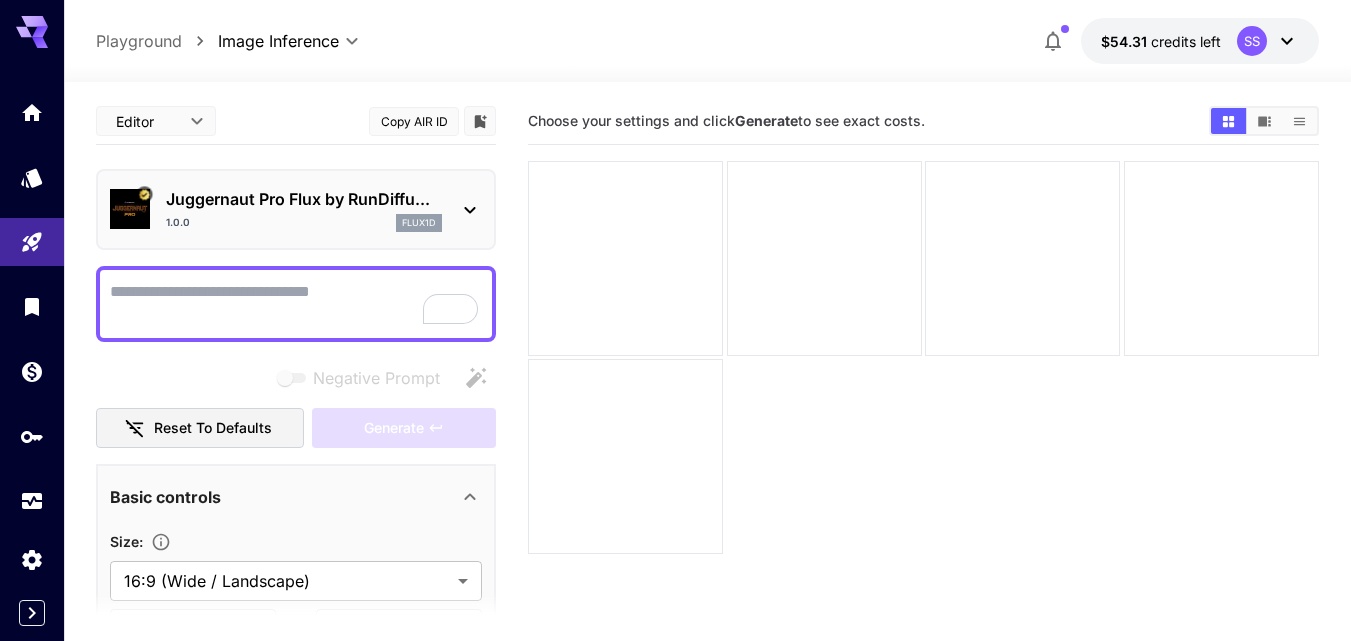 paste on "**********" 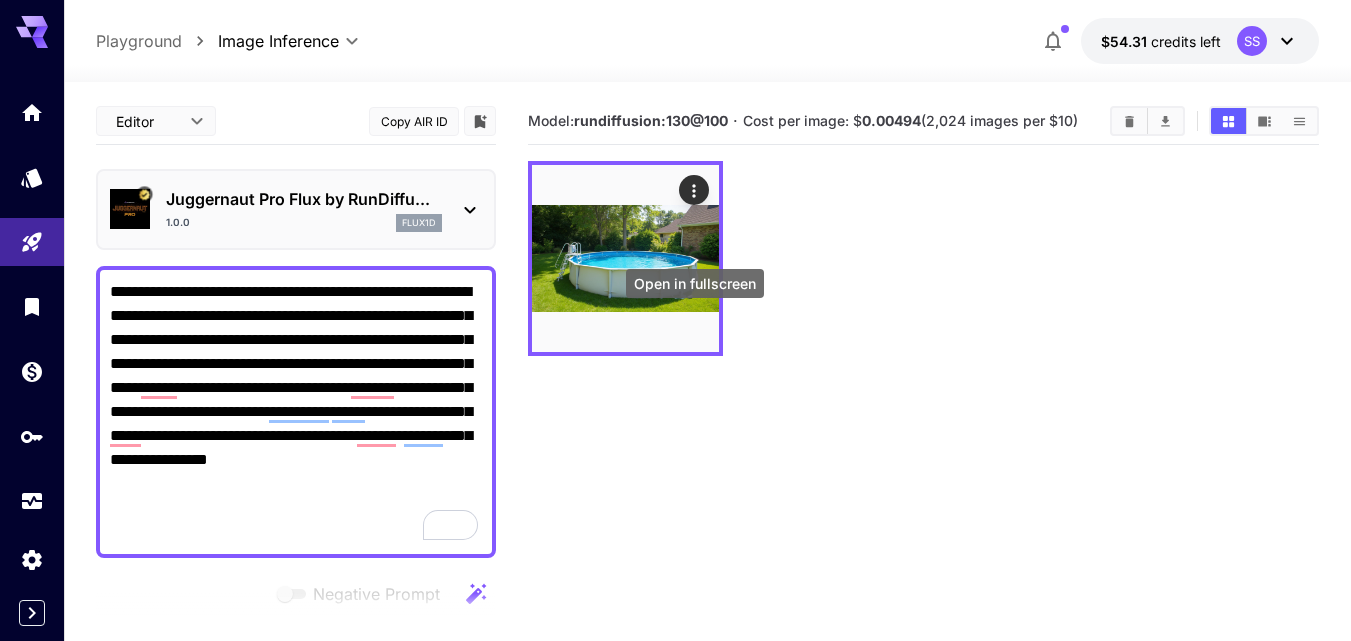 type on "**********" 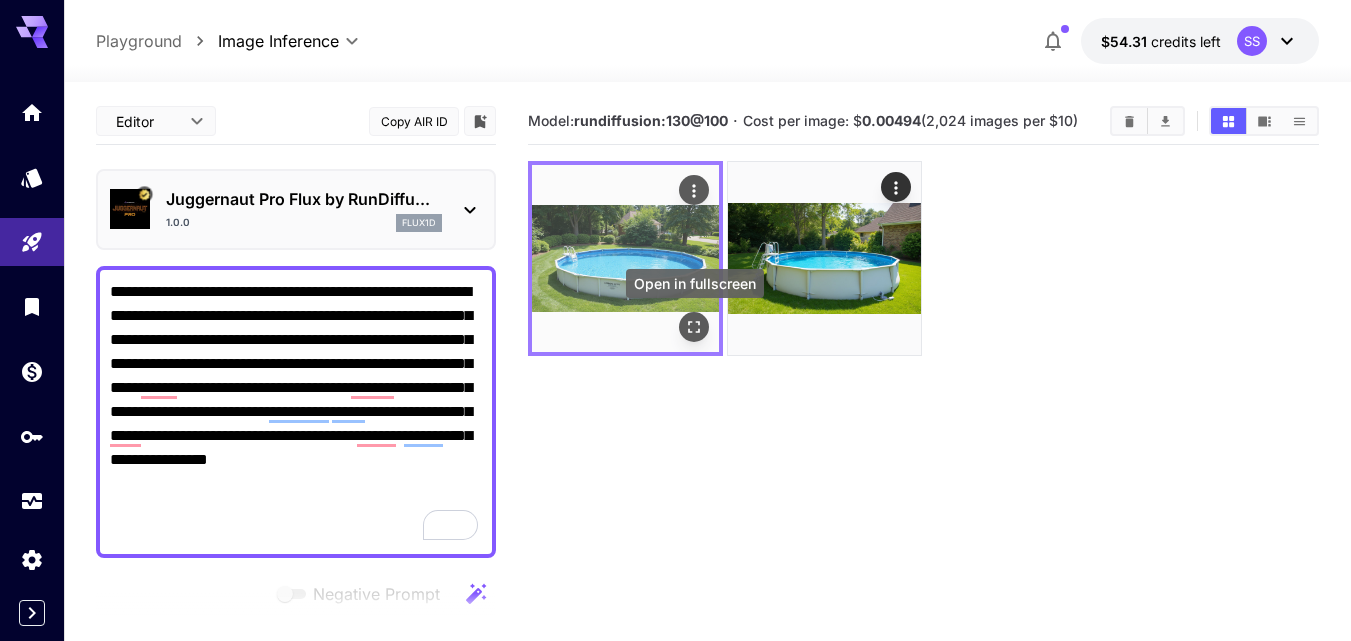 click 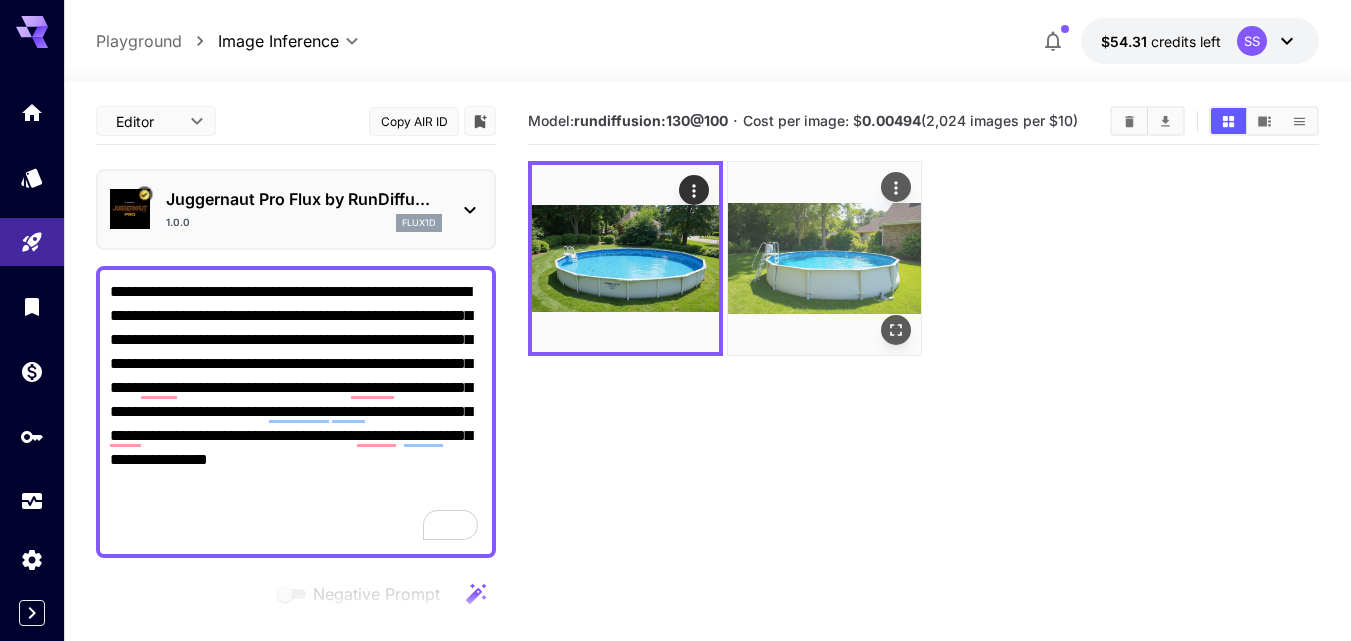 click 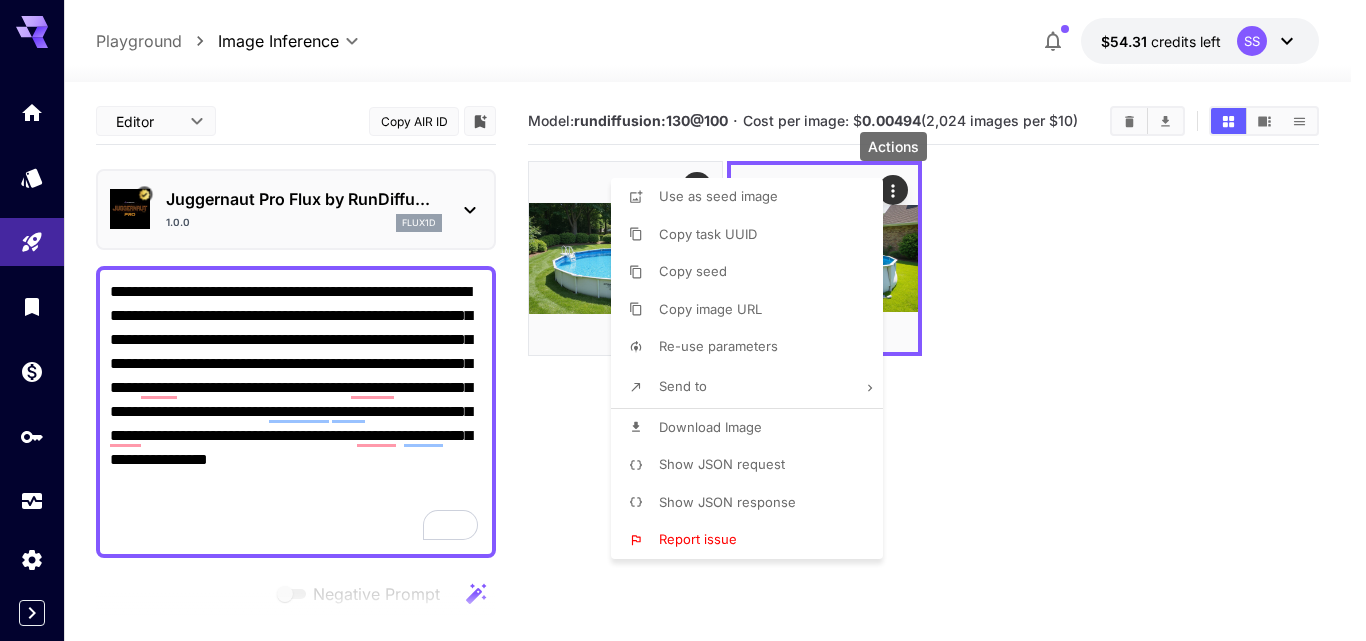 click on "Download Image" at bounding box center (753, 428) 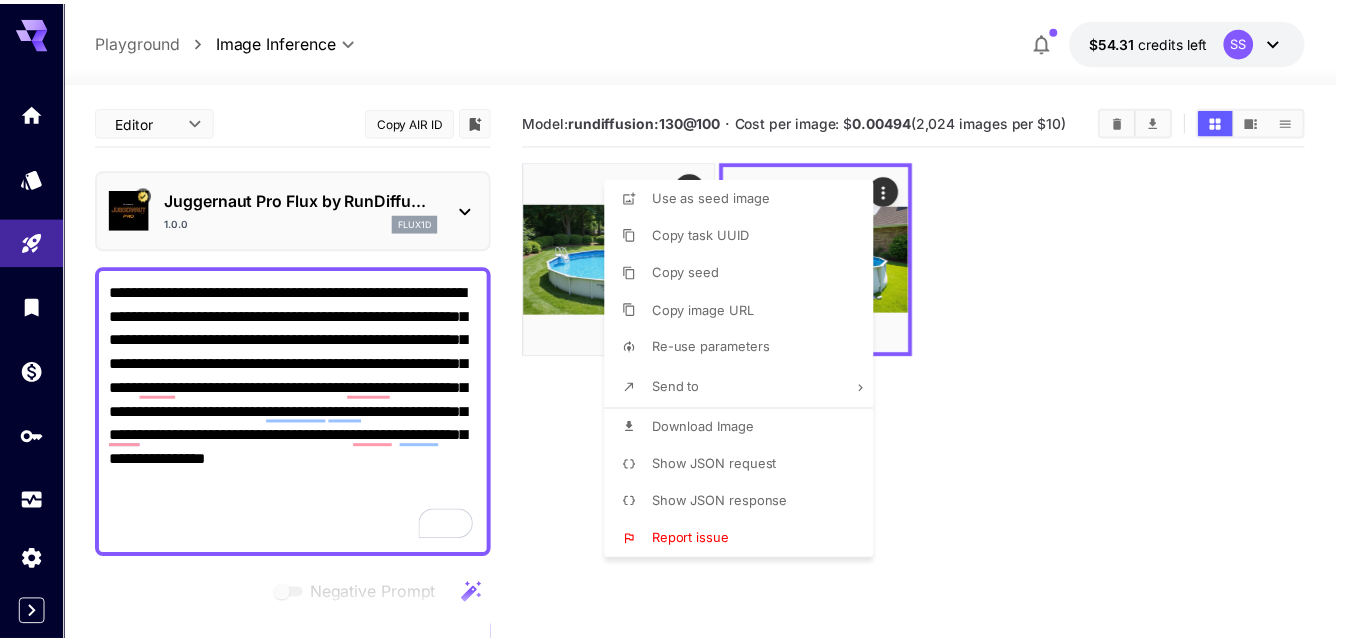 scroll, scrollTop: 0, scrollLeft: 0, axis: both 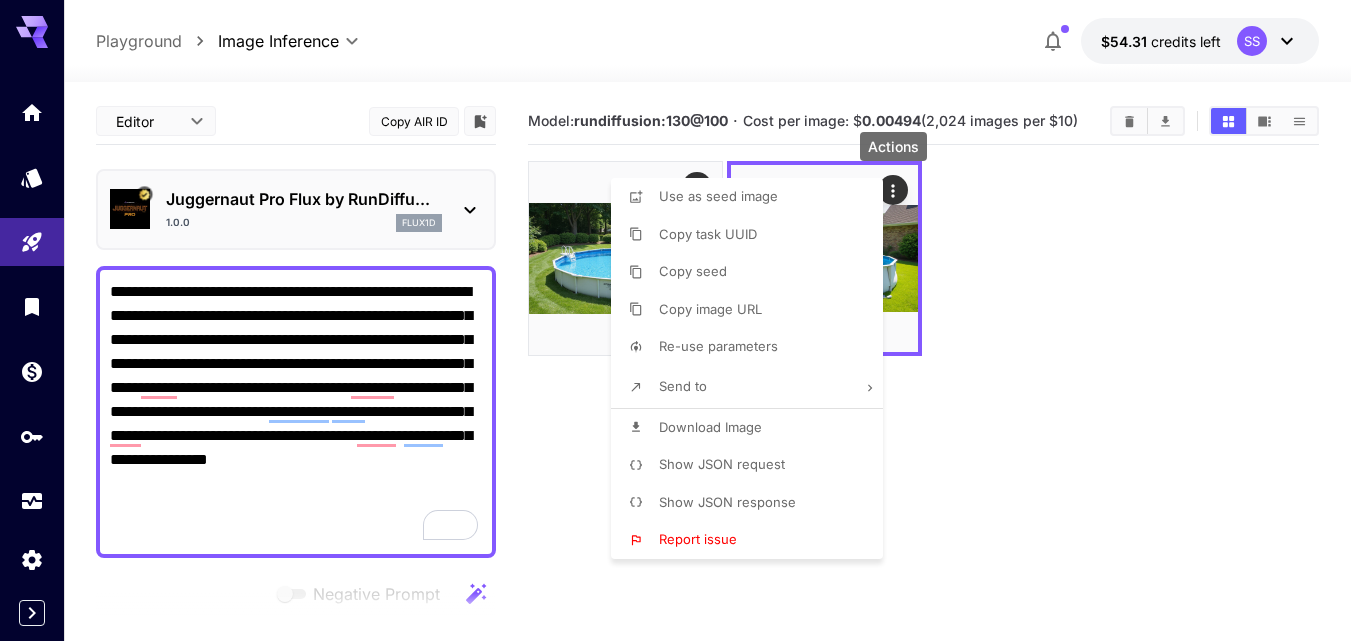 click at bounding box center [683, 320] 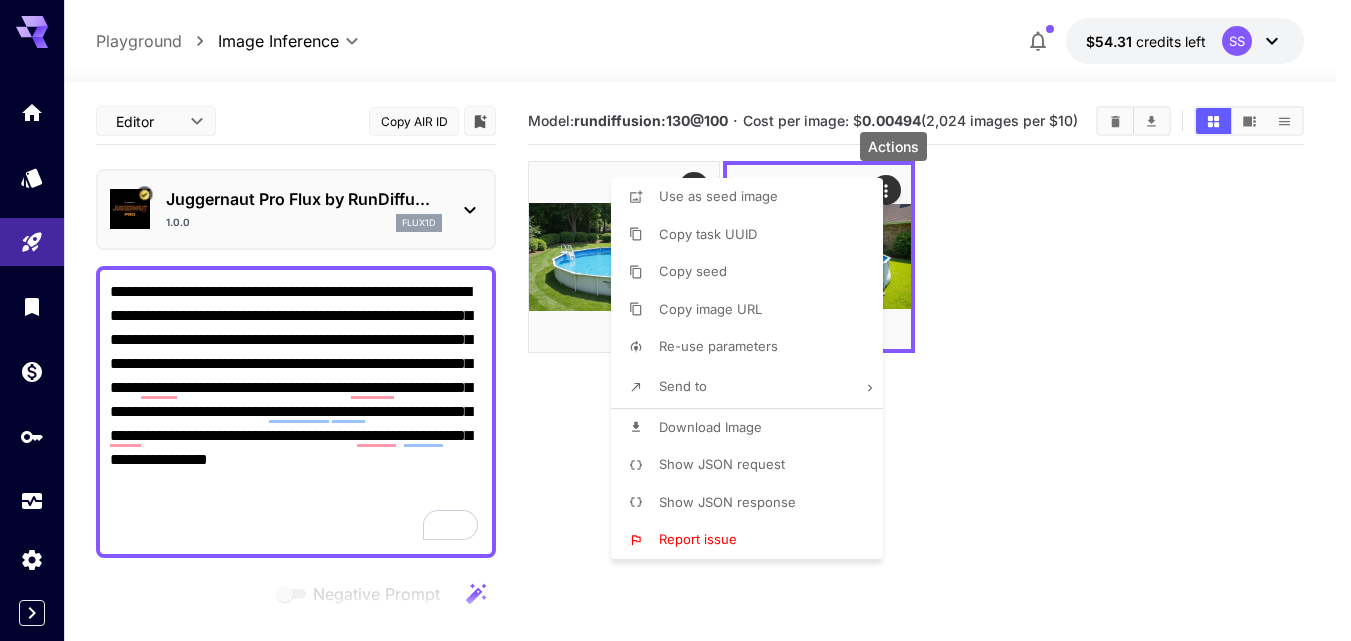click at bounding box center (675, 320) 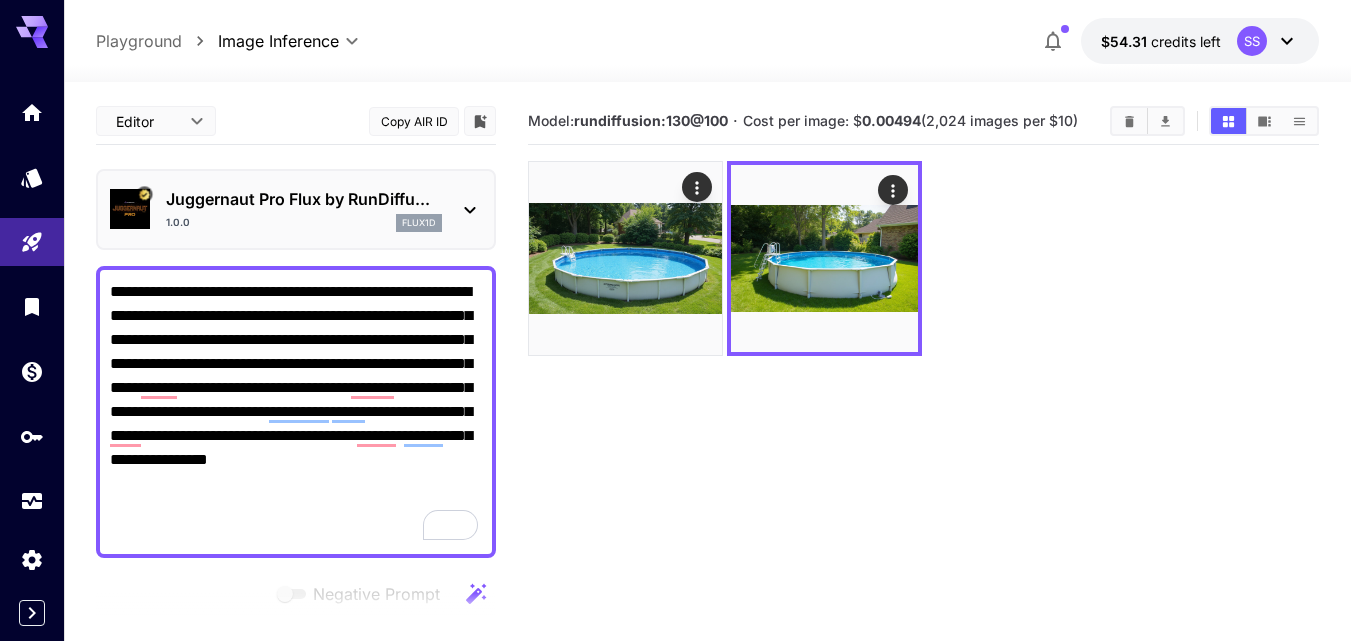 click on "**********" at bounding box center [296, 412] 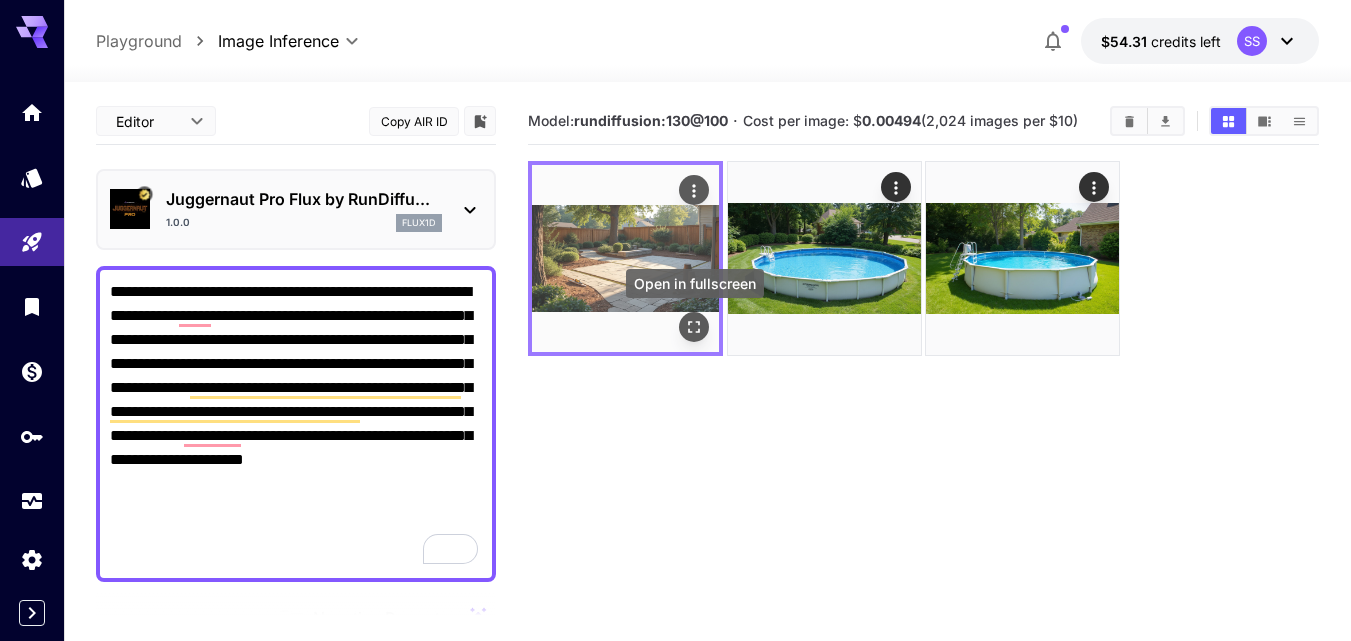 click 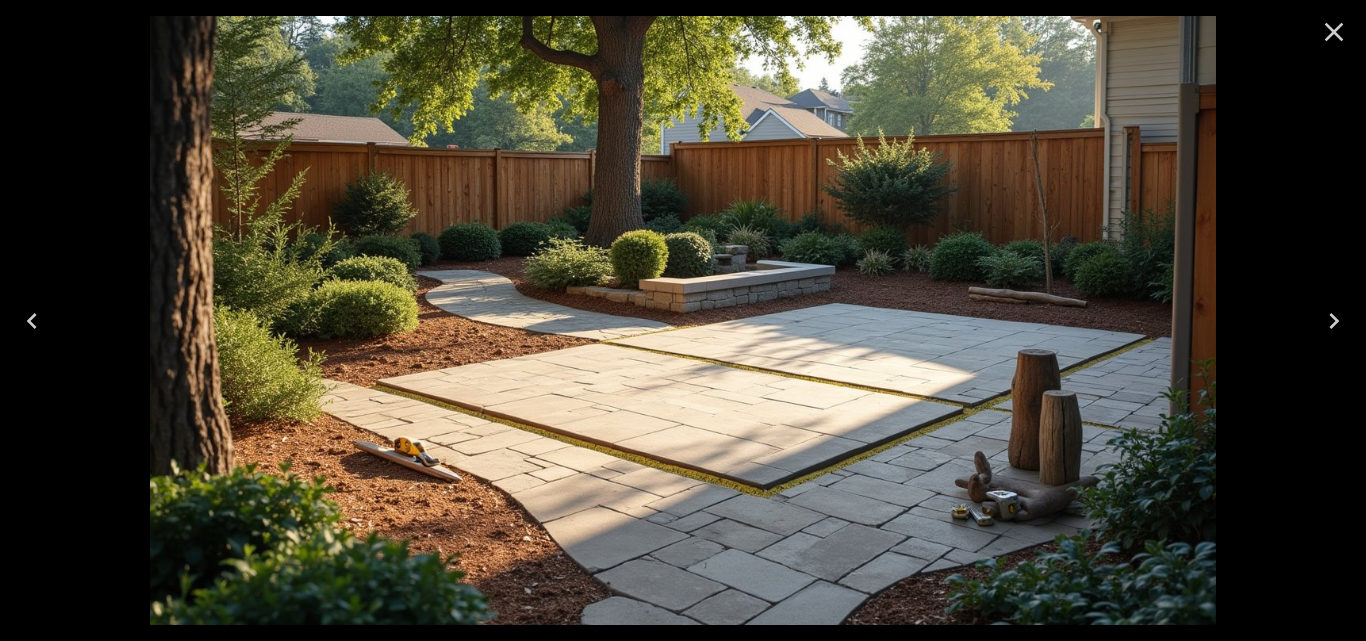 click 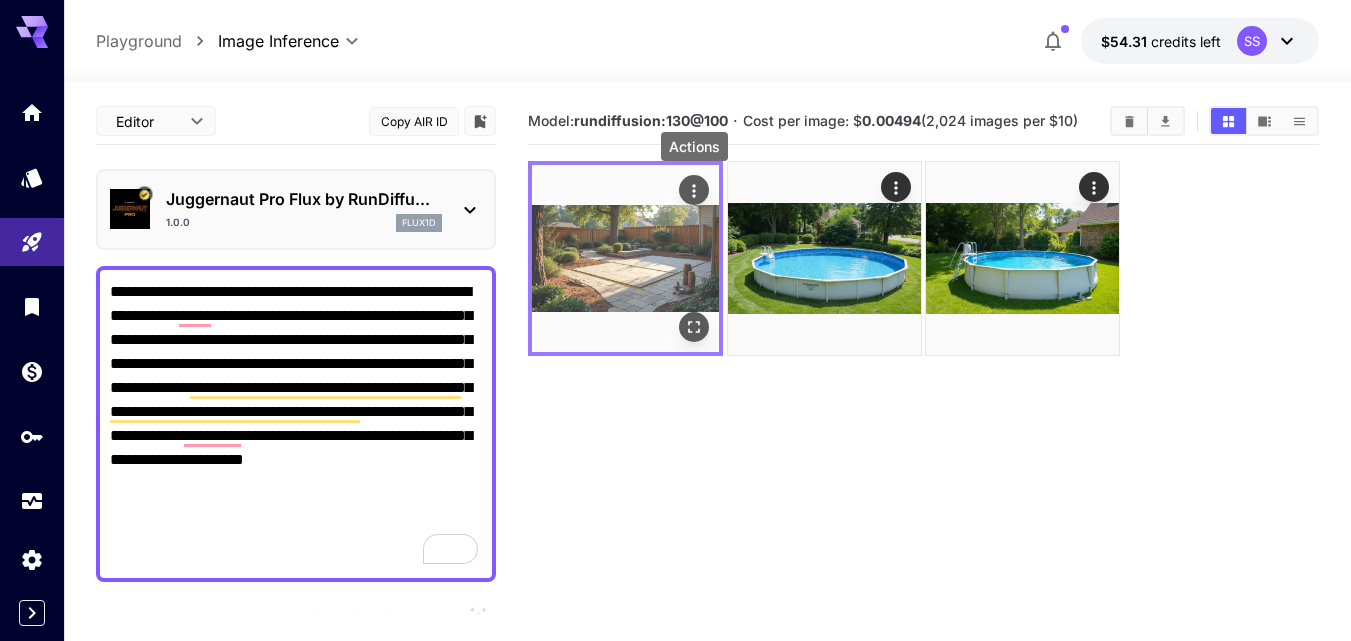 click 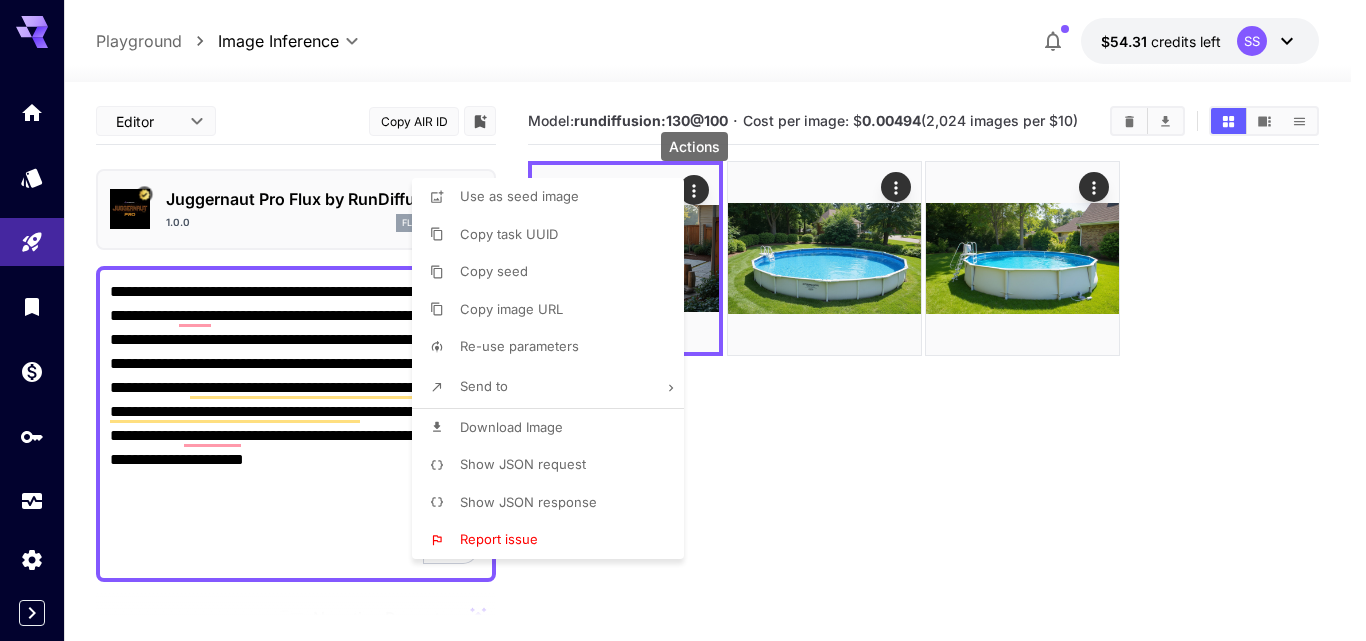 click on "Download Image" at bounding box center (554, 428) 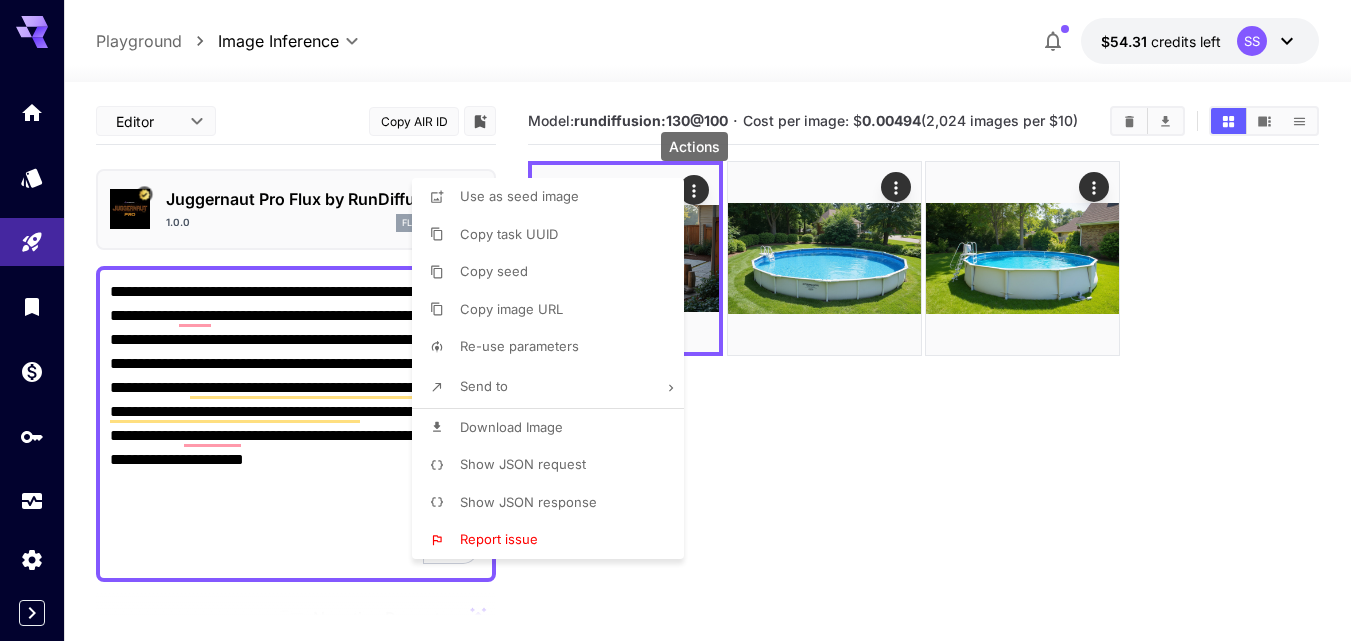 click at bounding box center (683, 320) 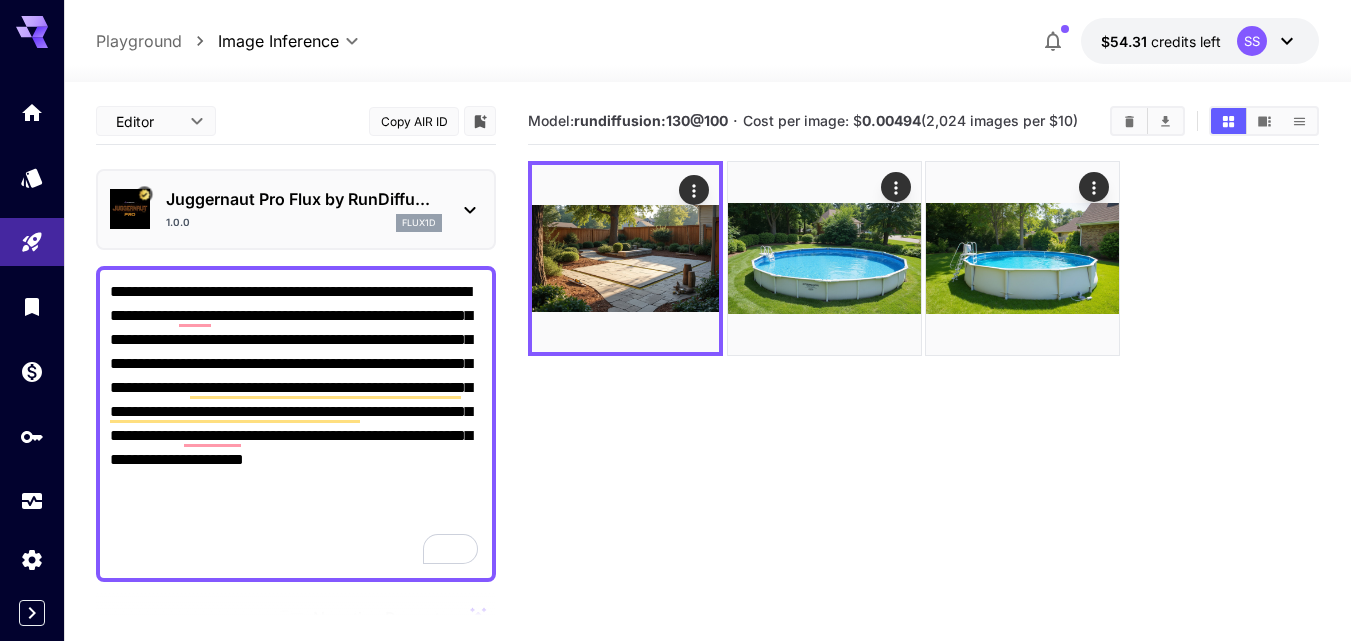 click at bounding box center [675, 320] 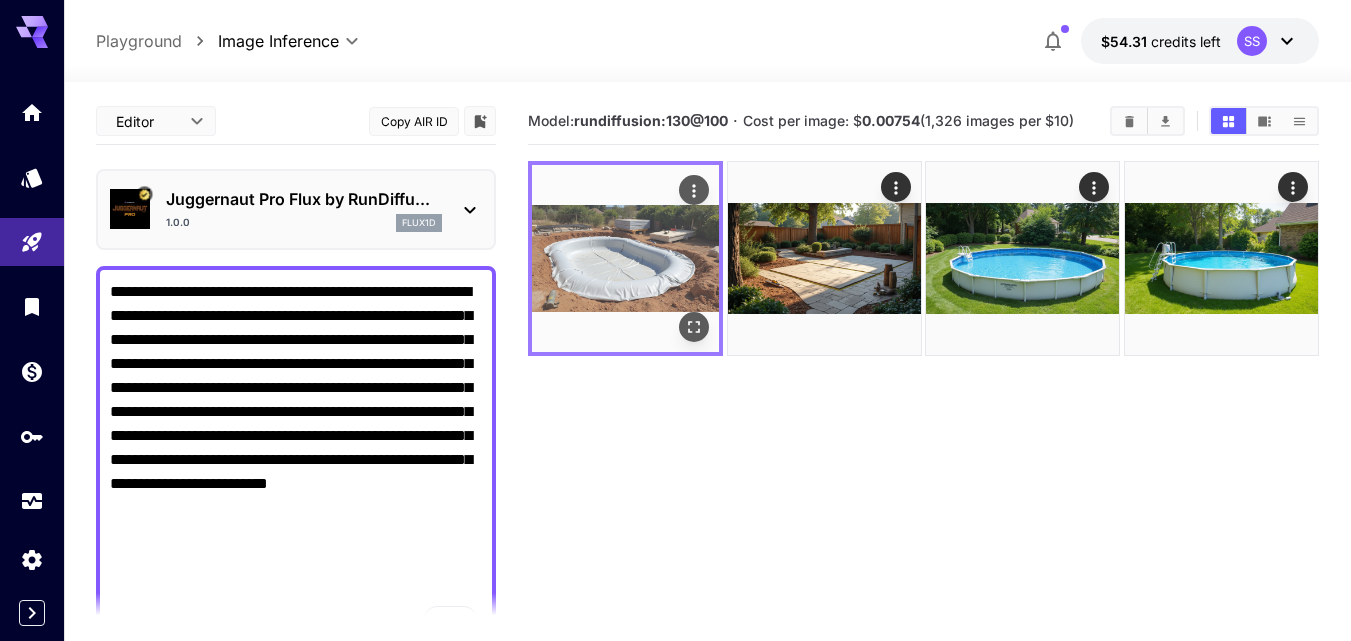 click 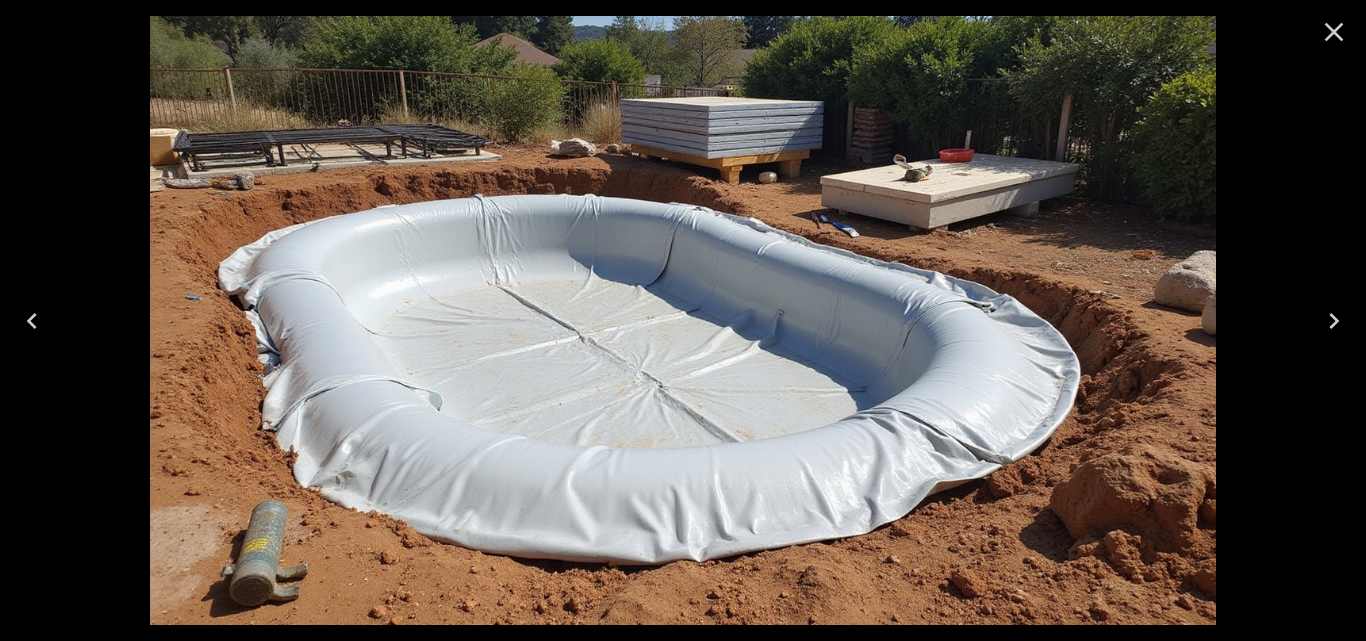 drag, startPoint x: 1339, startPoint y: 26, endPoint x: 1304, endPoint y: 49, distance: 41.880783 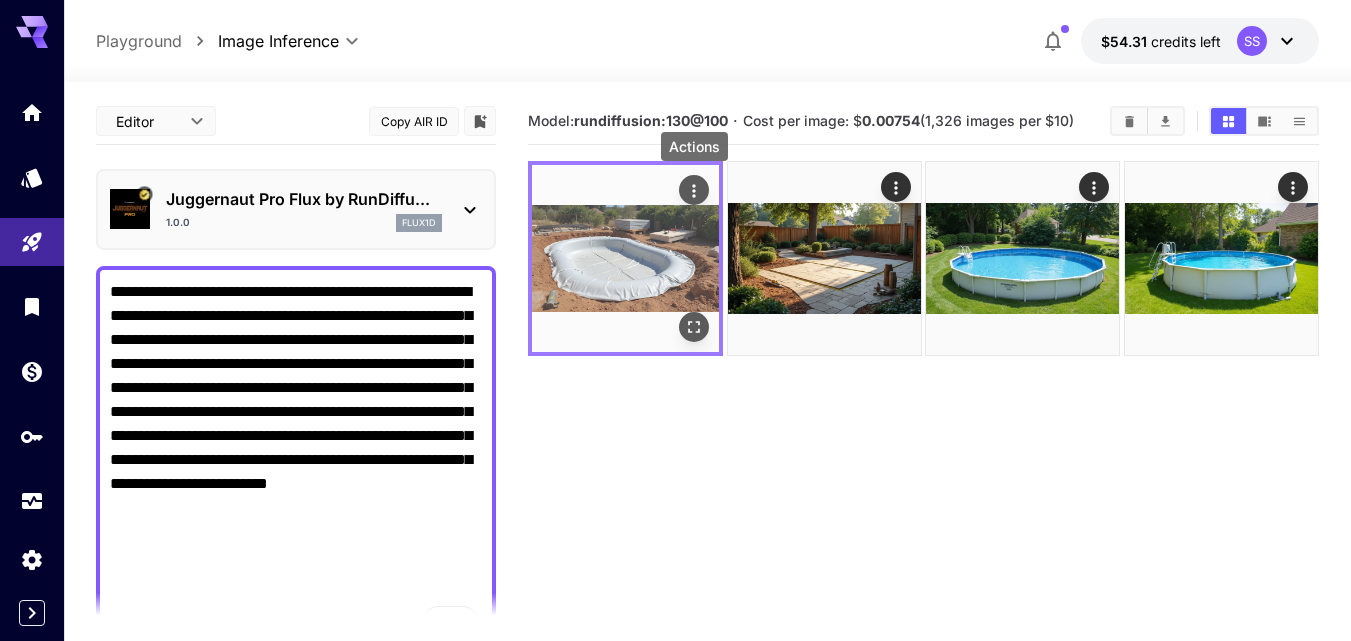 click 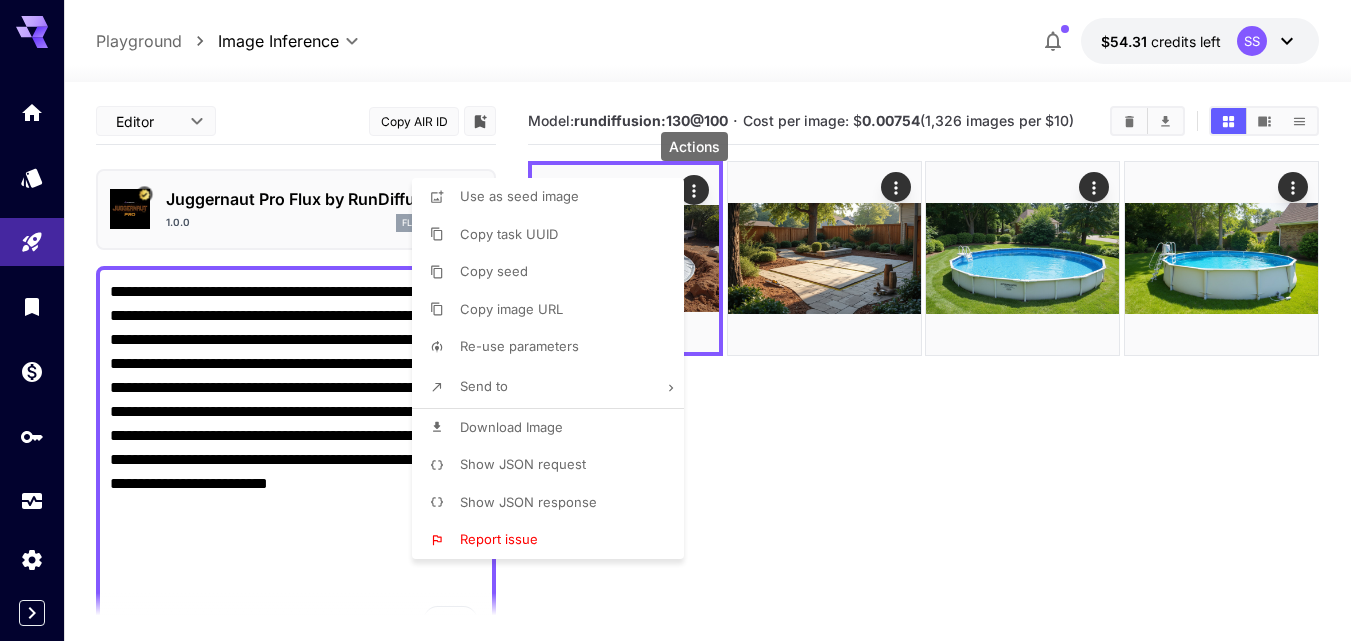 click on "Download Image" at bounding box center (511, 427) 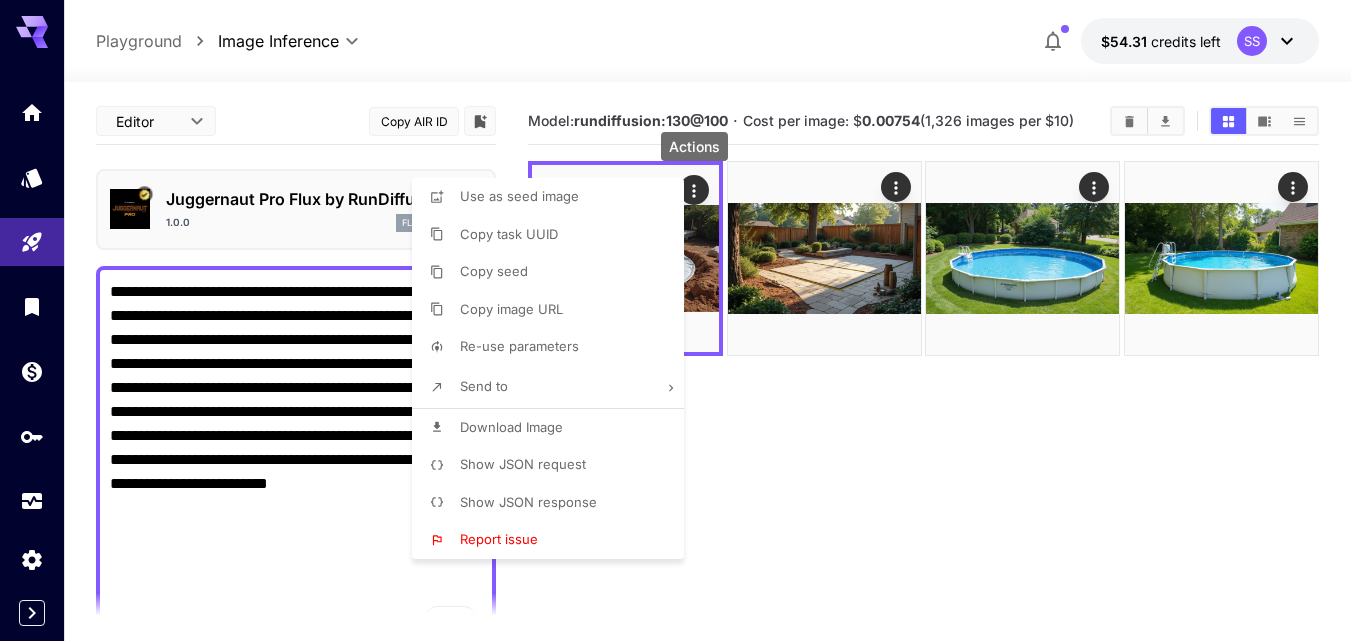 click at bounding box center (683, 320) 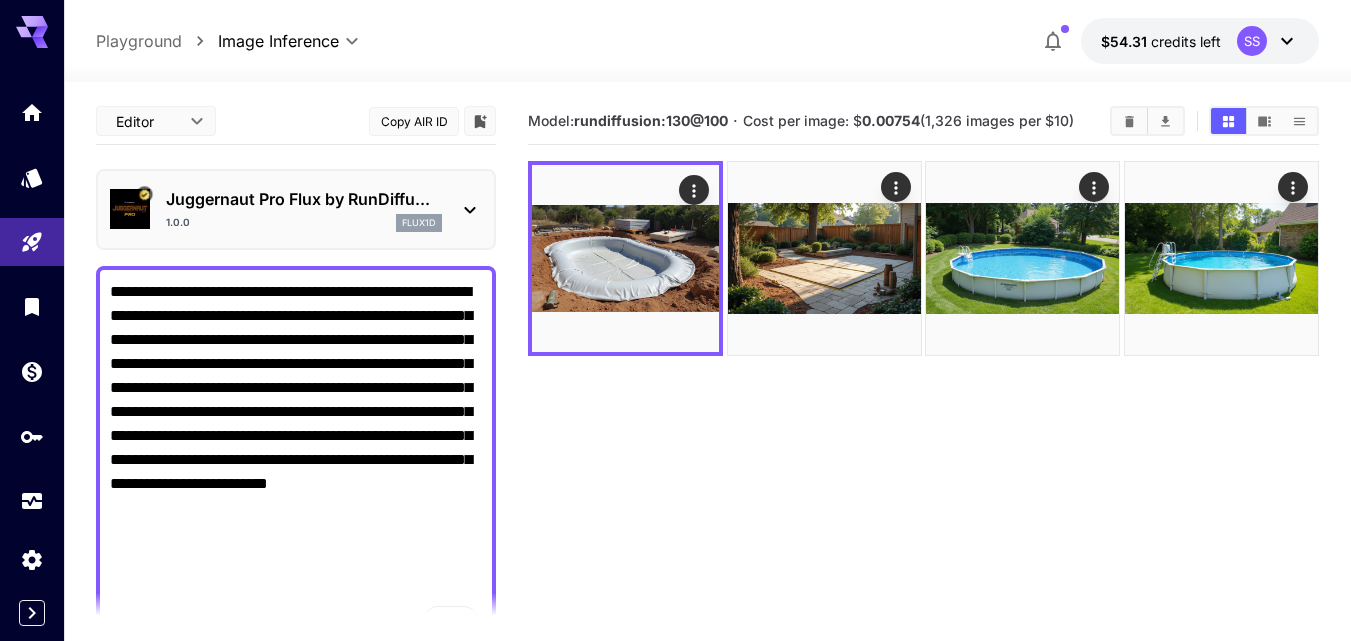 click at bounding box center (675, 320) 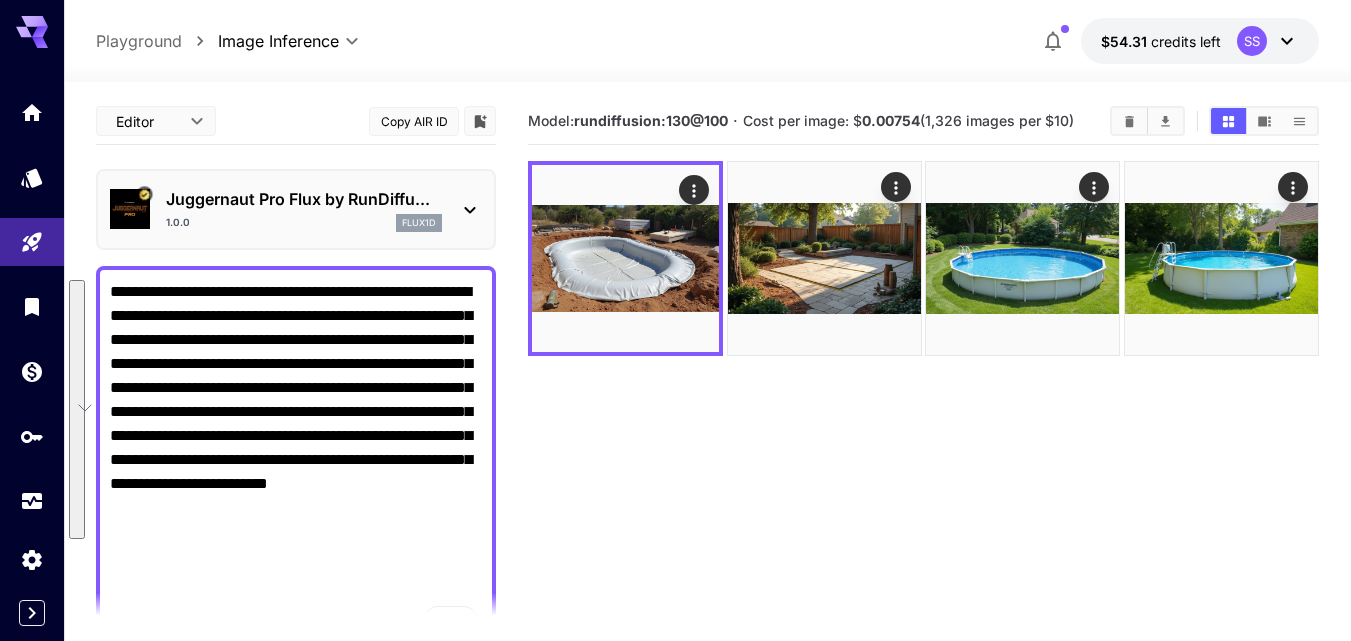 paste 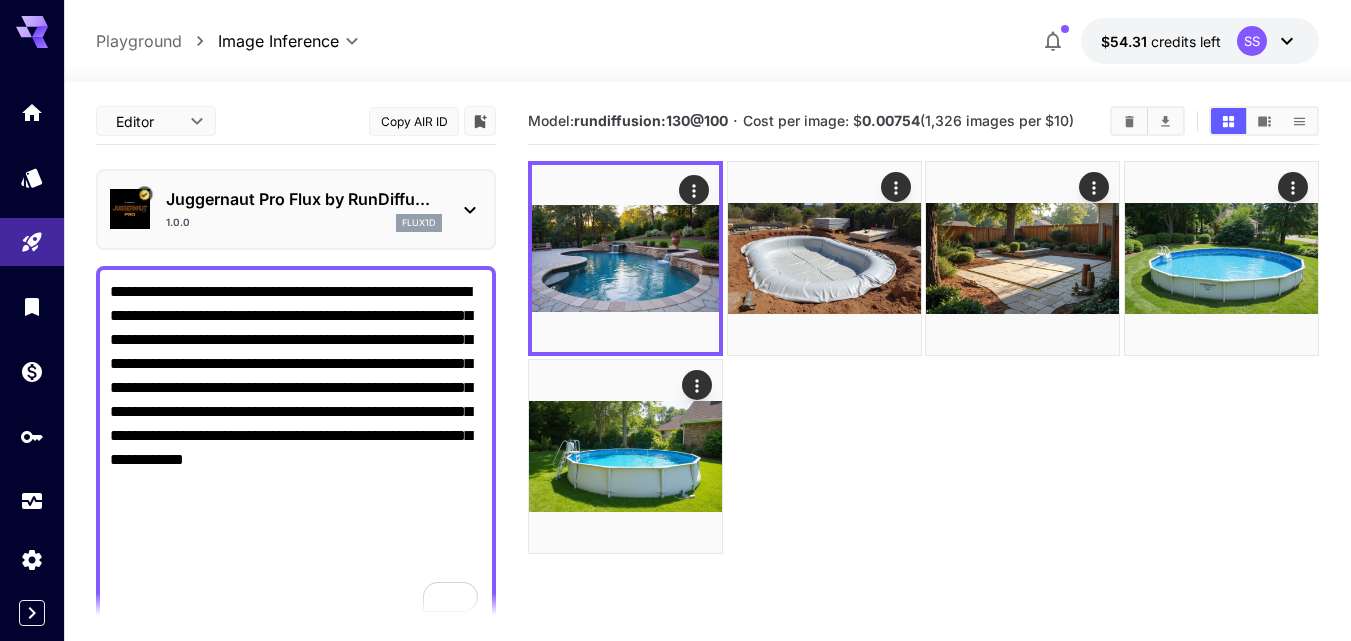 click 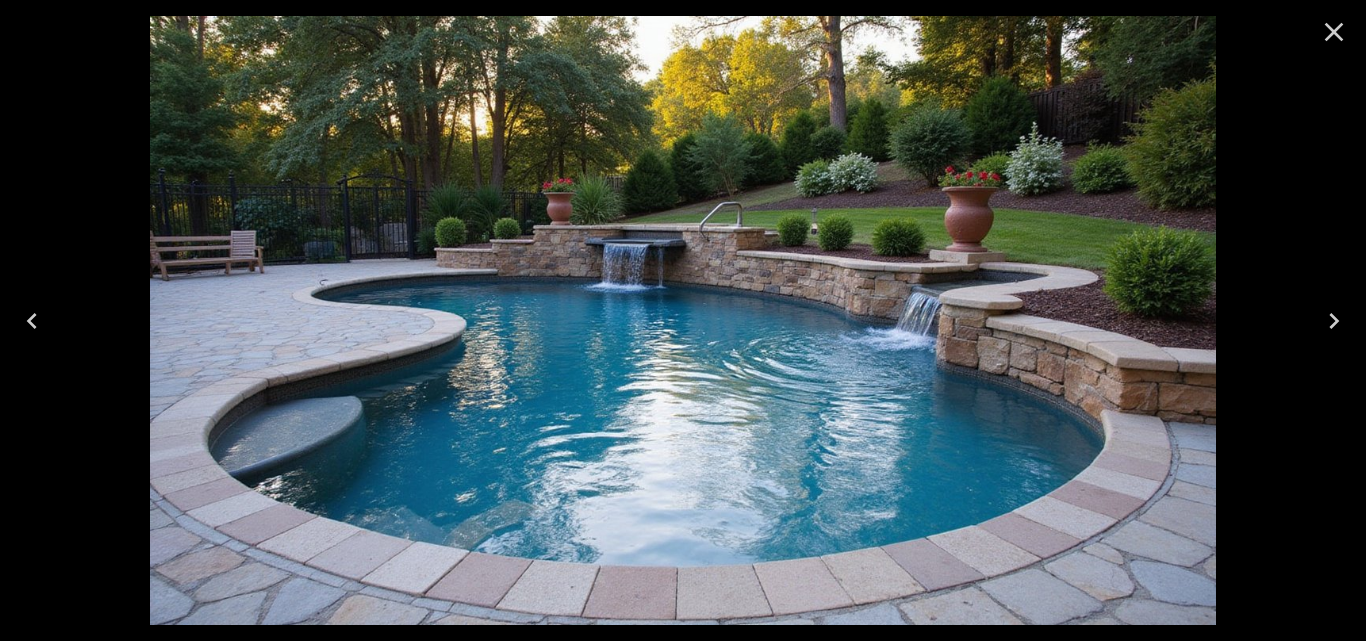 drag, startPoint x: 1332, startPoint y: 19, endPoint x: 888, endPoint y: 211, distance: 483.73547 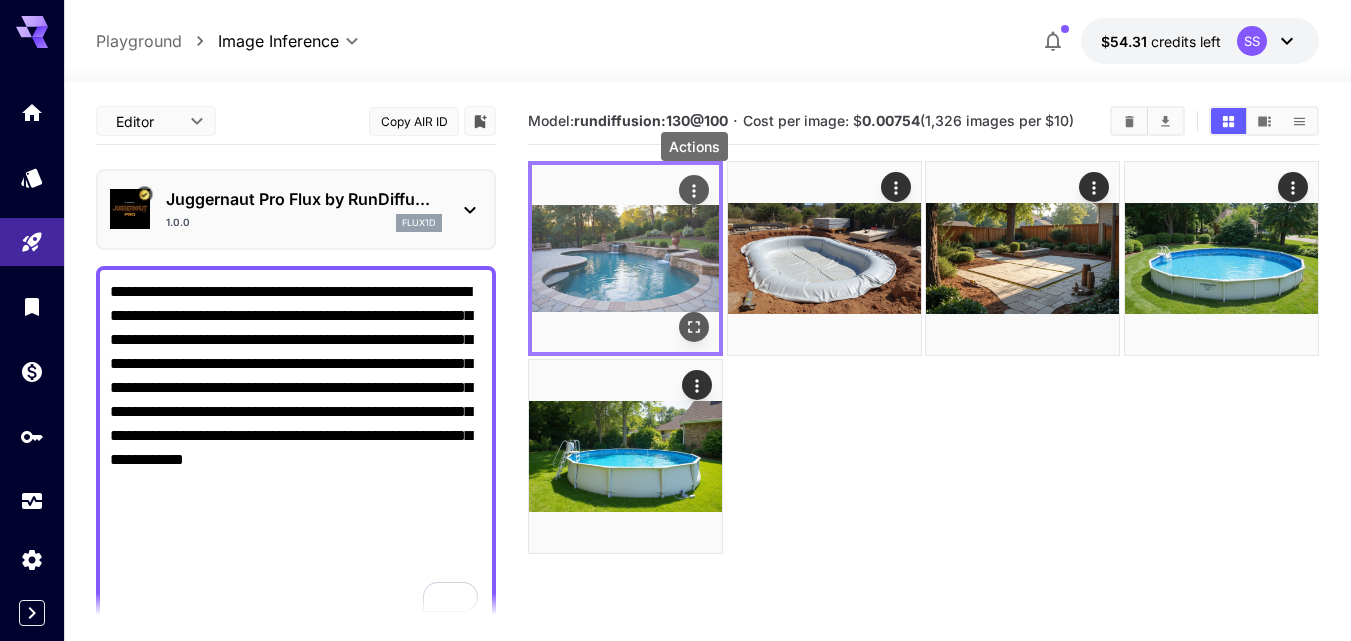 click 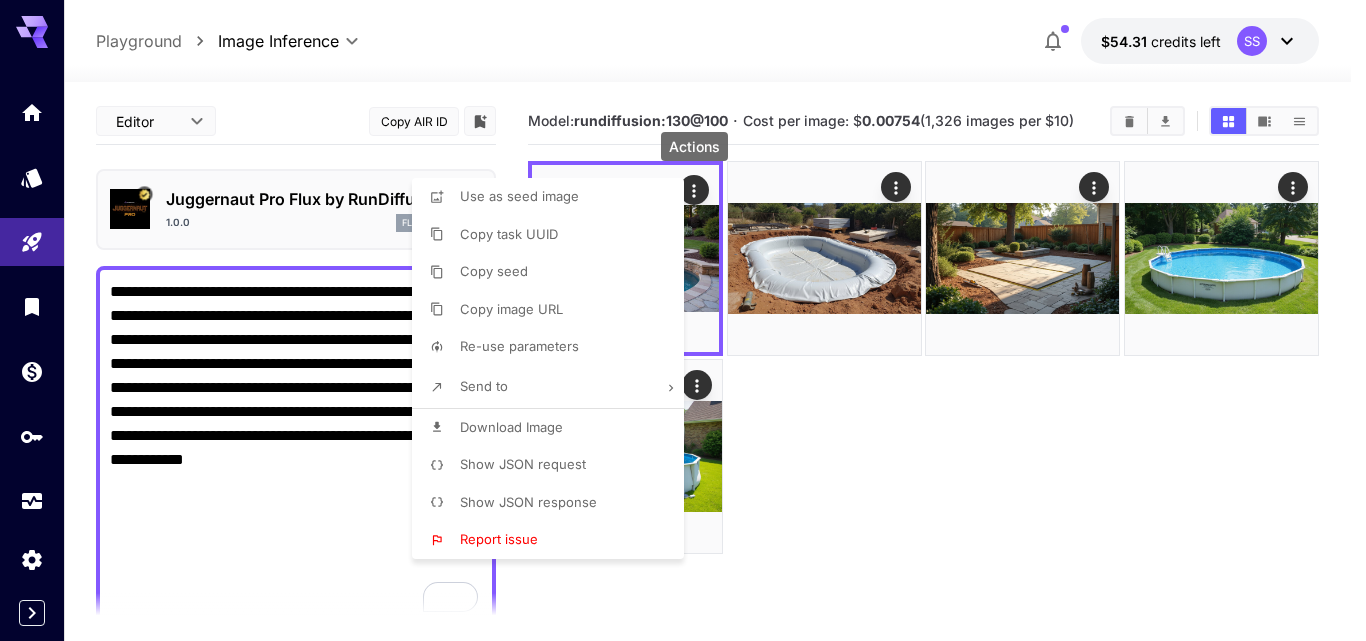 click on "Download Image" at bounding box center (511, 427) 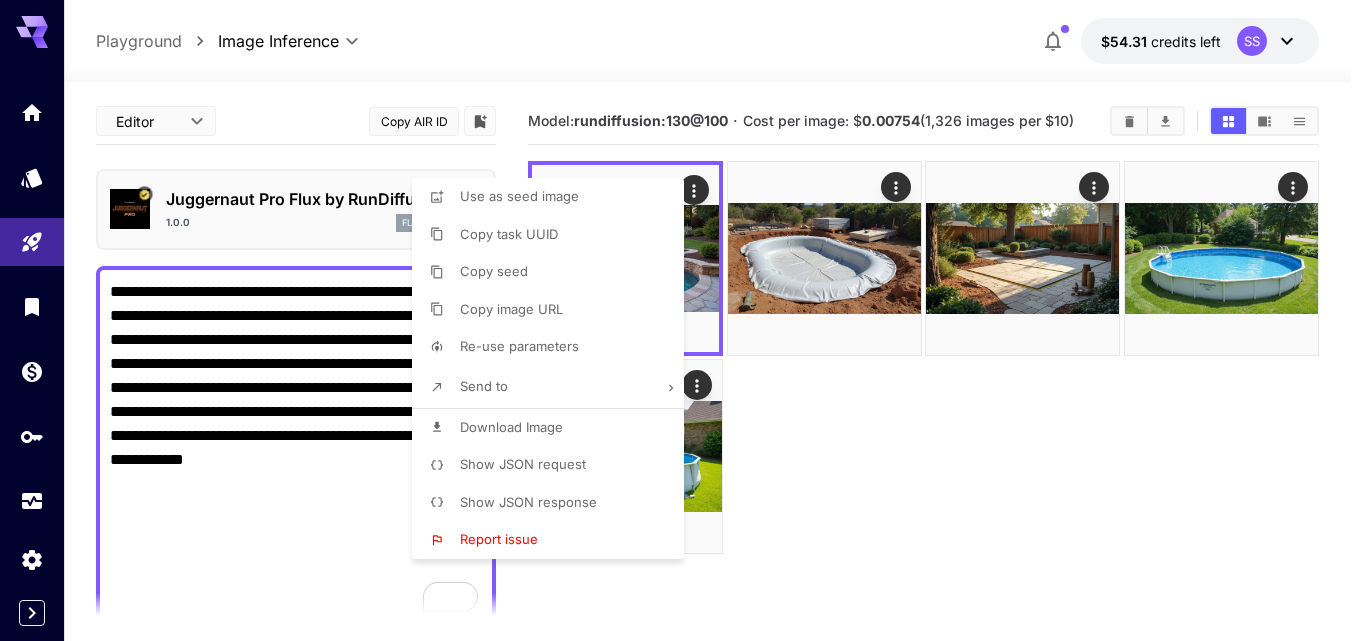 click at bounding box center (683, 320) 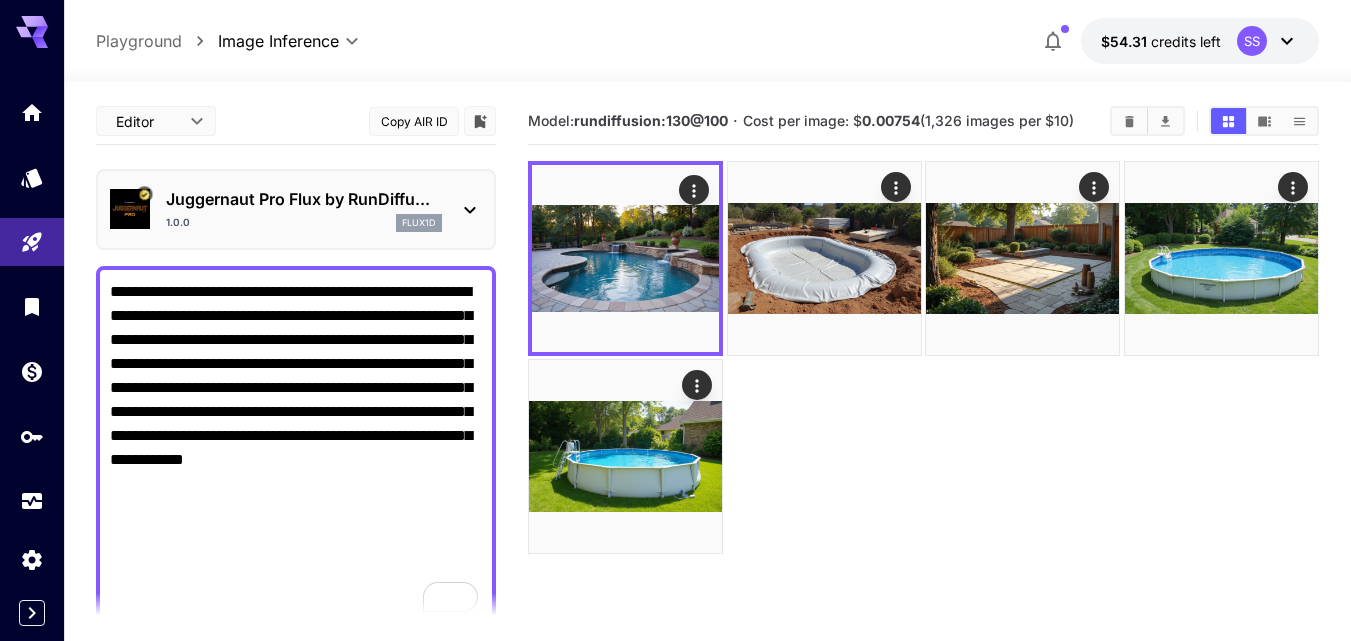 click at bounding box center (675, 320) 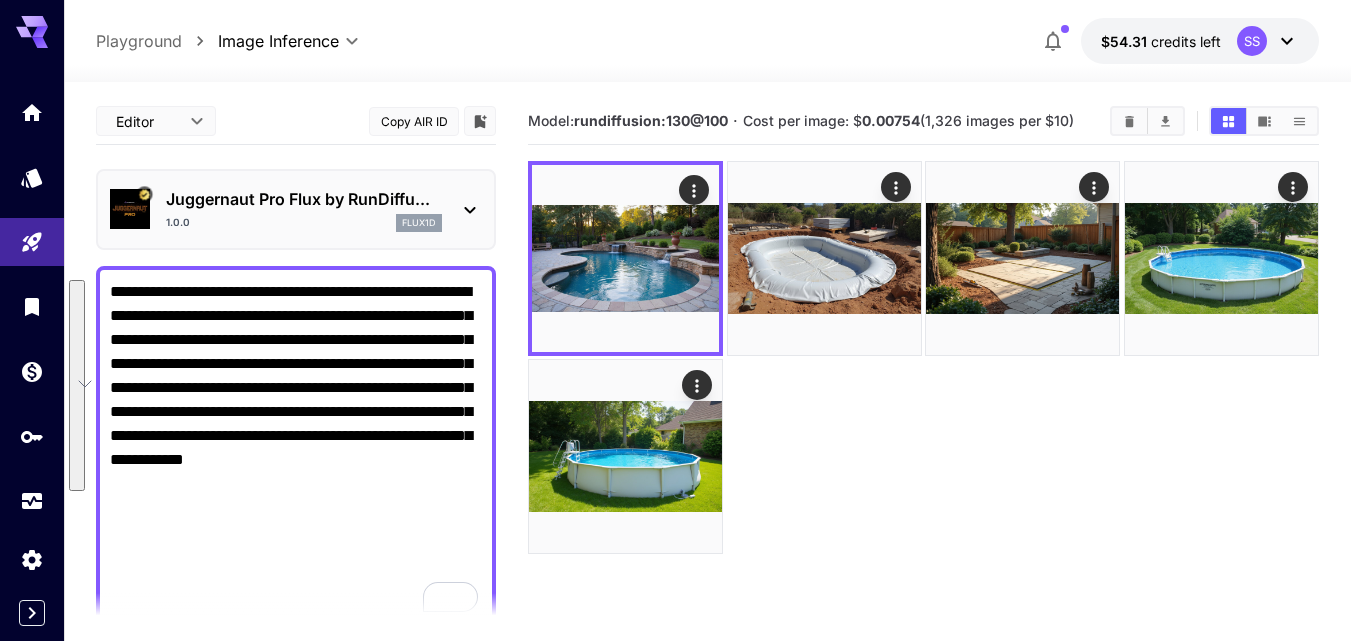 paste on "**********" 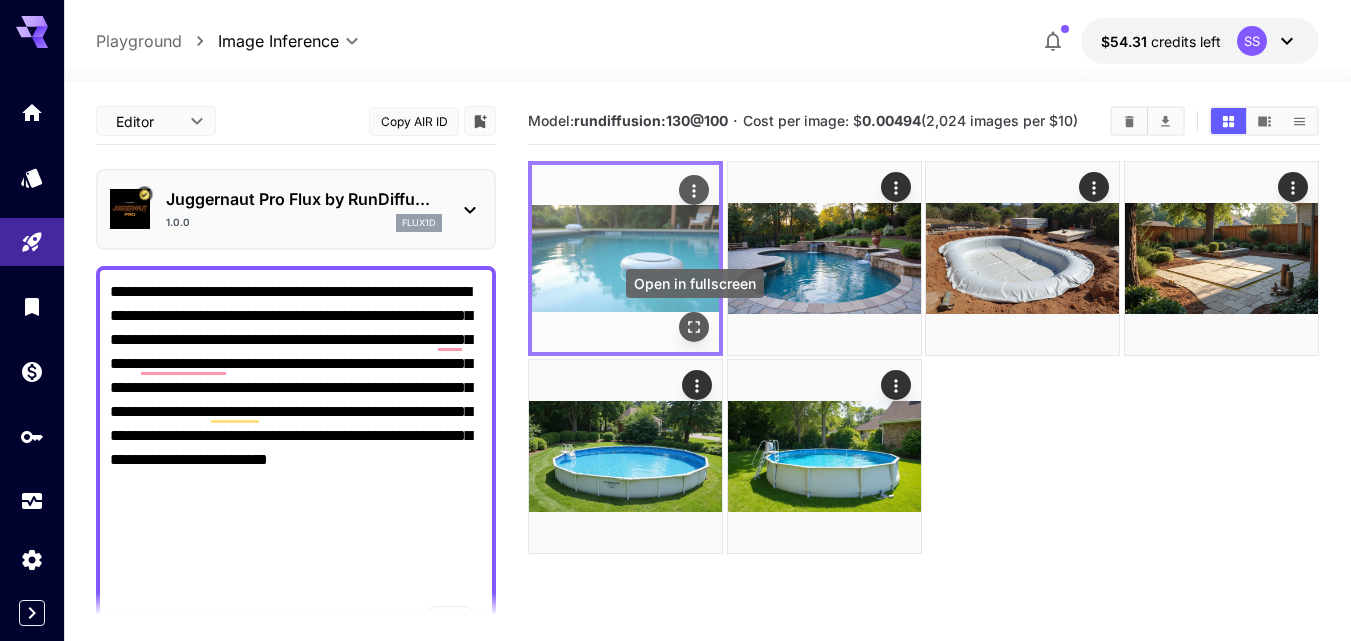 click 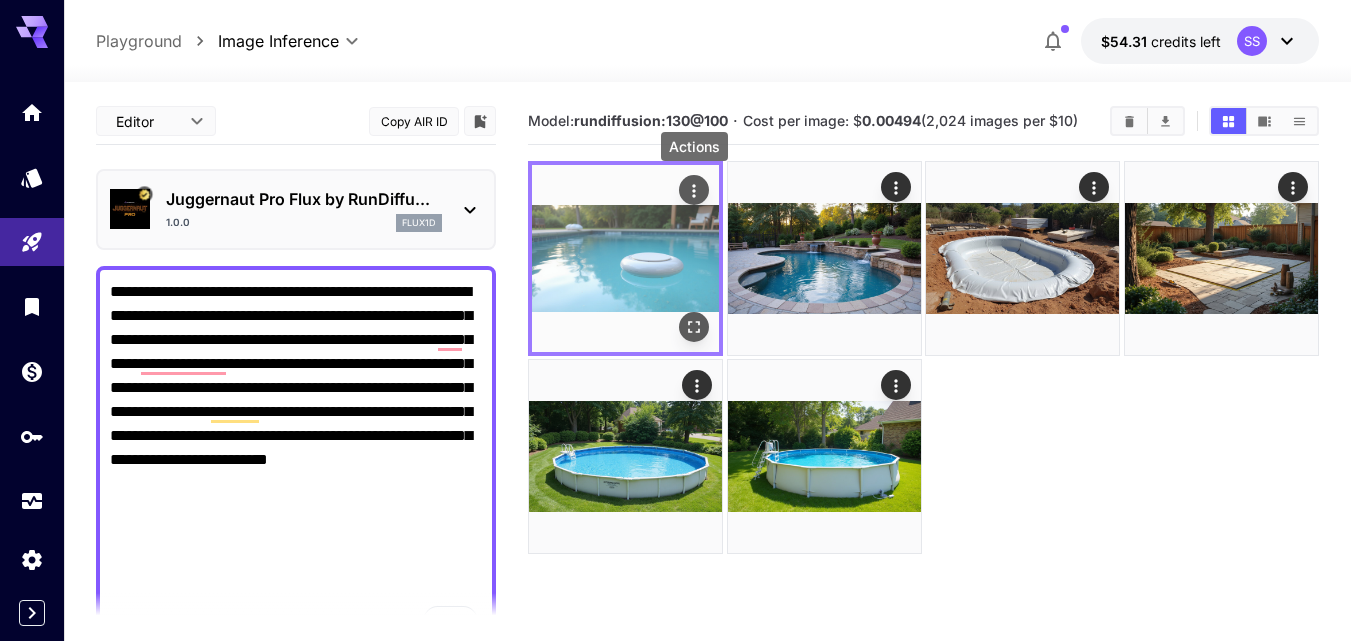 click 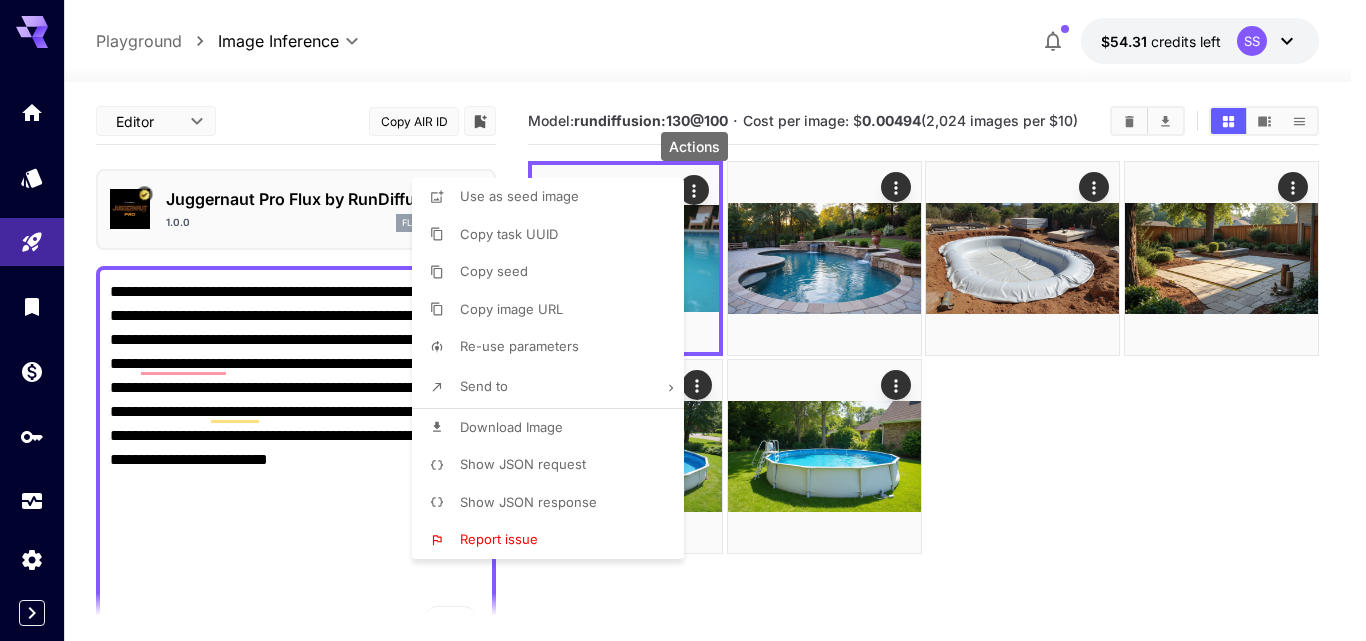 drag, startPoint x: 573, startPoint y: 417, endPoint x: 684, endPoint y: 220, distance: 226.11943 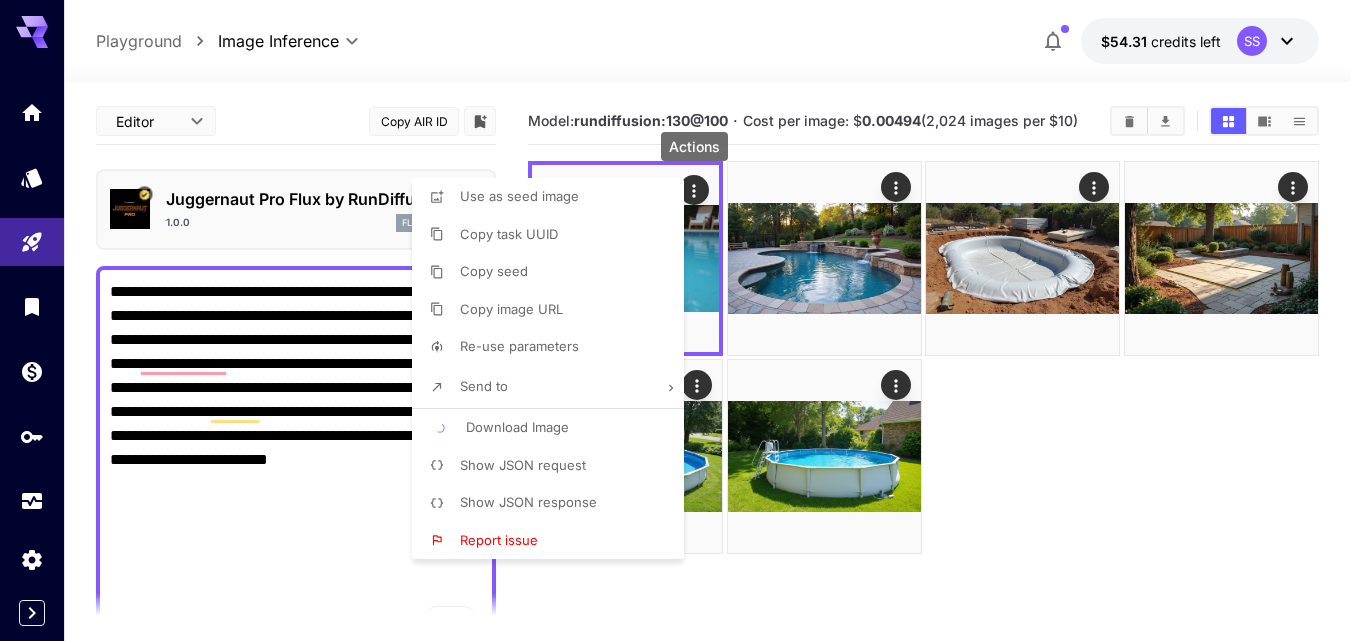 click at bounding box center (683, 320) 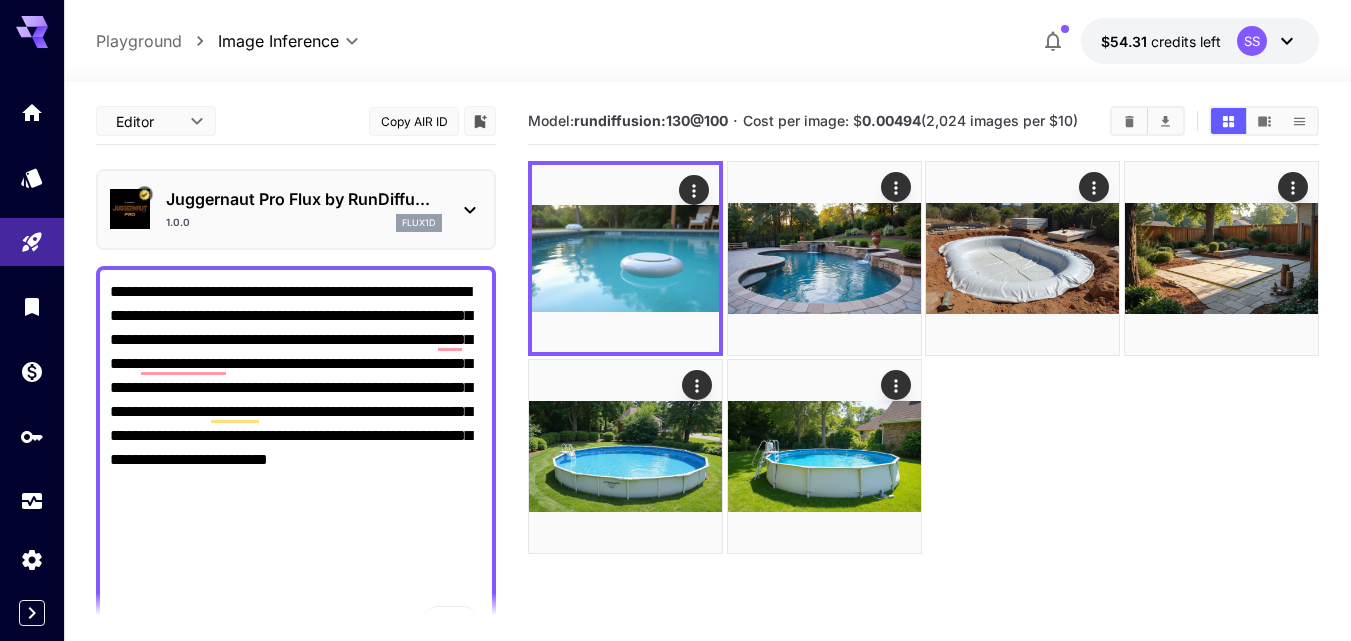 click on "**********" at bounding box center (296, 460) 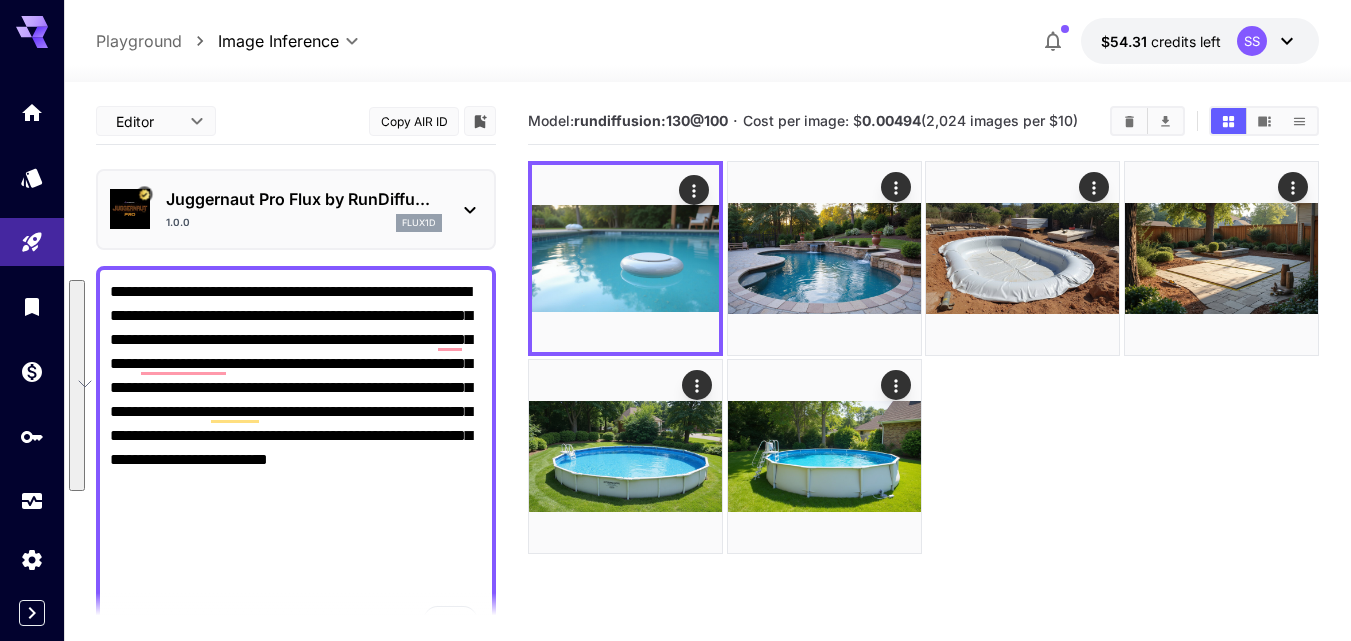 paste on "**********" 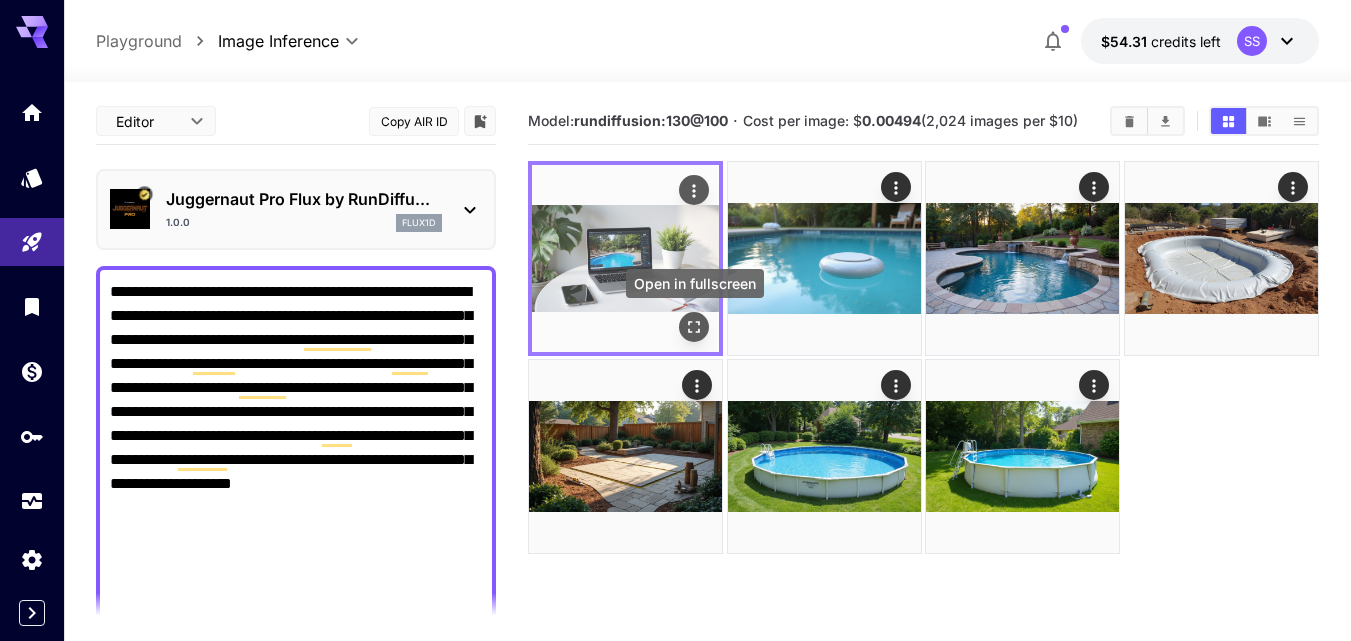 click at bounding box center [694, 327] 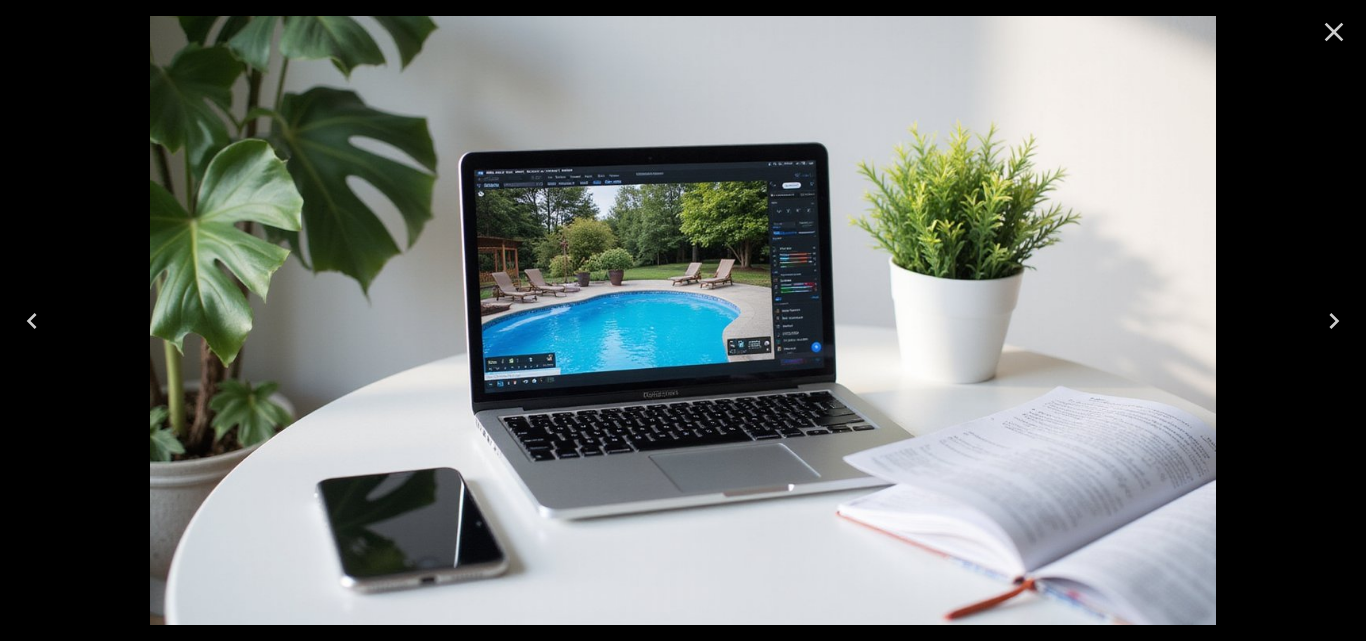 click 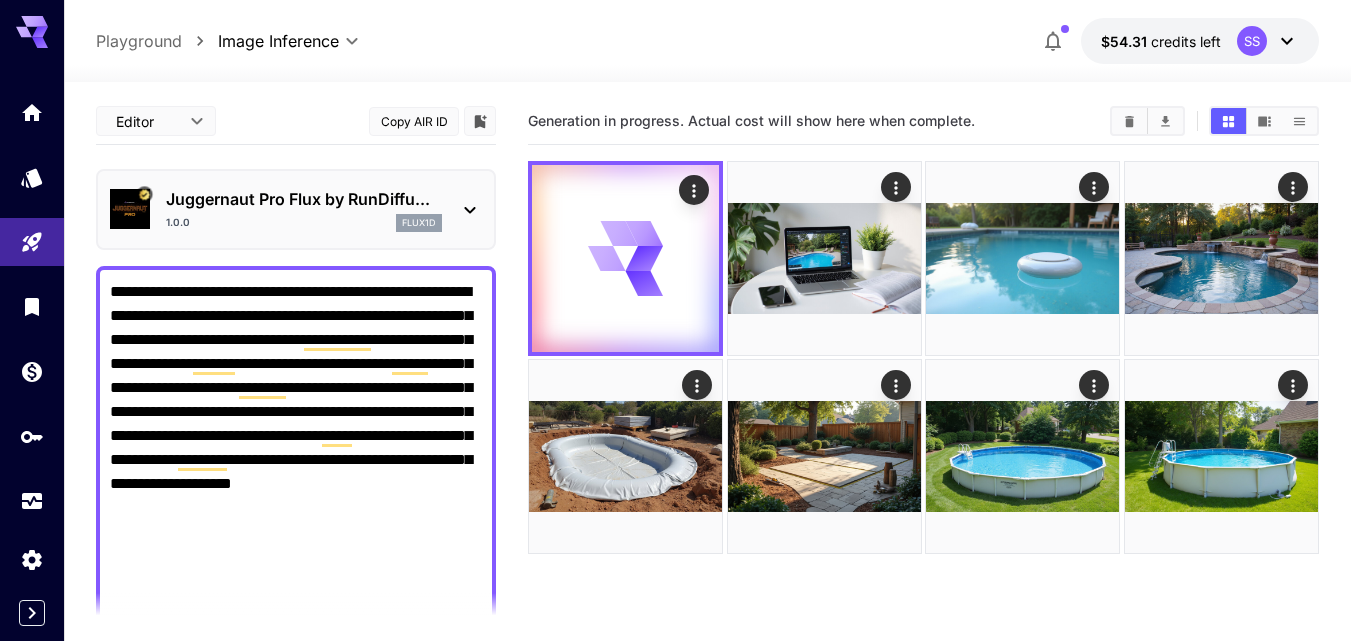 click on "**********" at bounding box center [296, 484] 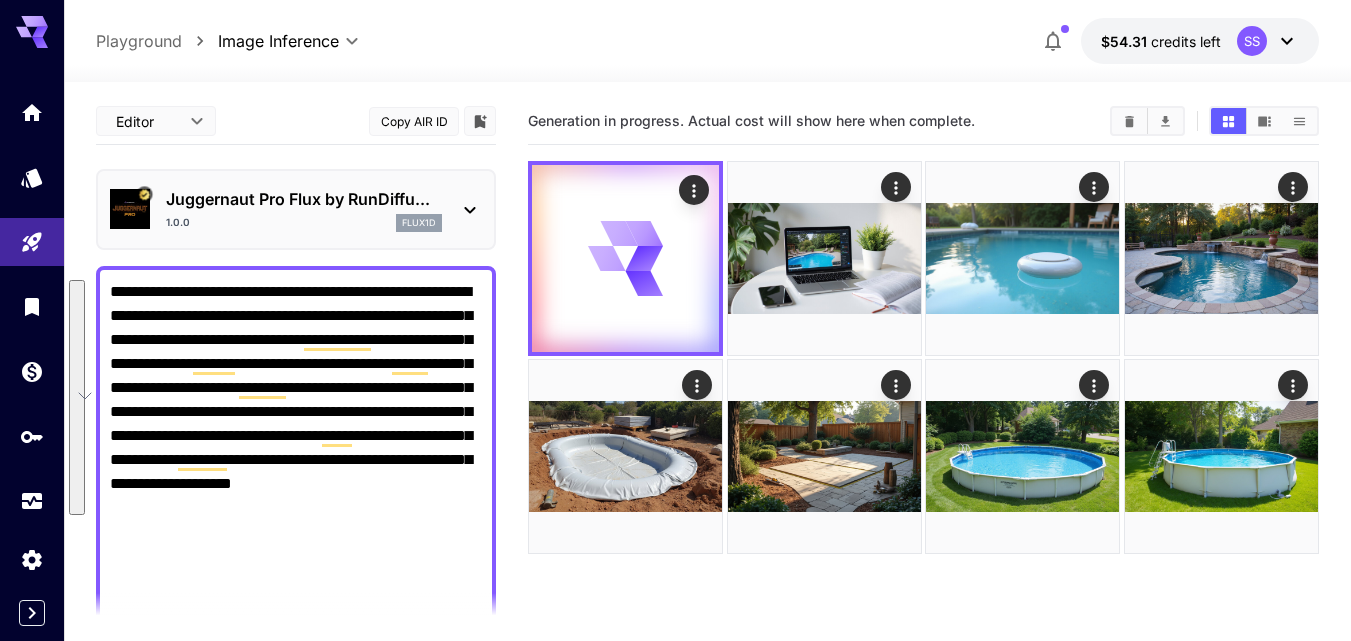 paste 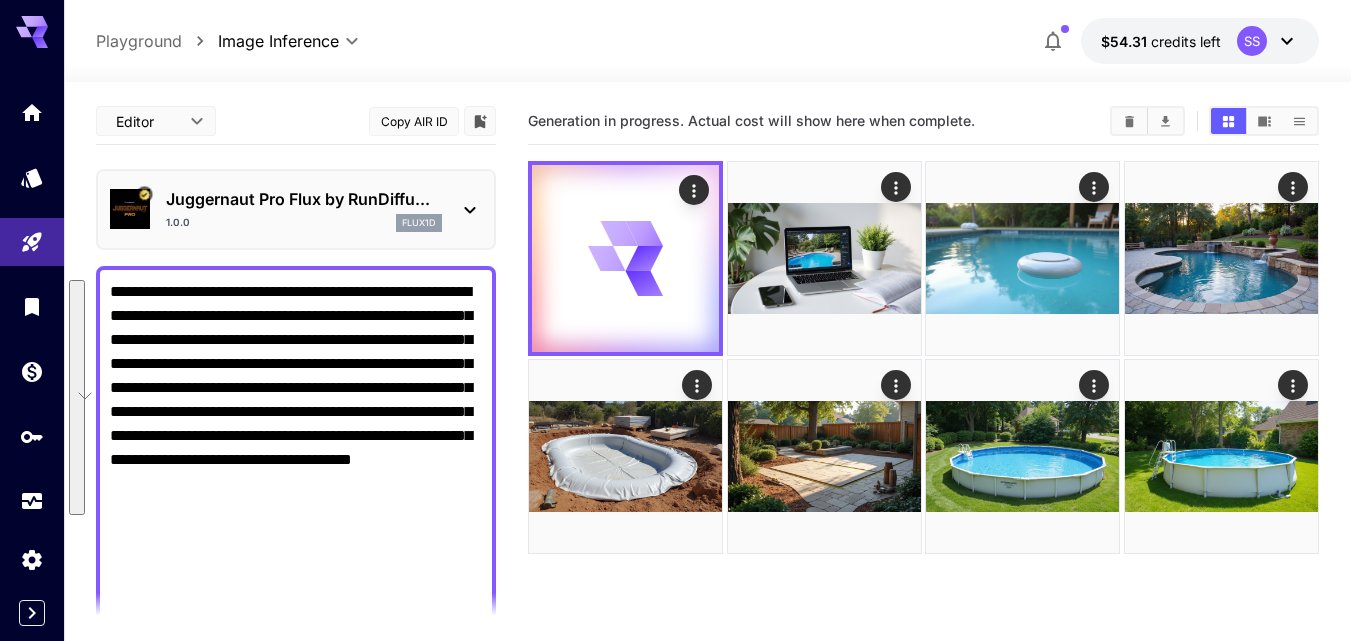 type on "**********" 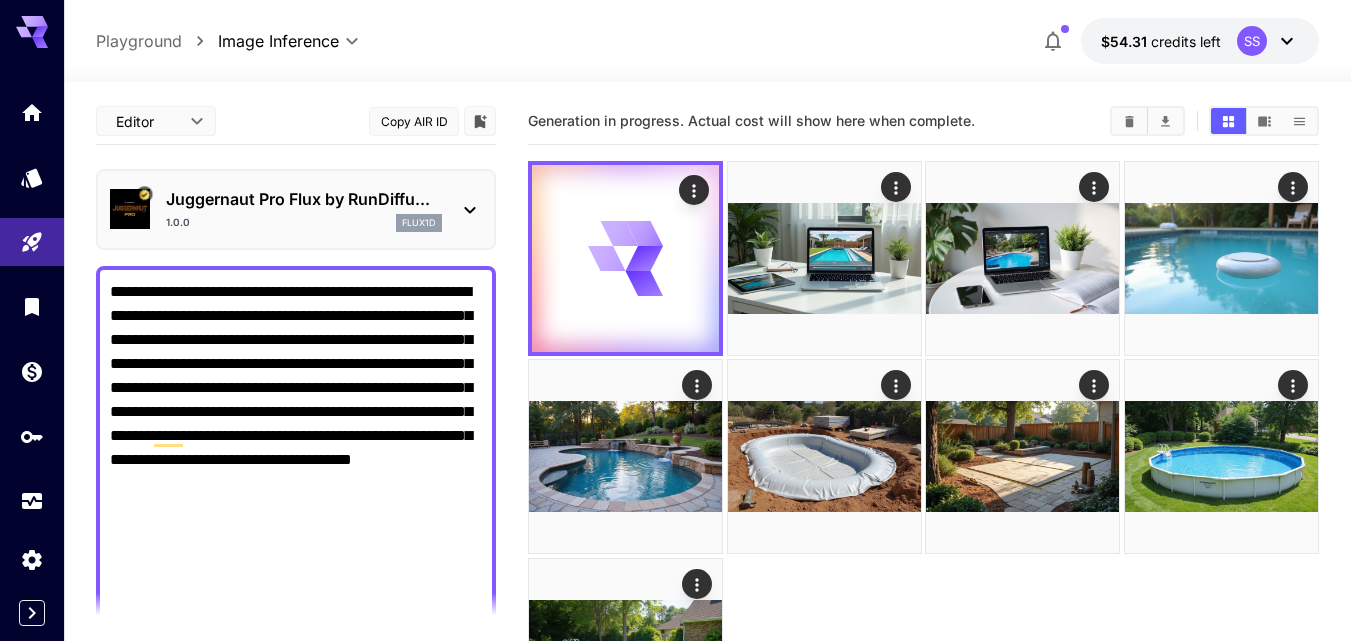 scroll, scrollTop: 0, scrollLeft: 0, axis: both 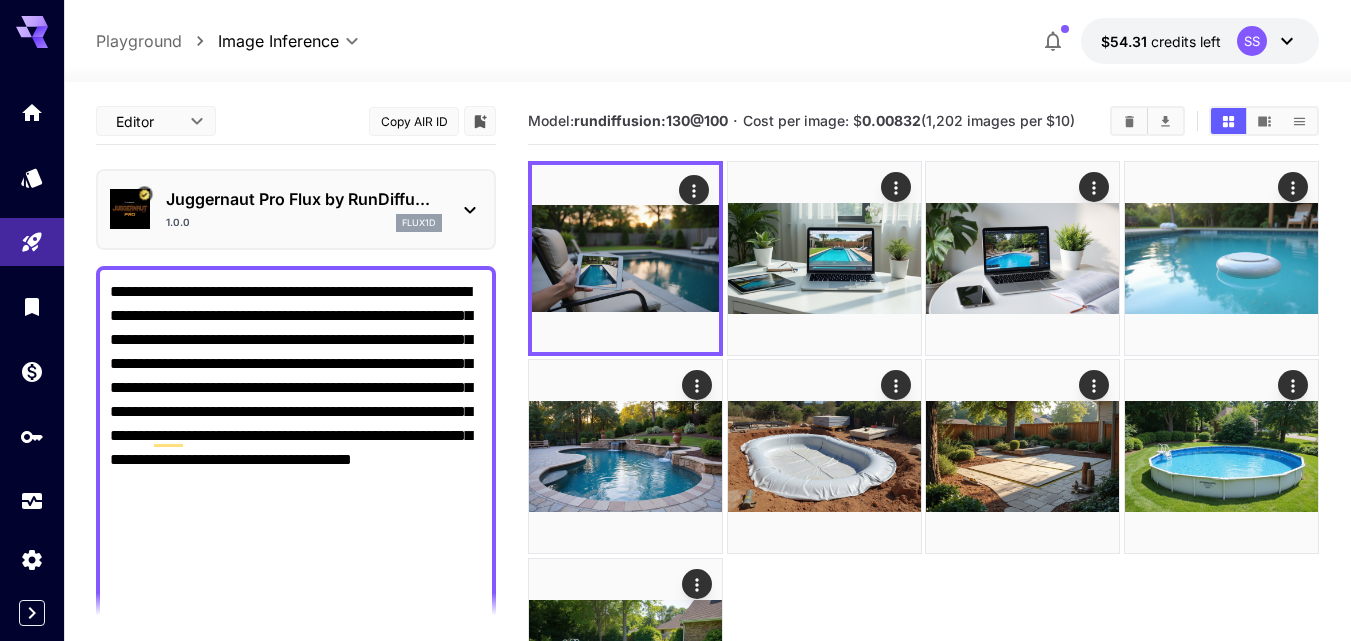 click on "**********" at bounding box center [296, 484] 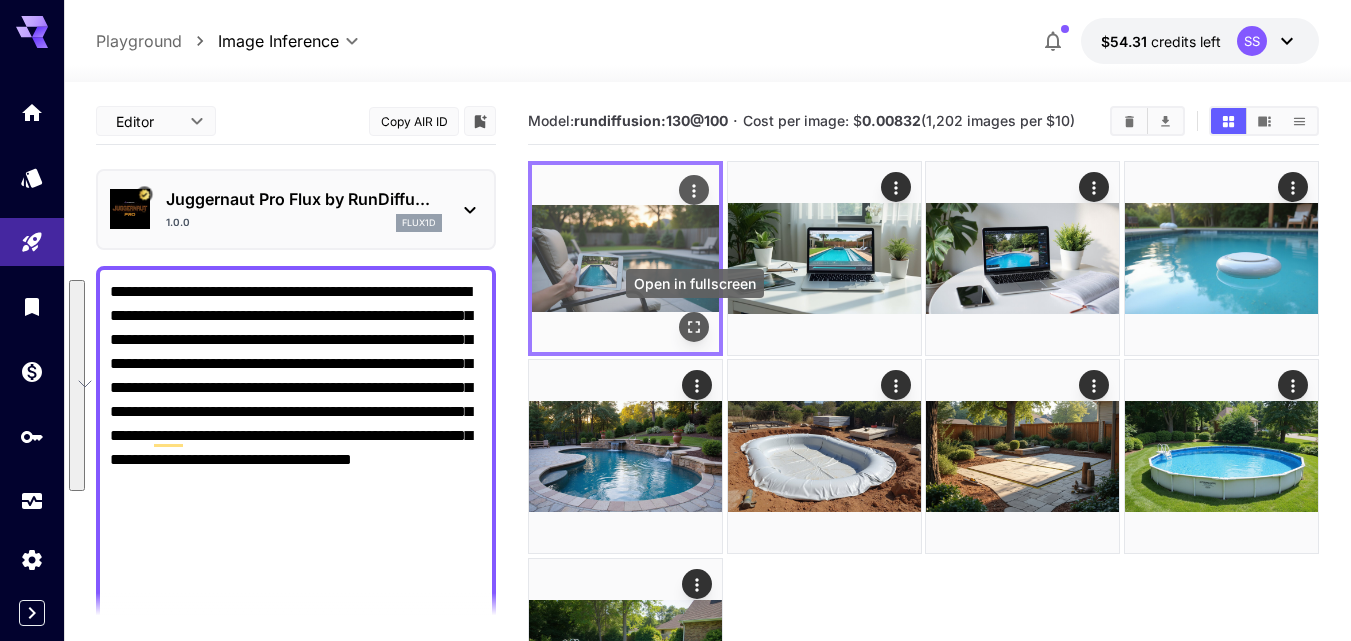 click 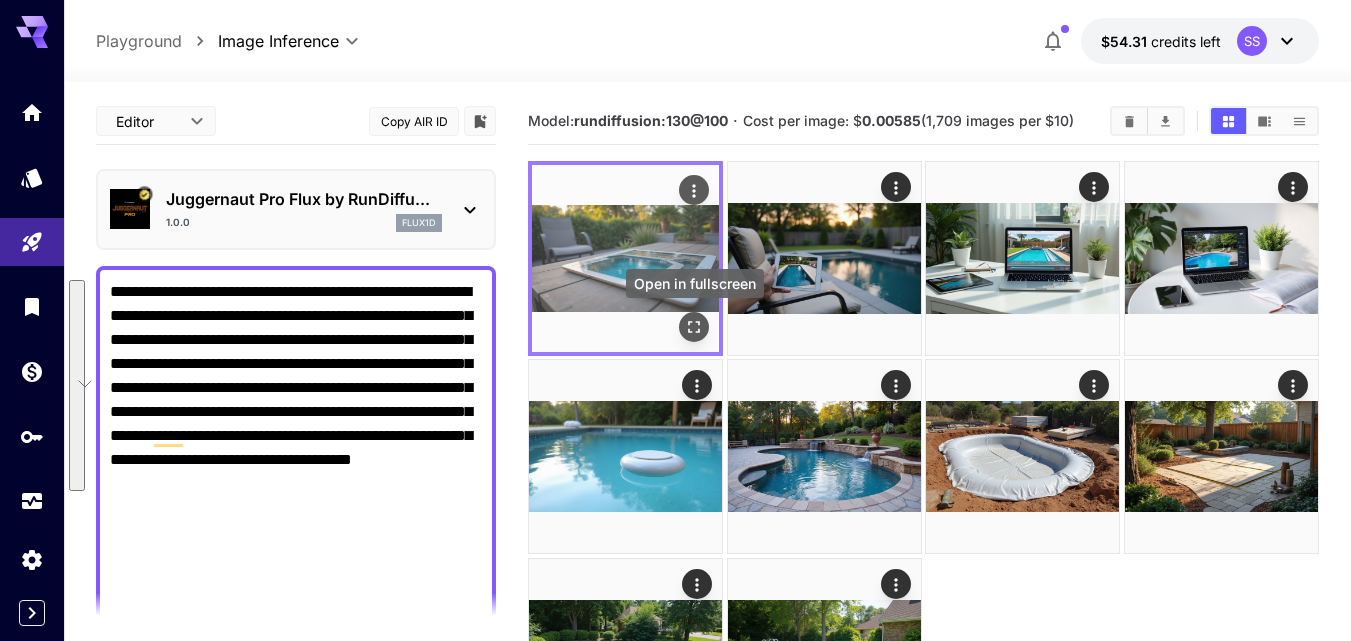 click 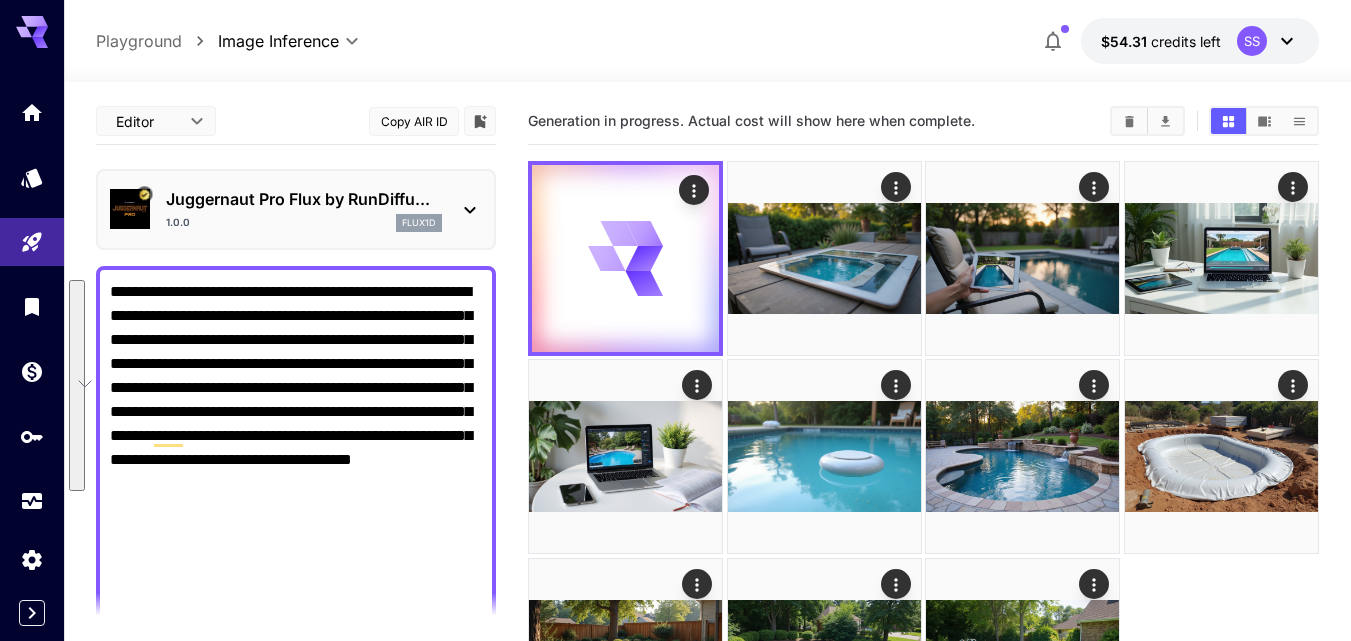 click on "**********" at bounding box center [296, 484] 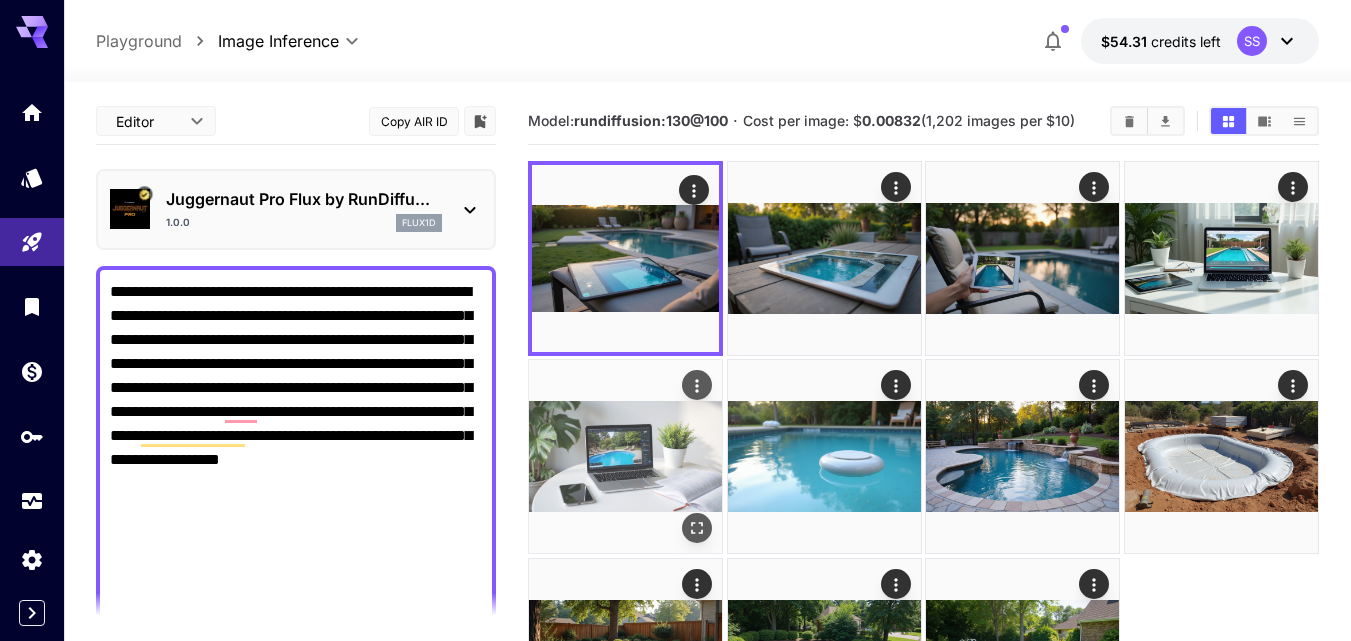 type on "**********" 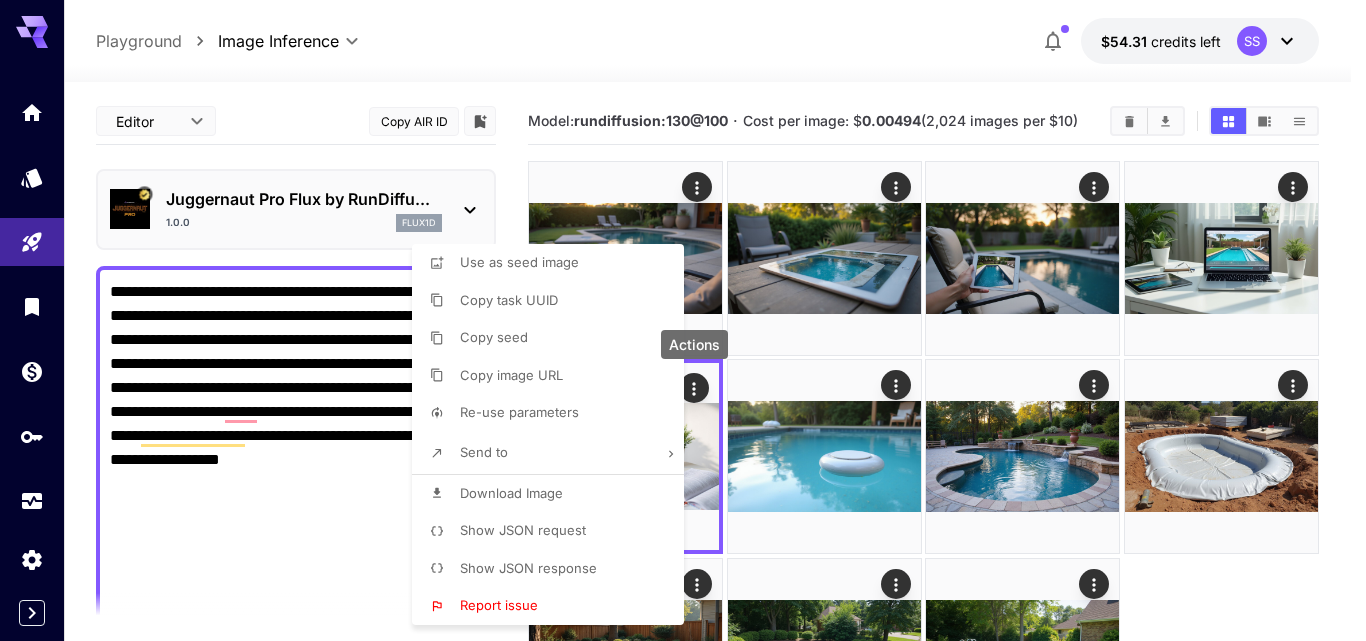 click on "Download Image" at bounding box center [554, 494] 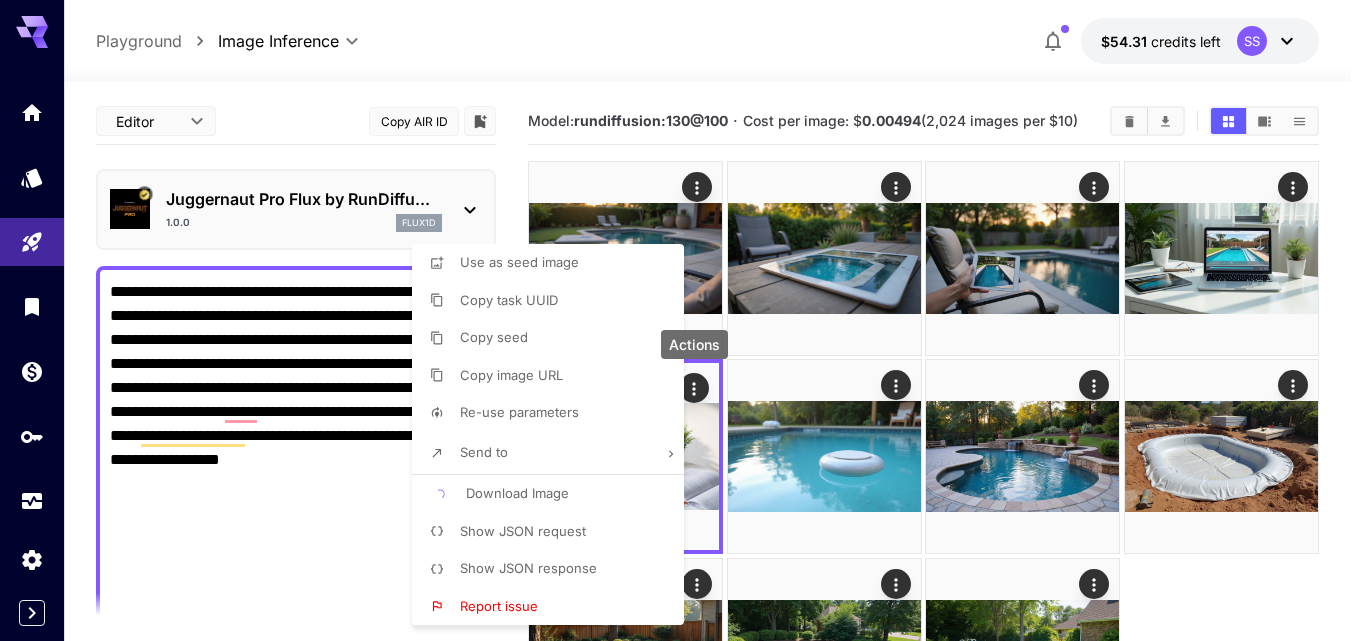 click at bounding box center (683, 320) 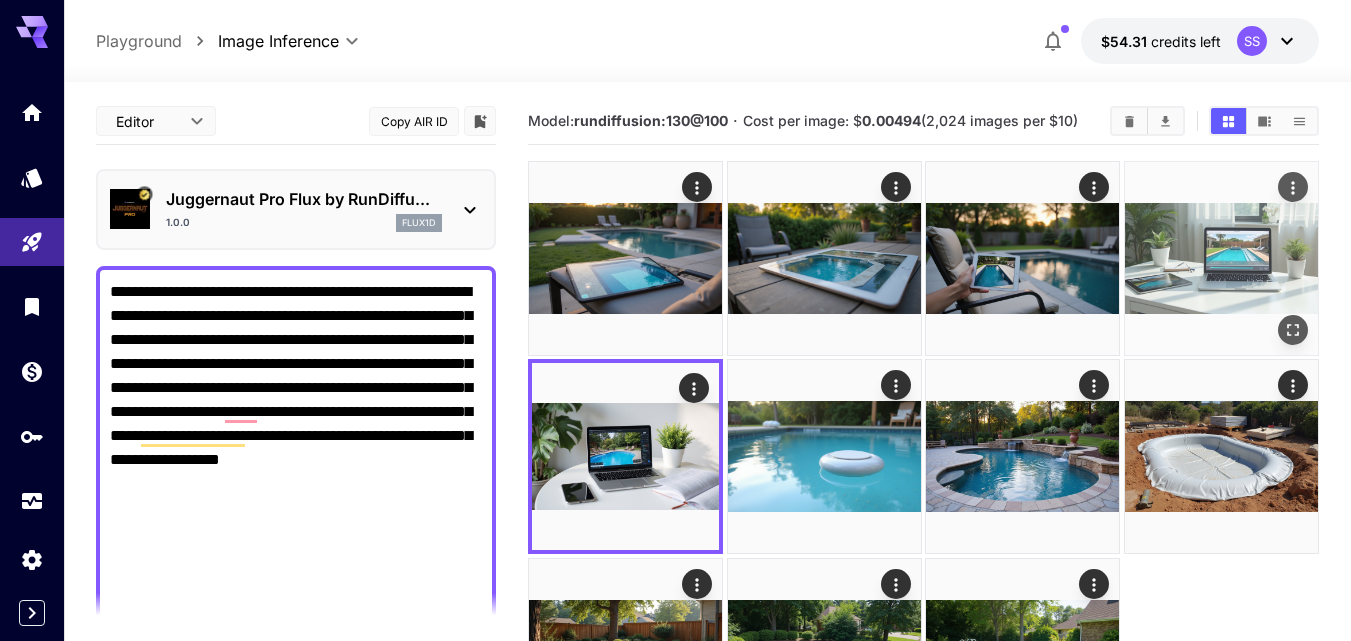 click at bounding box center [1293, 187] 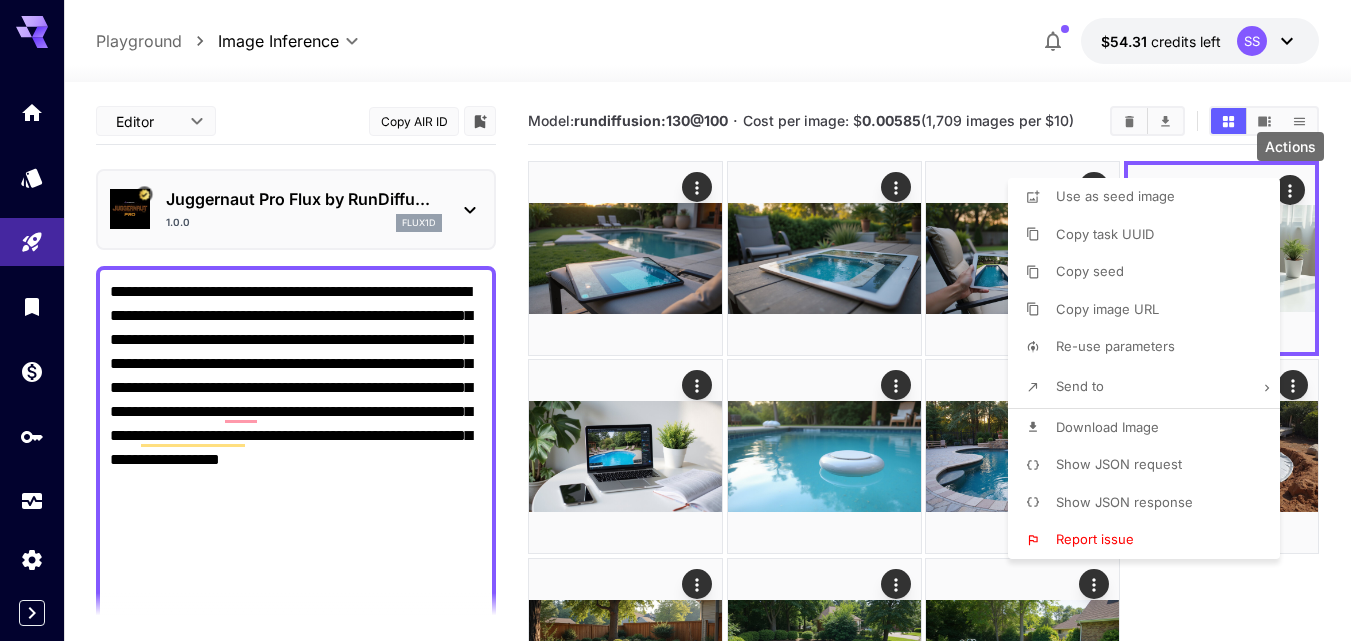 click on "Download Image" at bounding box center (1107, 427) 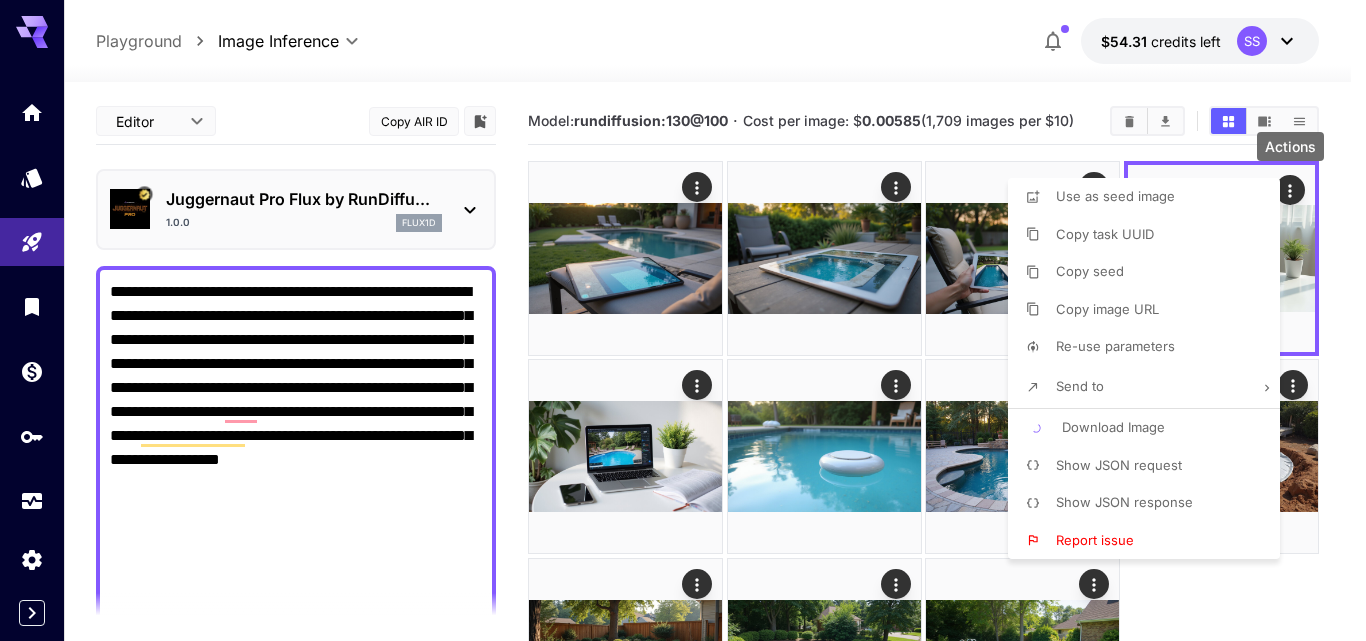 click at bounding box center [683, 320] 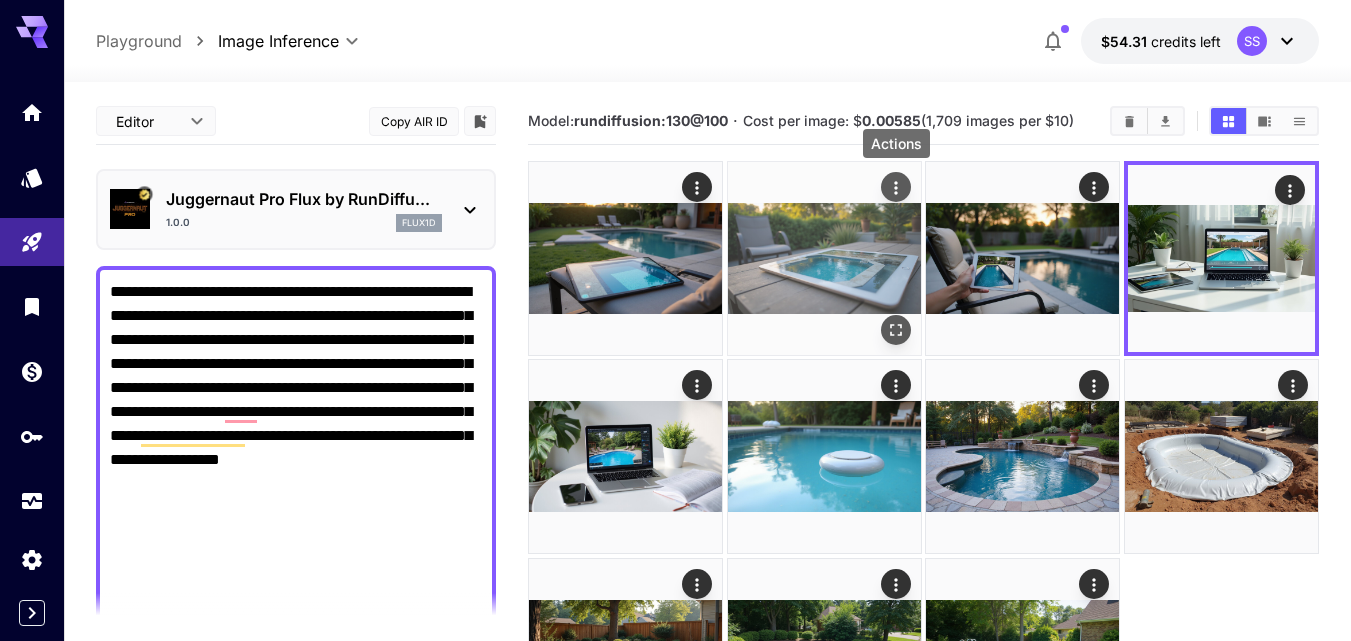 click 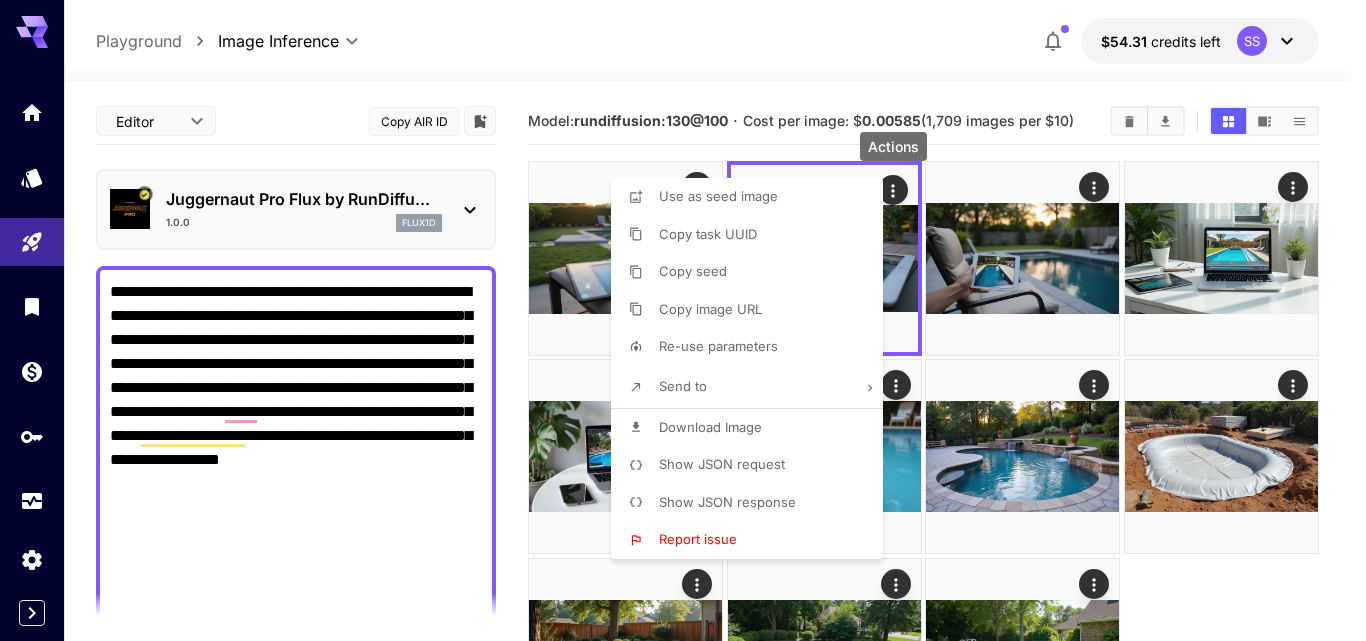click on "Download Image" at bounding box center (710, 427) 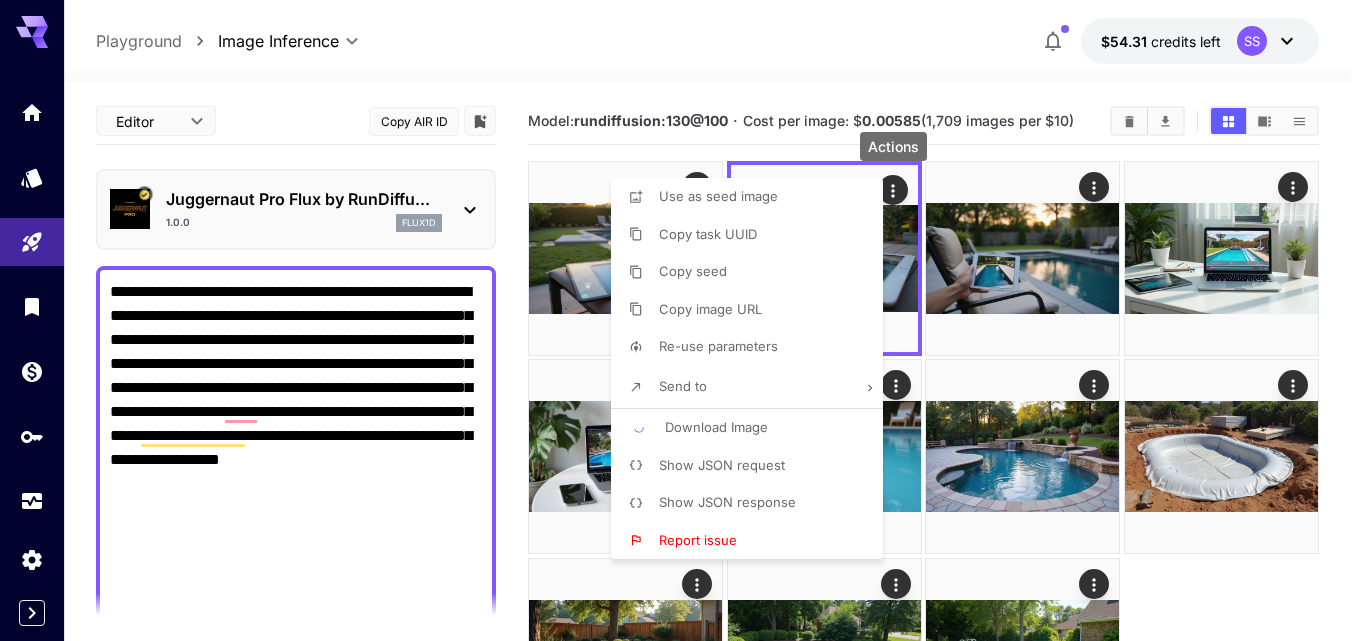 click at bounding box center (683, 320) 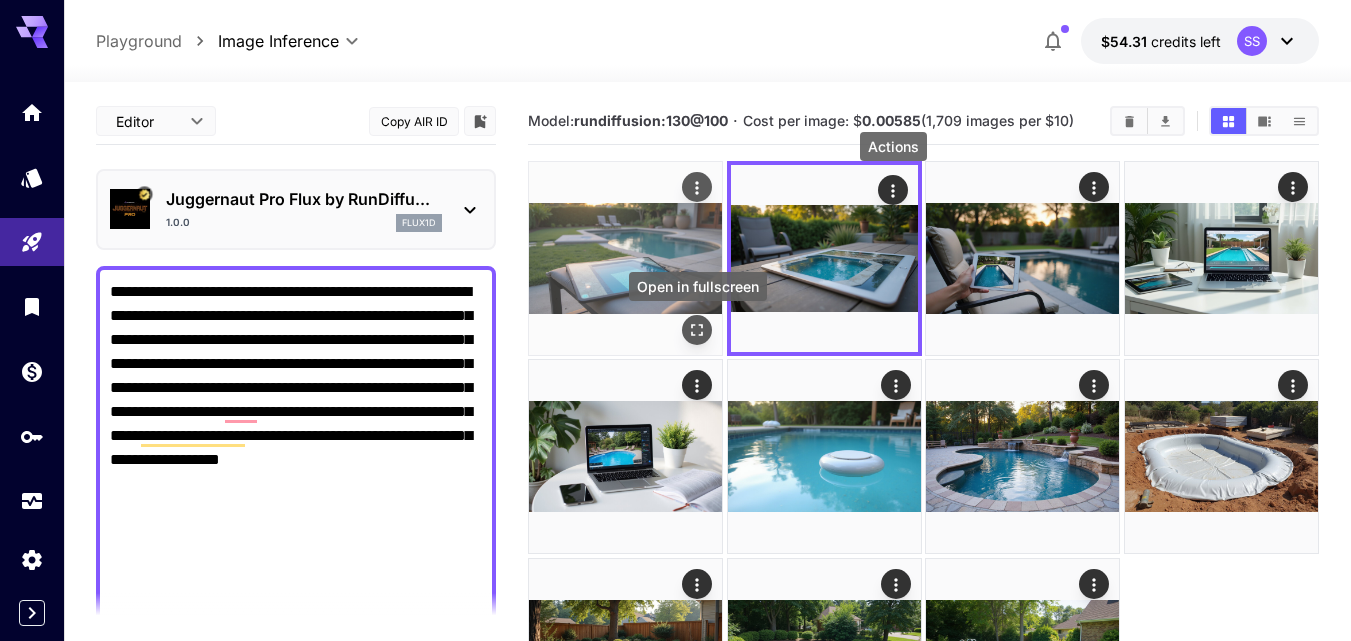 click 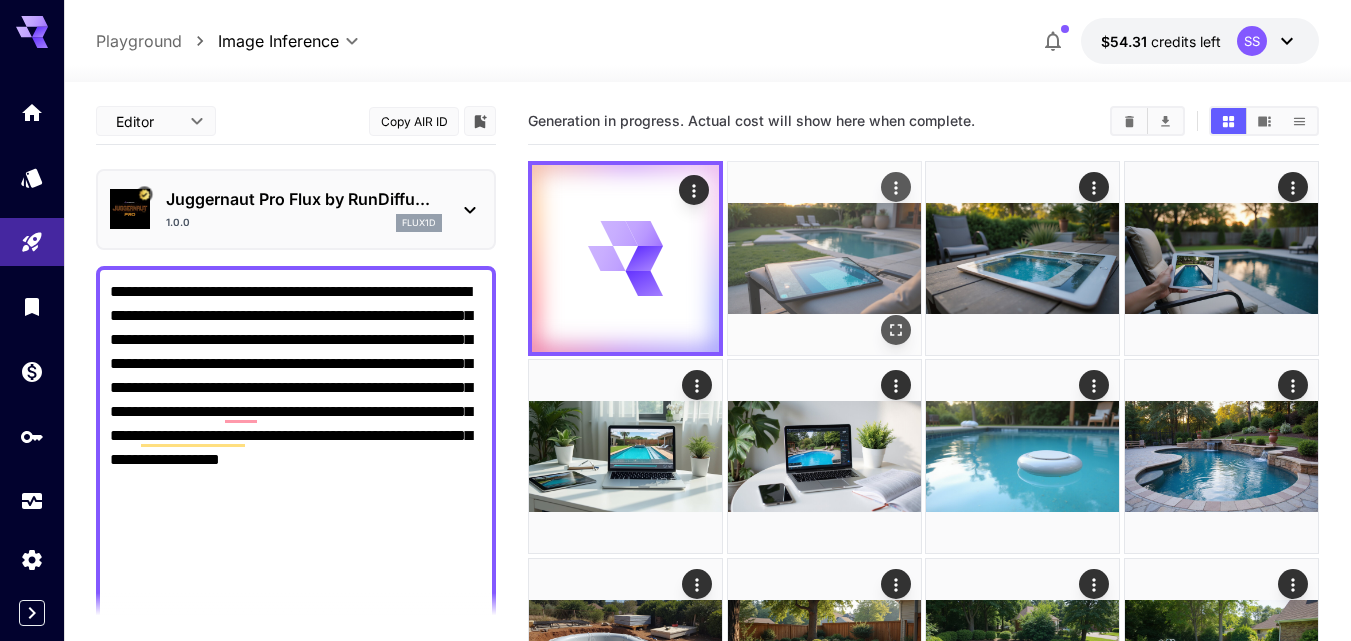 click 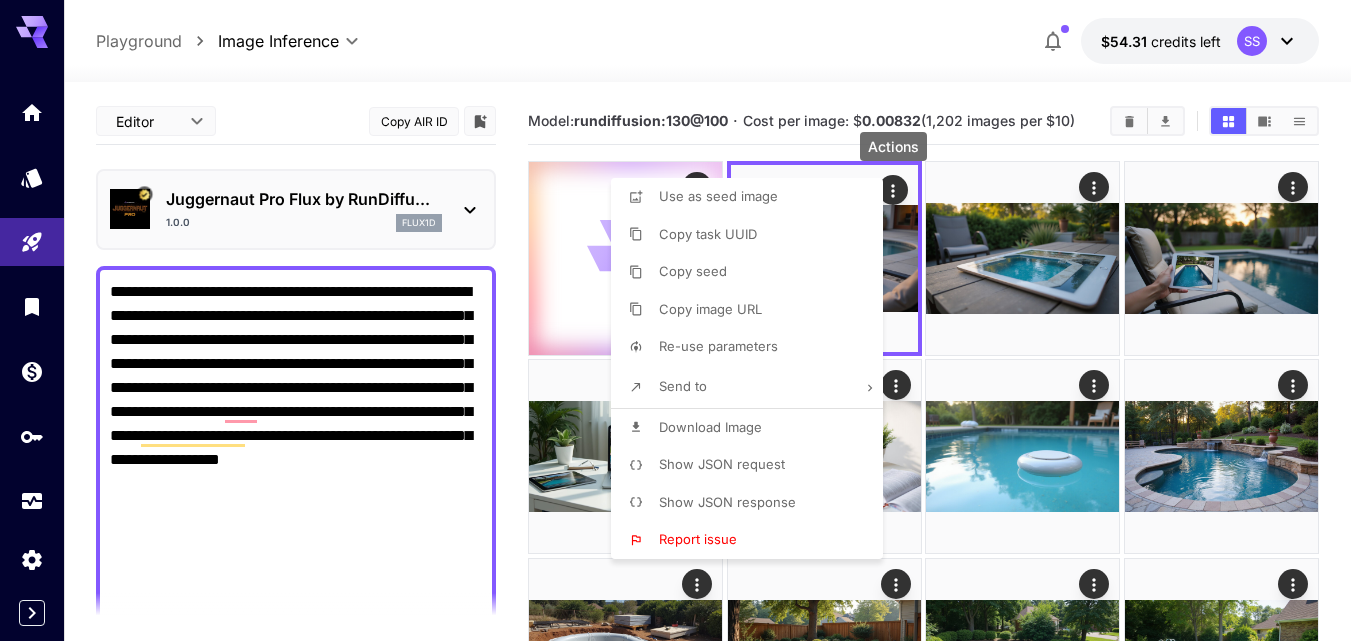 click on "Download Image" at bounding box center [753, 428] 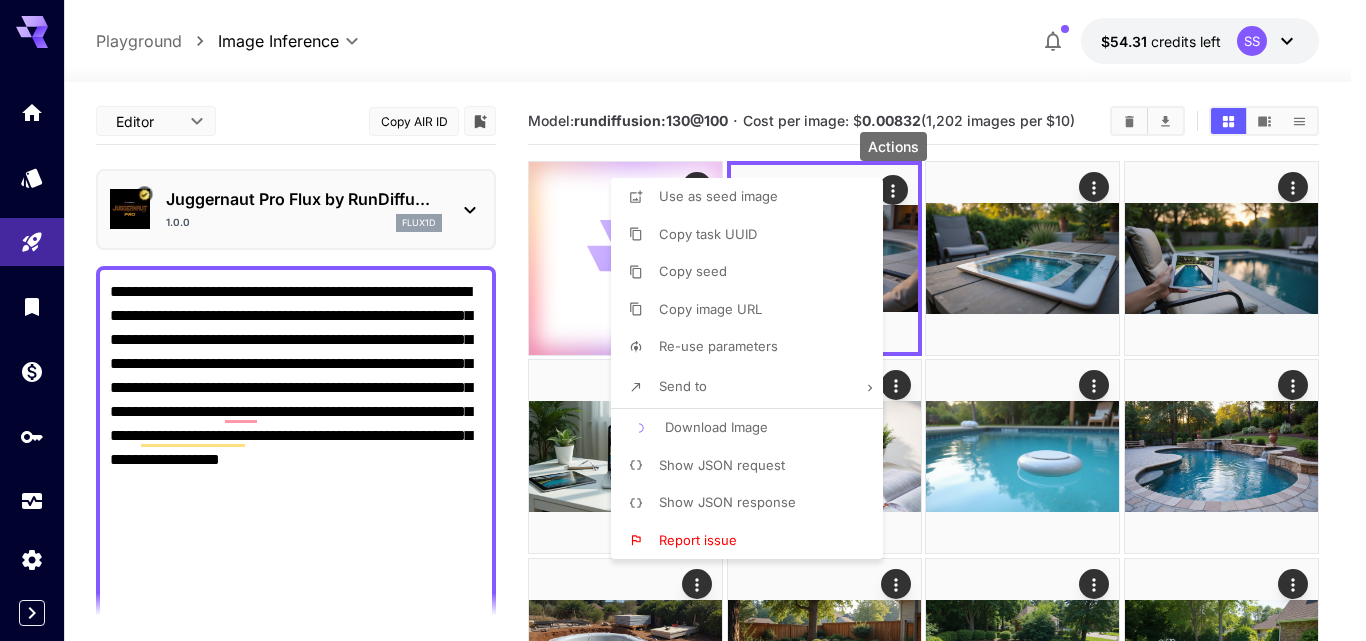 drag, startPoint x: 688, startPoint y: 2, endPoint x: 690, endPoint y: 161, distance: 159.01257 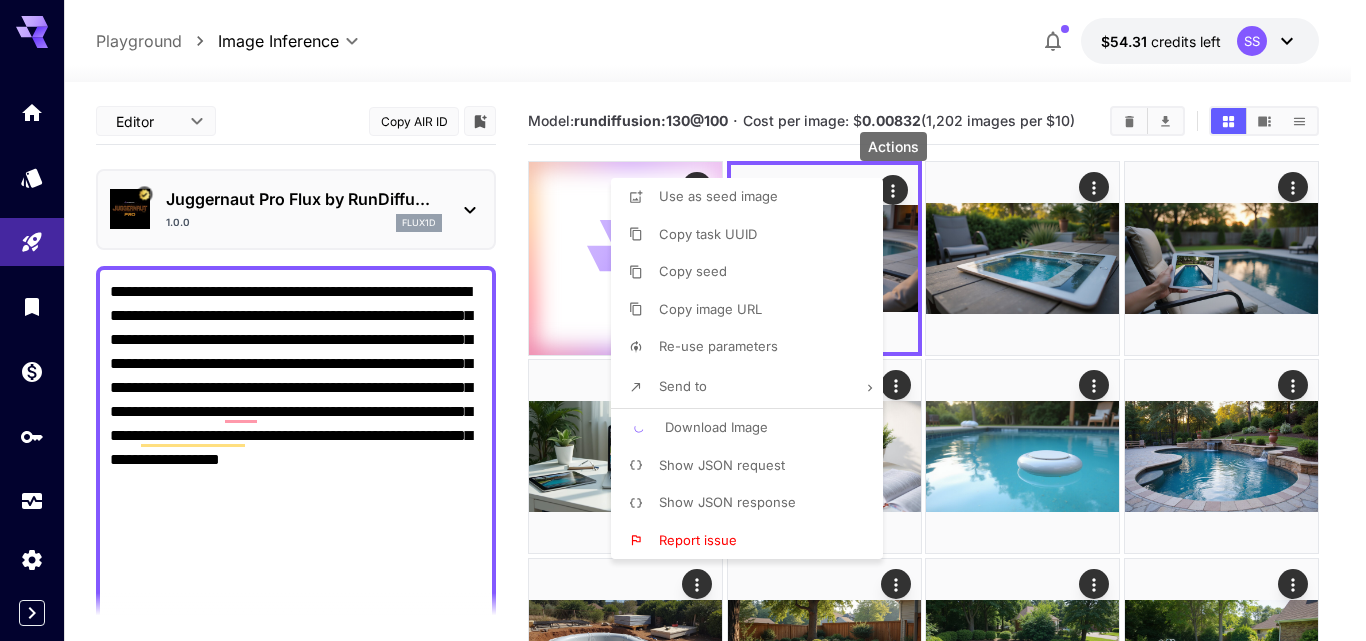 click at bounding box center [683, 320] 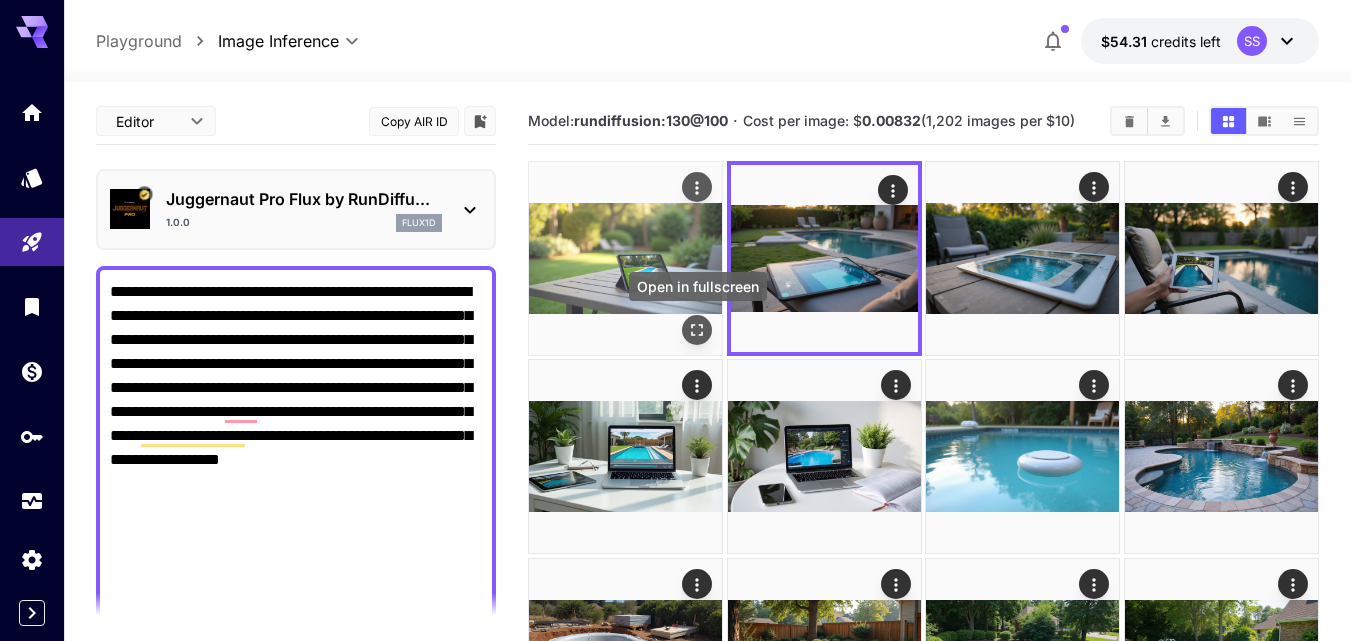 click 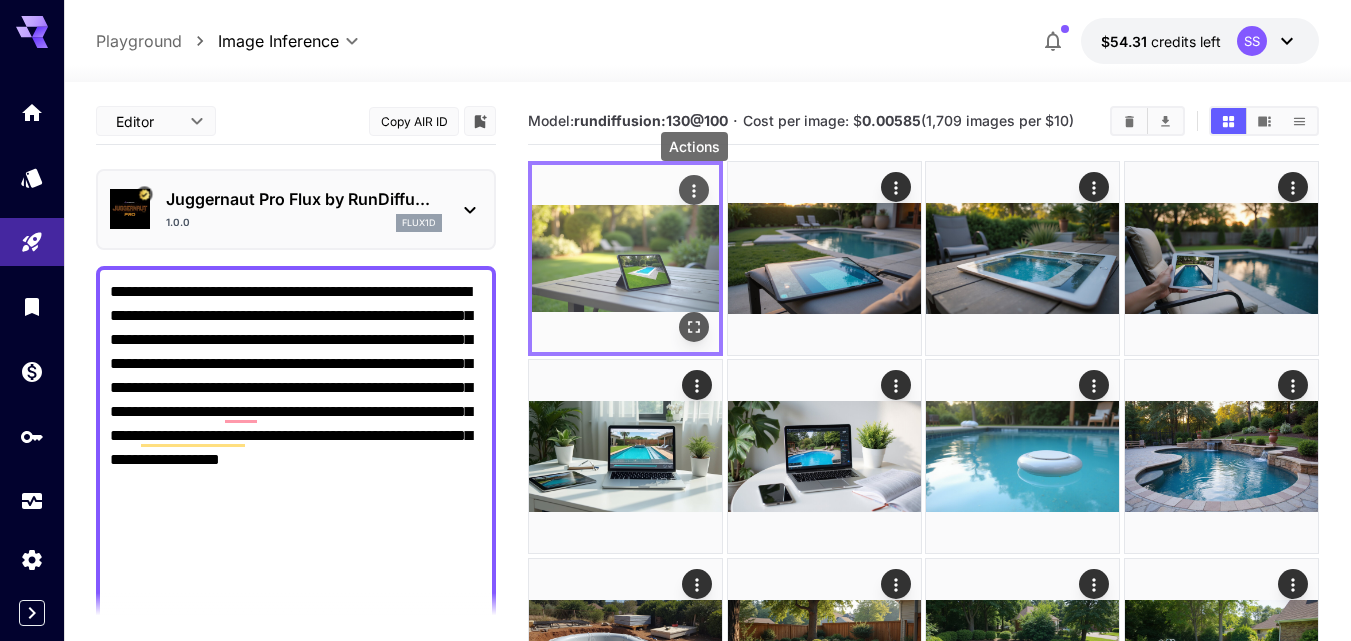 click 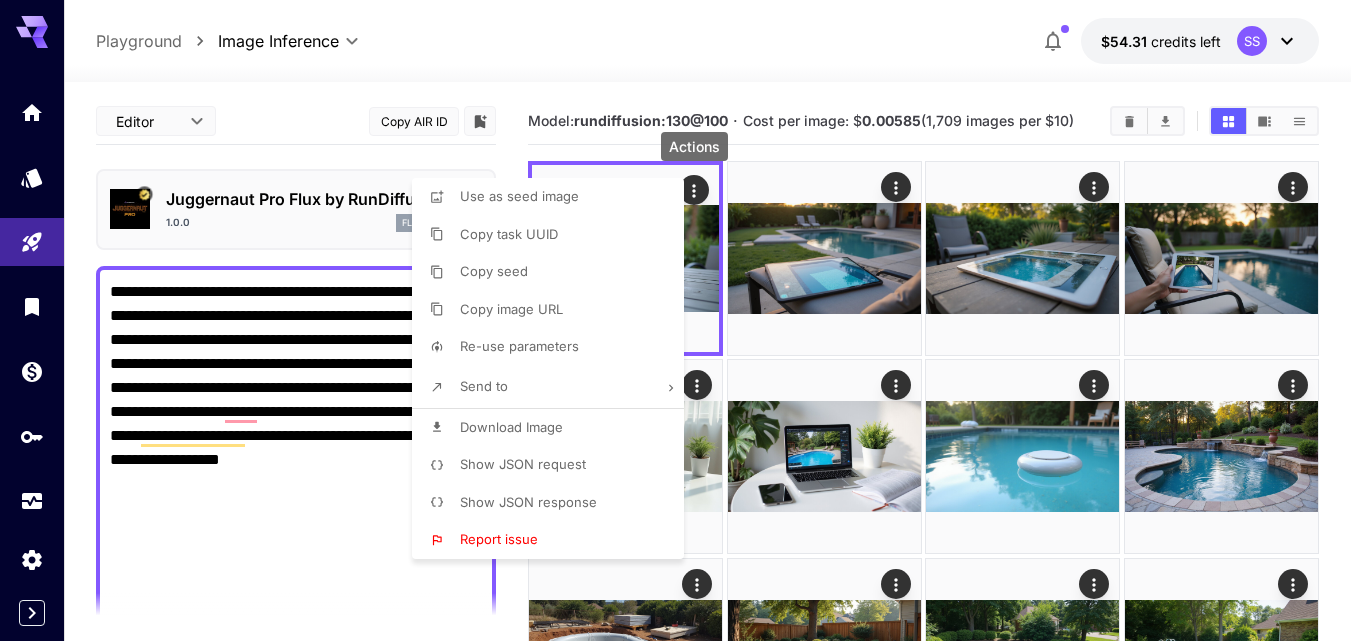 drag, startPoint x: 587, startPoint y: 429, endPoint x: 569, endPoint y: 325, distance: 105.546196 